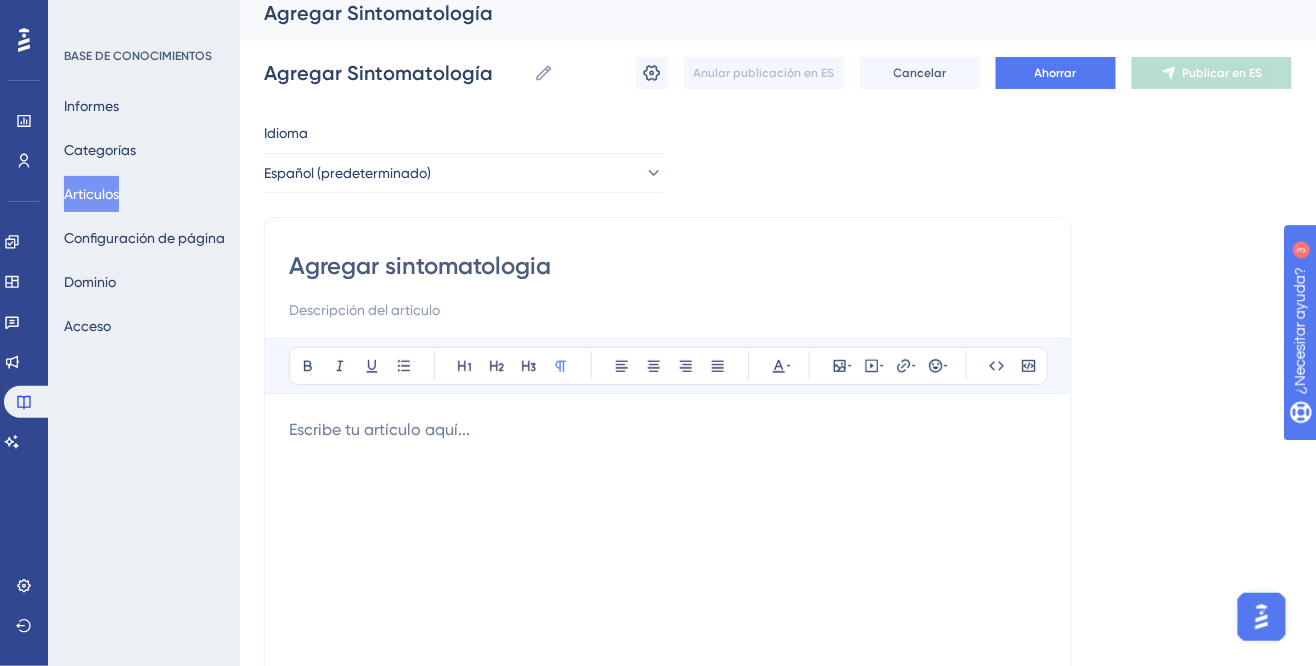 scroll, scrollTop: 0, scrollLeft: 0, axis: both 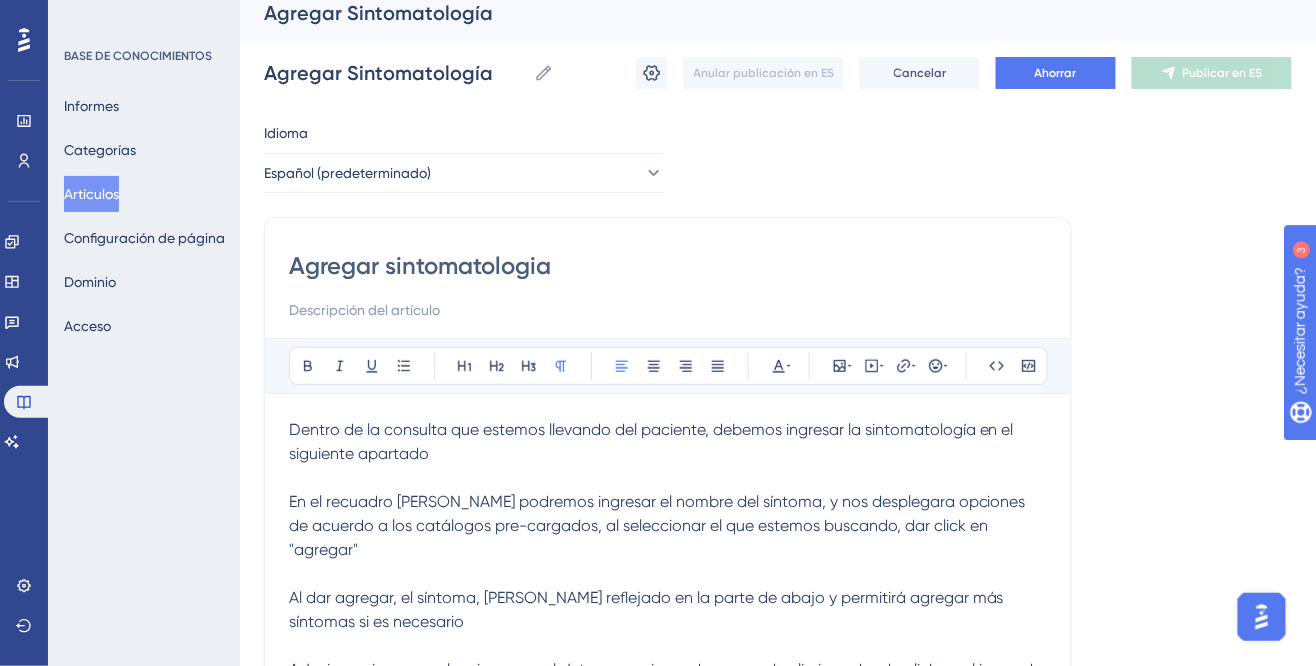 click on "Dentro de la consulta que estemos llevando del paciente, debemos ingresar la sintomatología en el siguiente apartado" at bounding box center (668, 454) 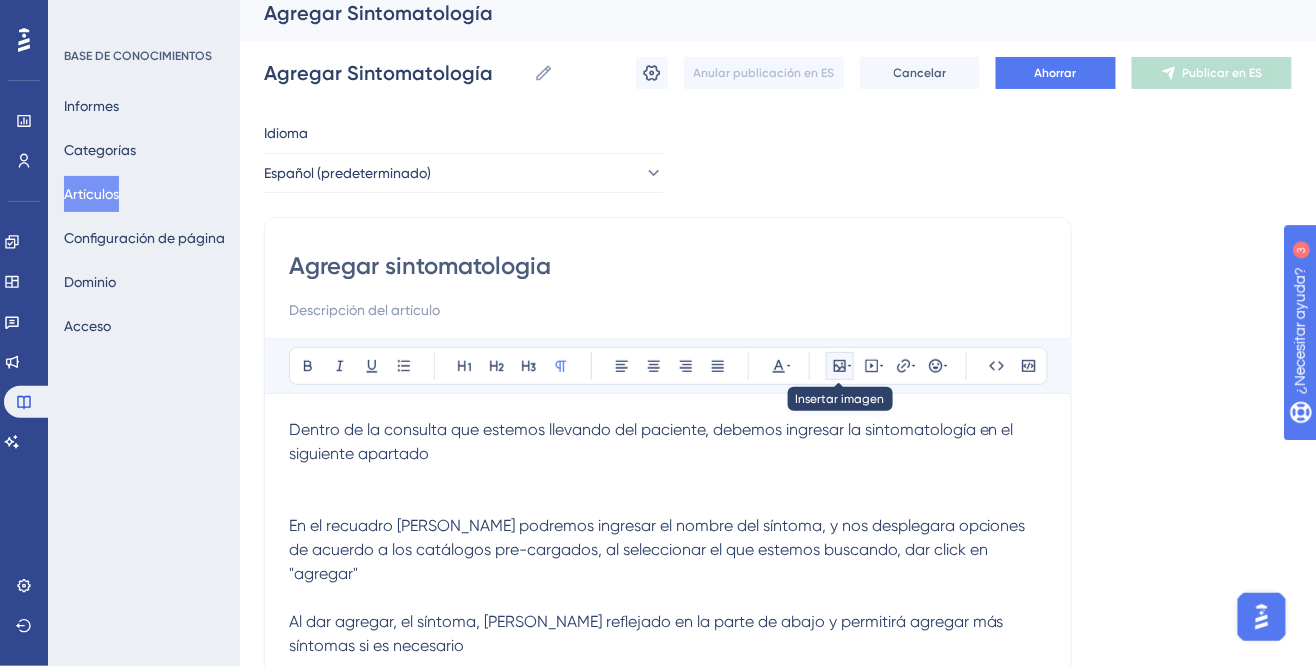 click 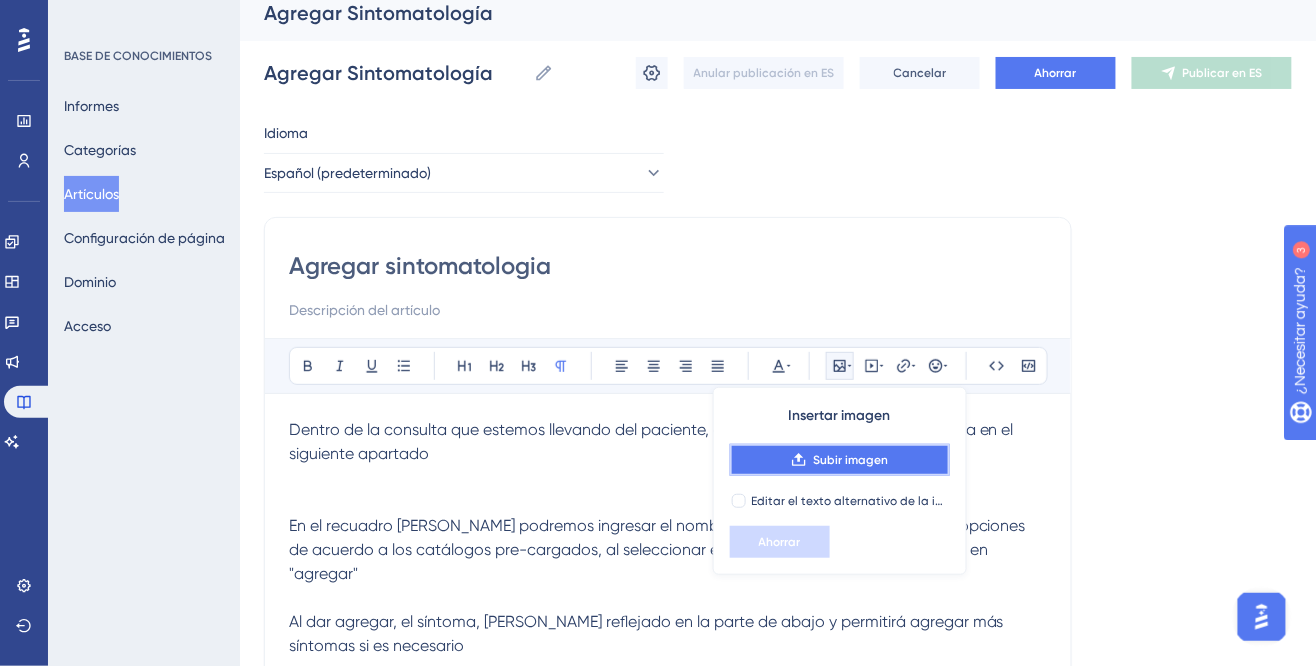 click on "Subir imagen" at bounding box center [850, 460] 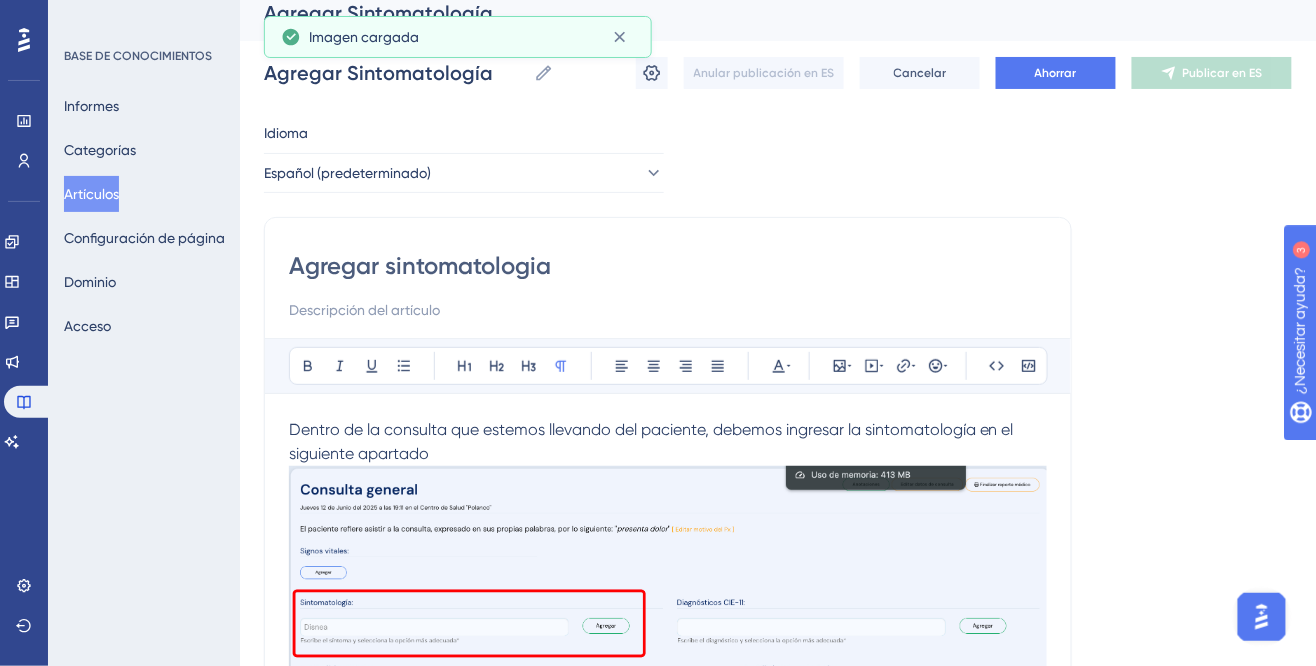 scroll, scrollTop: 160, scrollLeft: 0, axis: vertical 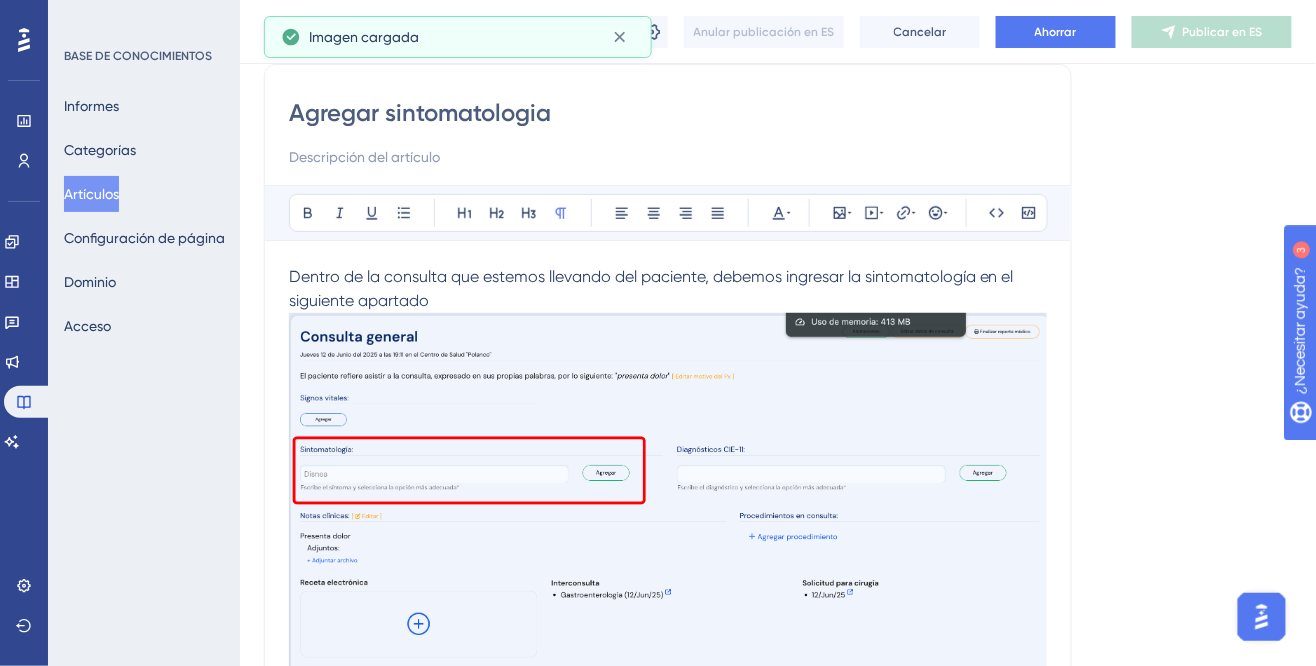 click at bounding box center [668, 493] 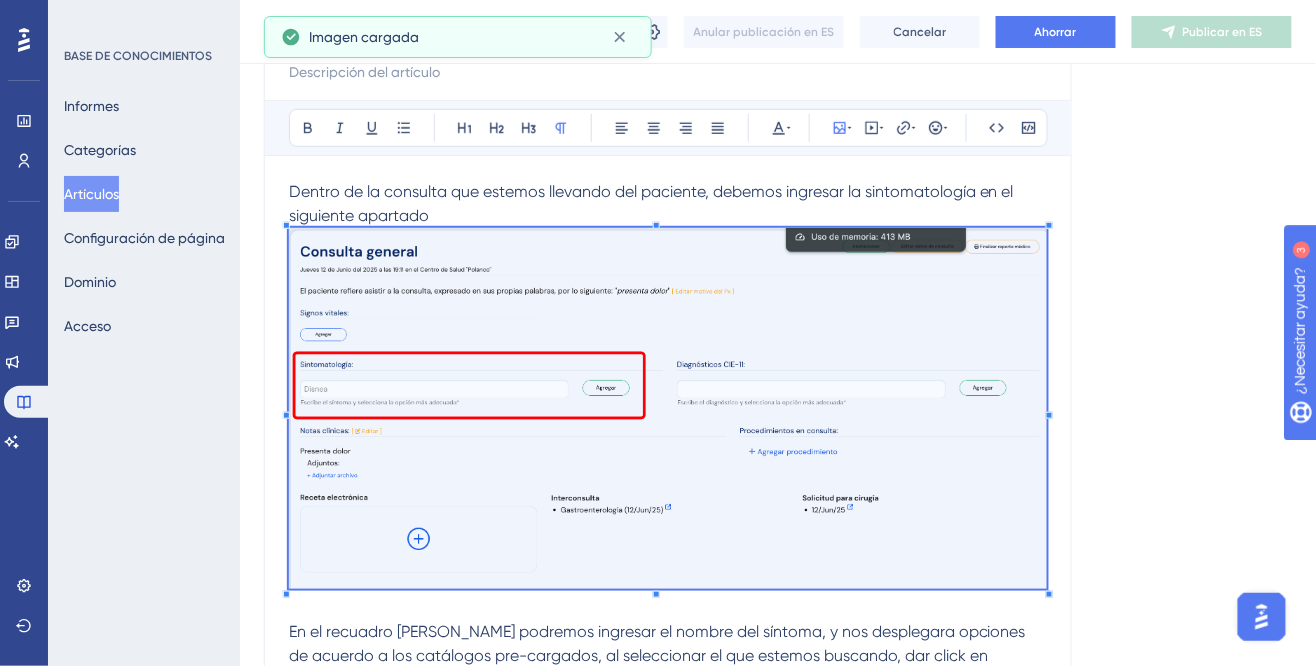 scroll, scrollTop: 271, scrollLeft: 0, axis: vertical 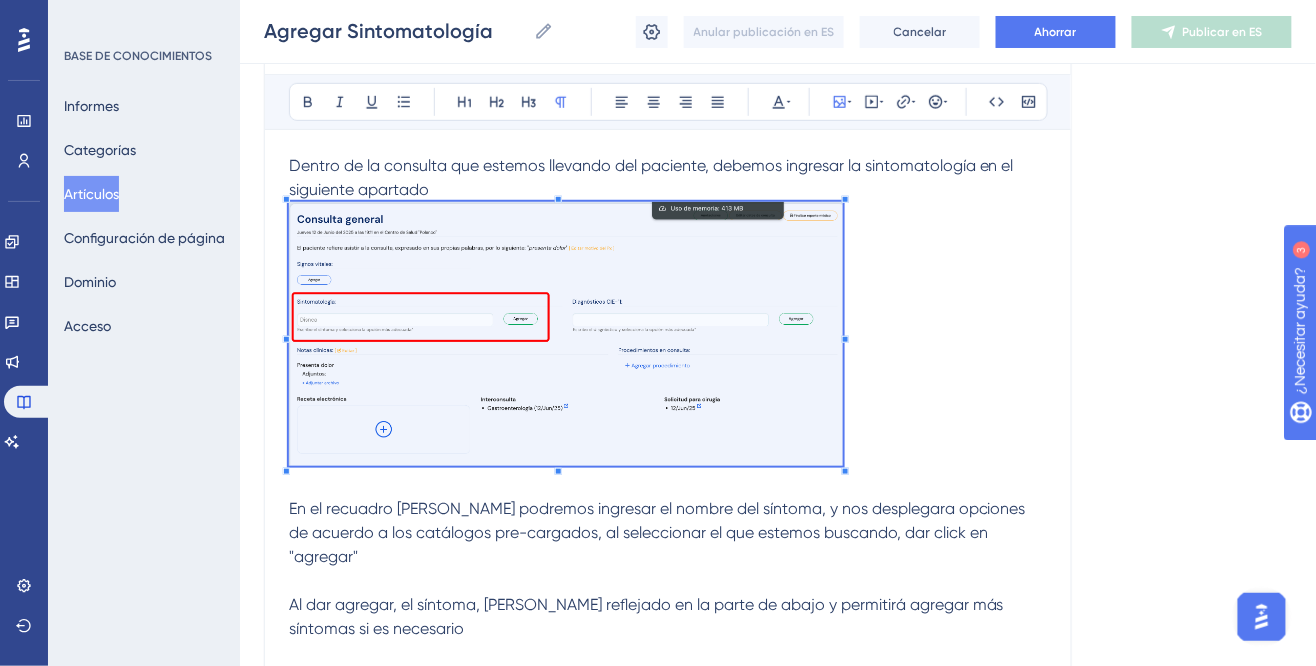 click at bounding box center [668, 349] 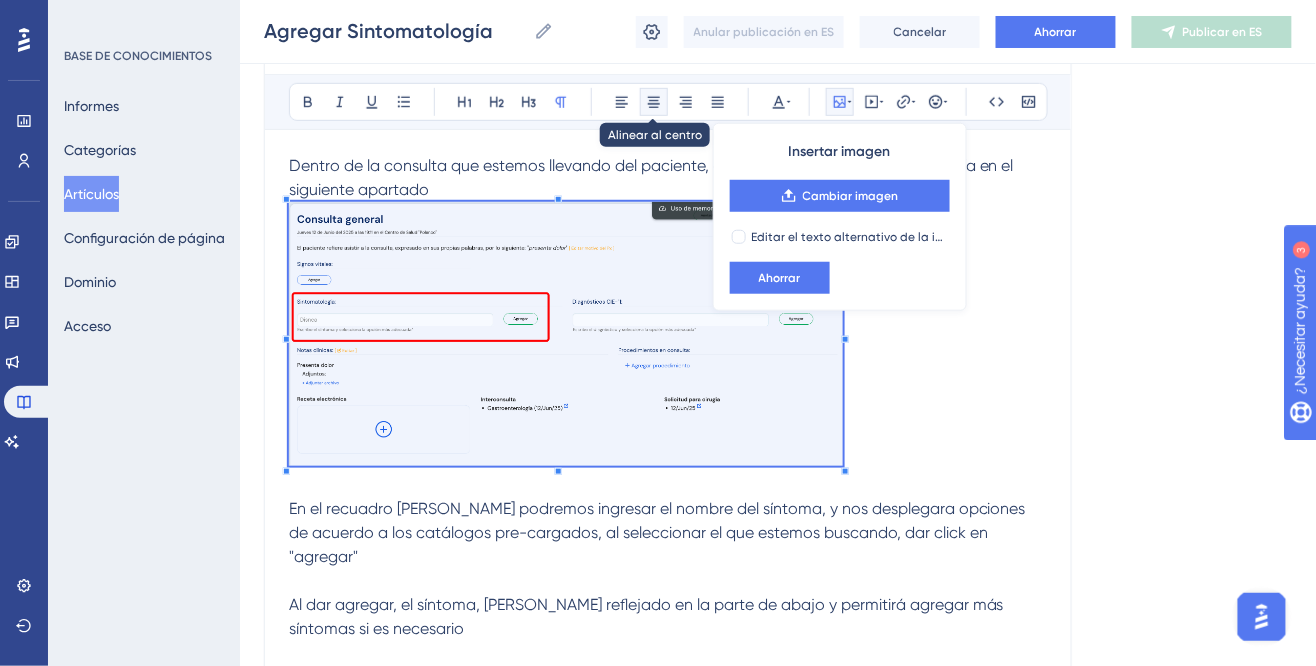 click 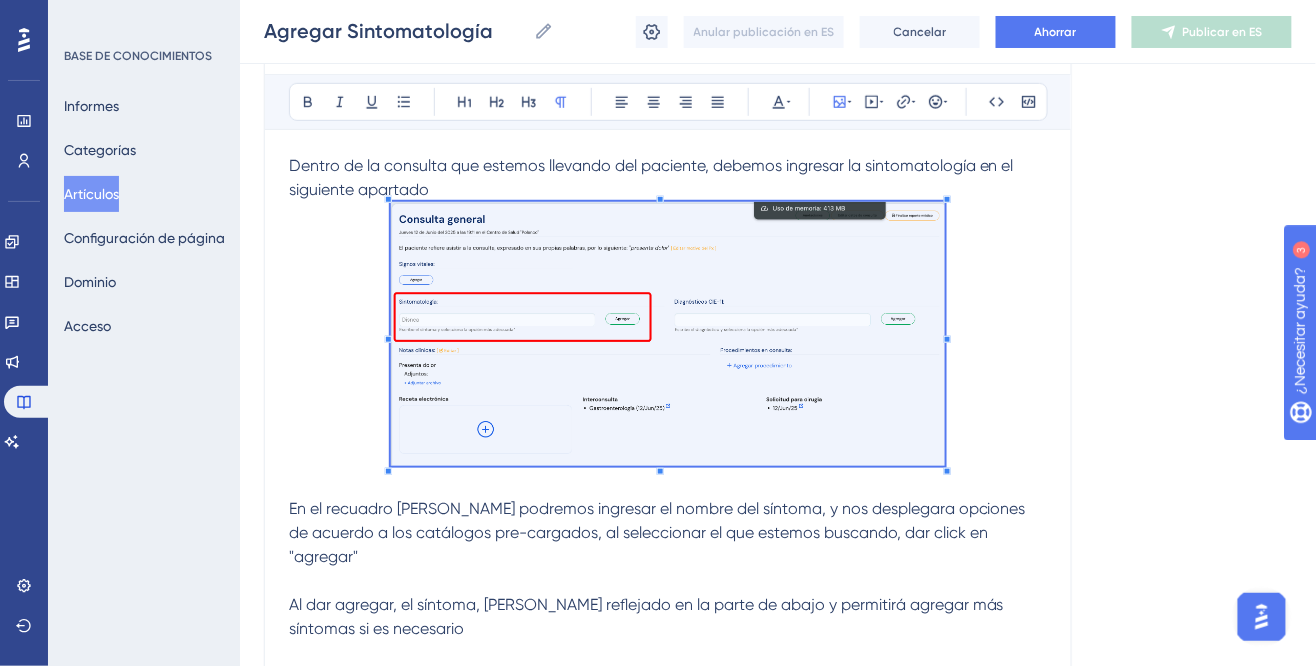click on "En el recuadro [PERSON_NAME] podremos ingresar el nombre del síntoma, y nos desplegara opciones de acuerdo a los catálogos pre-cargados, al seleccionar el que estemos buscando, dar click en "agregar"" at bounding box center [668, 533] 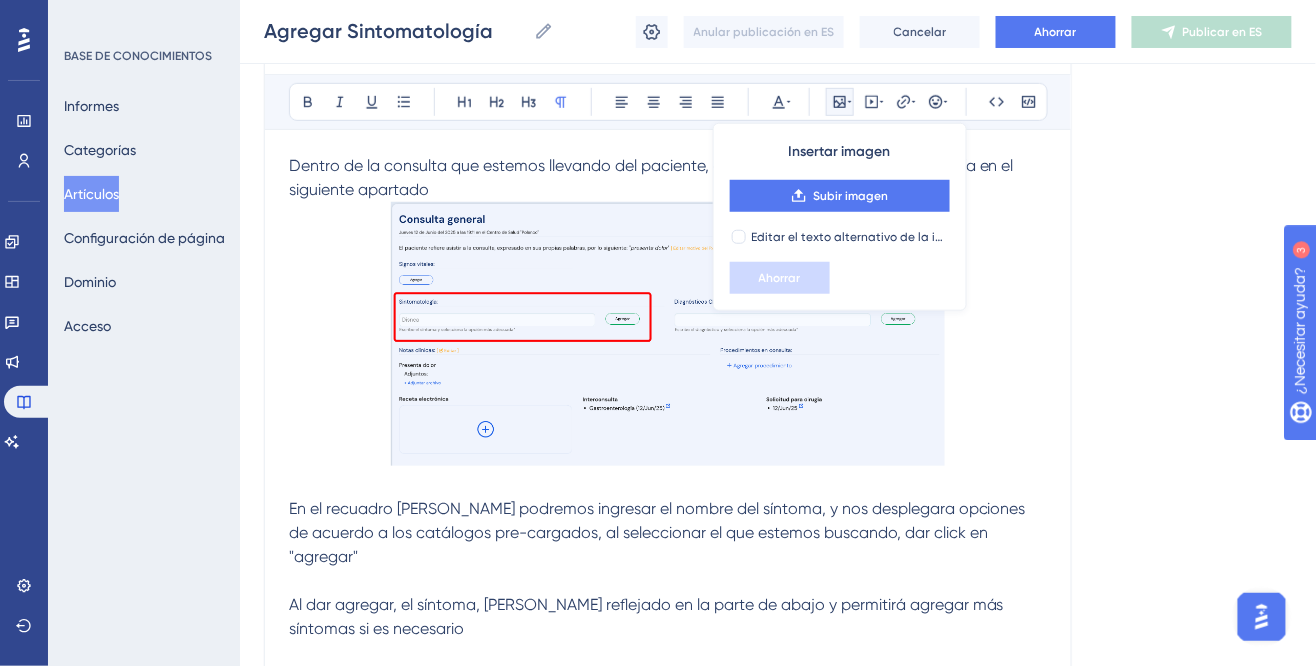 click on "En el recuadro [PERSON_NAME] podremos ingresar el nombre del síntoma, y nos desplegara opciones de acuerdo a los catálogos pre-cargados, al seleccionar el que estemos buscando, dar click en "agregar"" at bounding box center [659, 532] 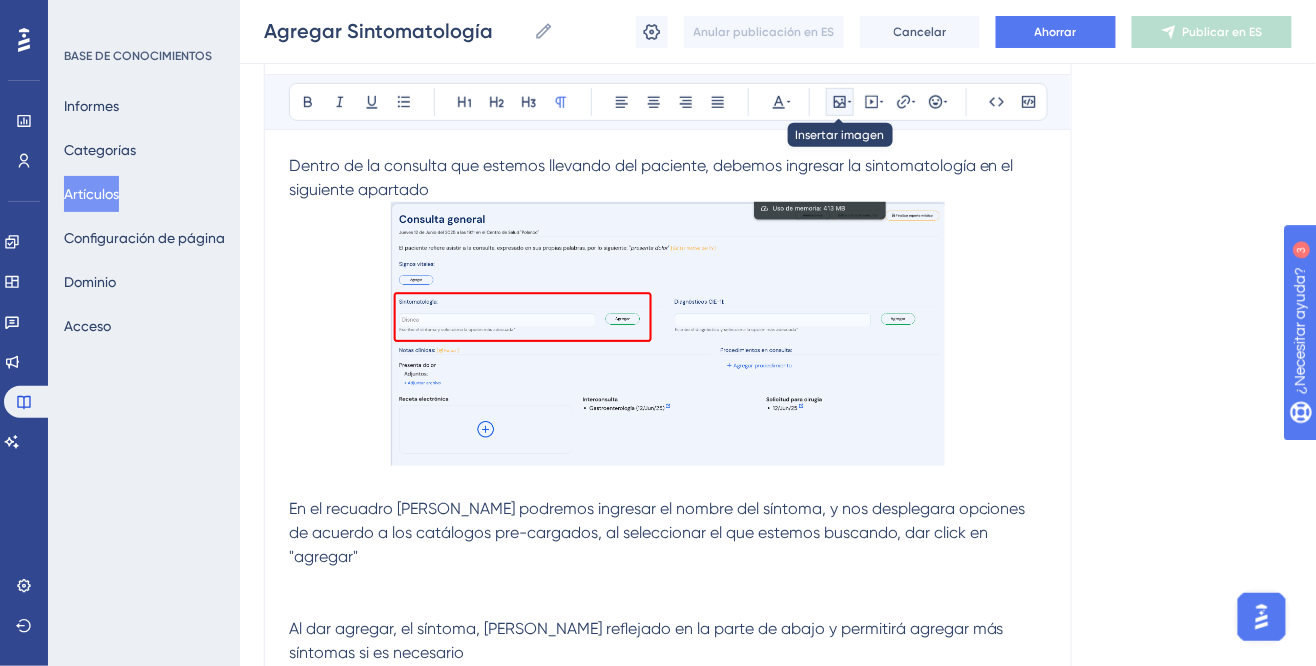 click 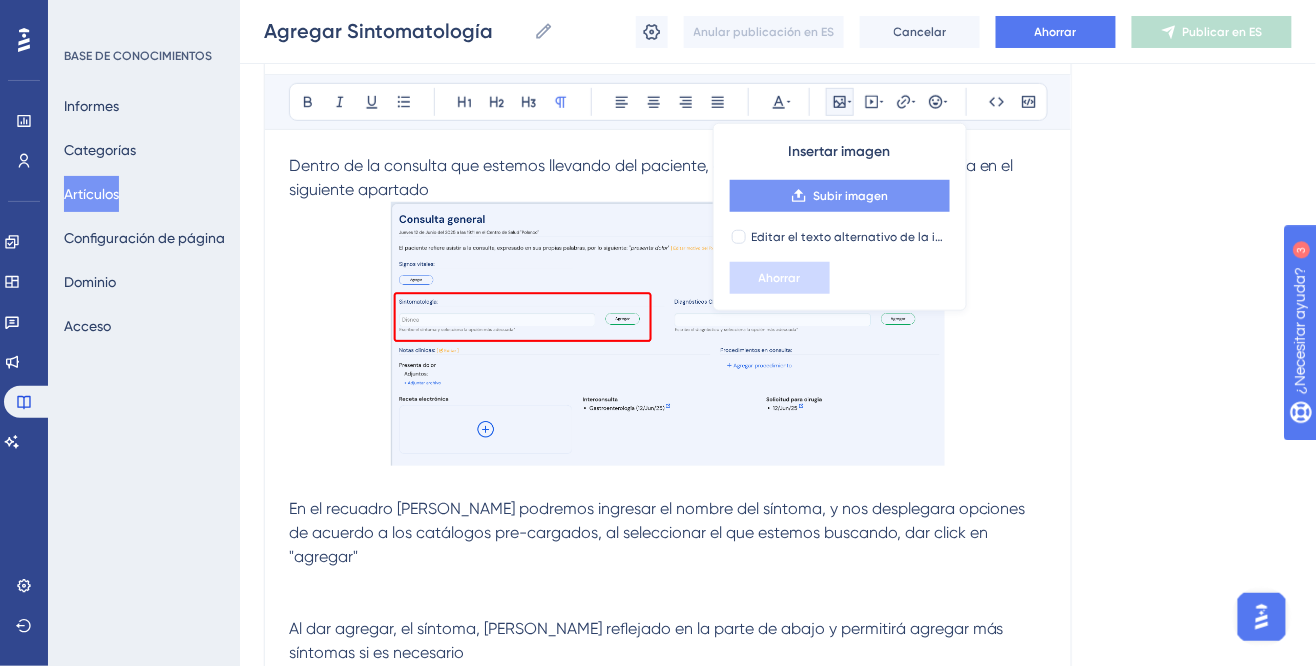 click on "Subir imagen" at bounding box center (840, 196) 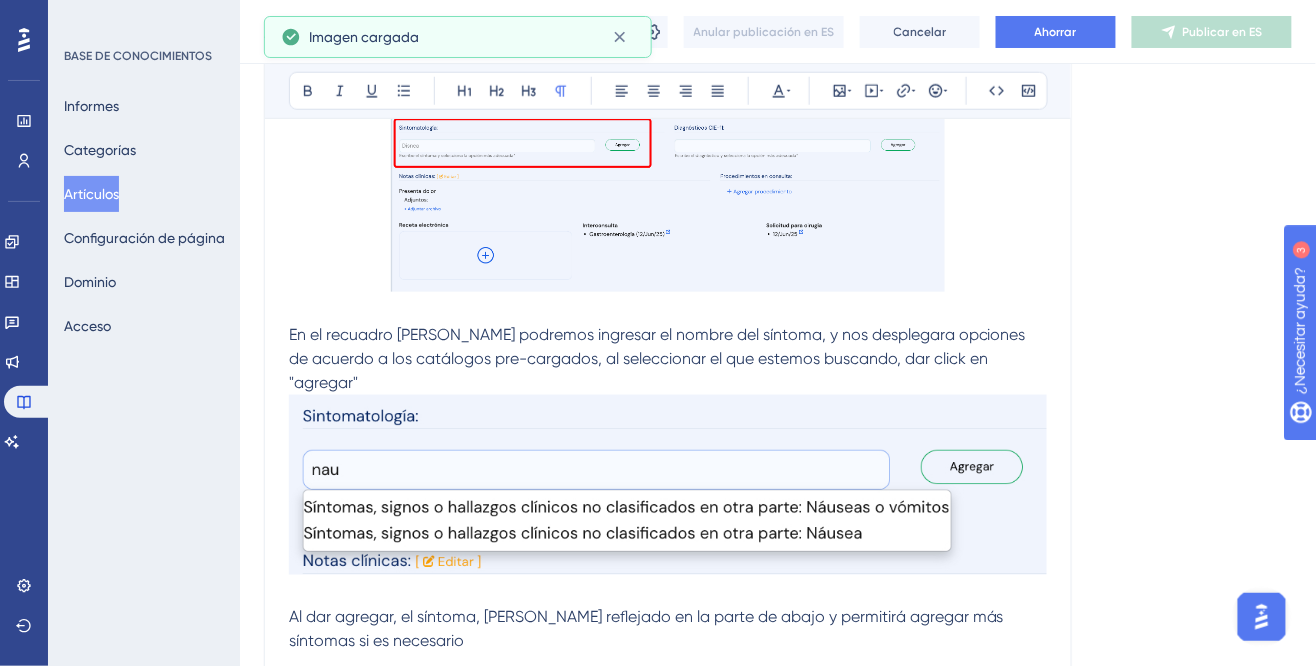 scroll, scrollTop: 461, scrollLeft: 0, axis: vertical 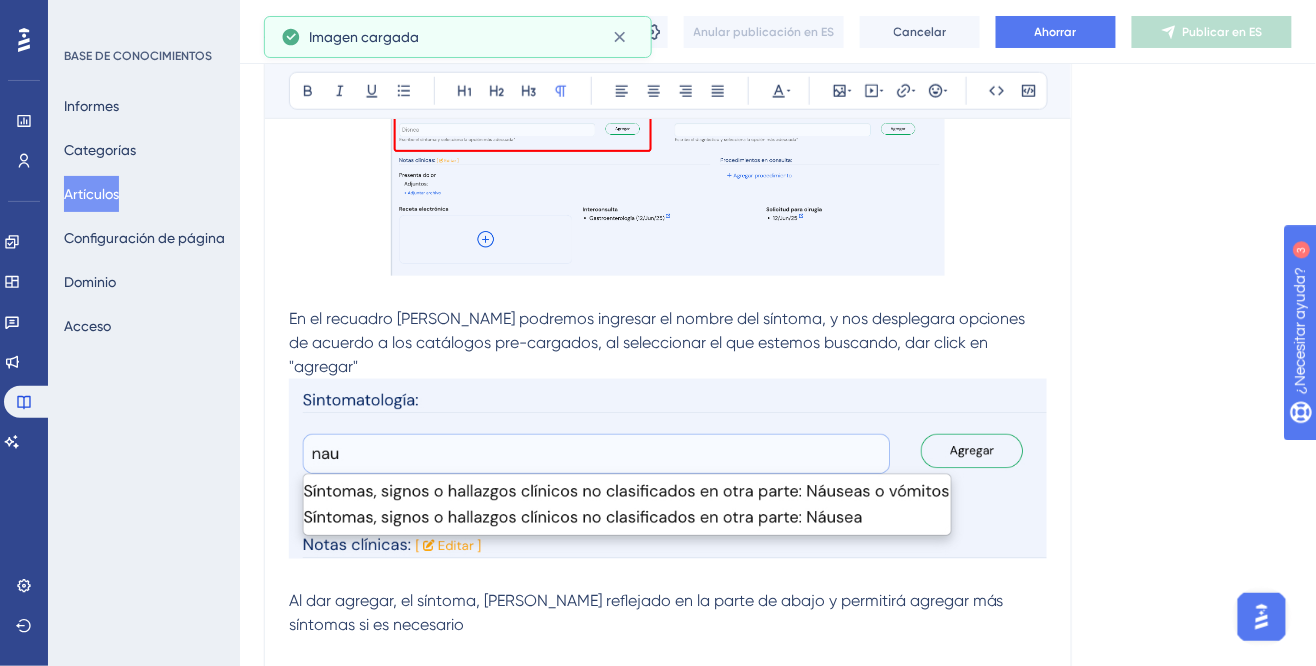 click at bounding box center (668, 469) 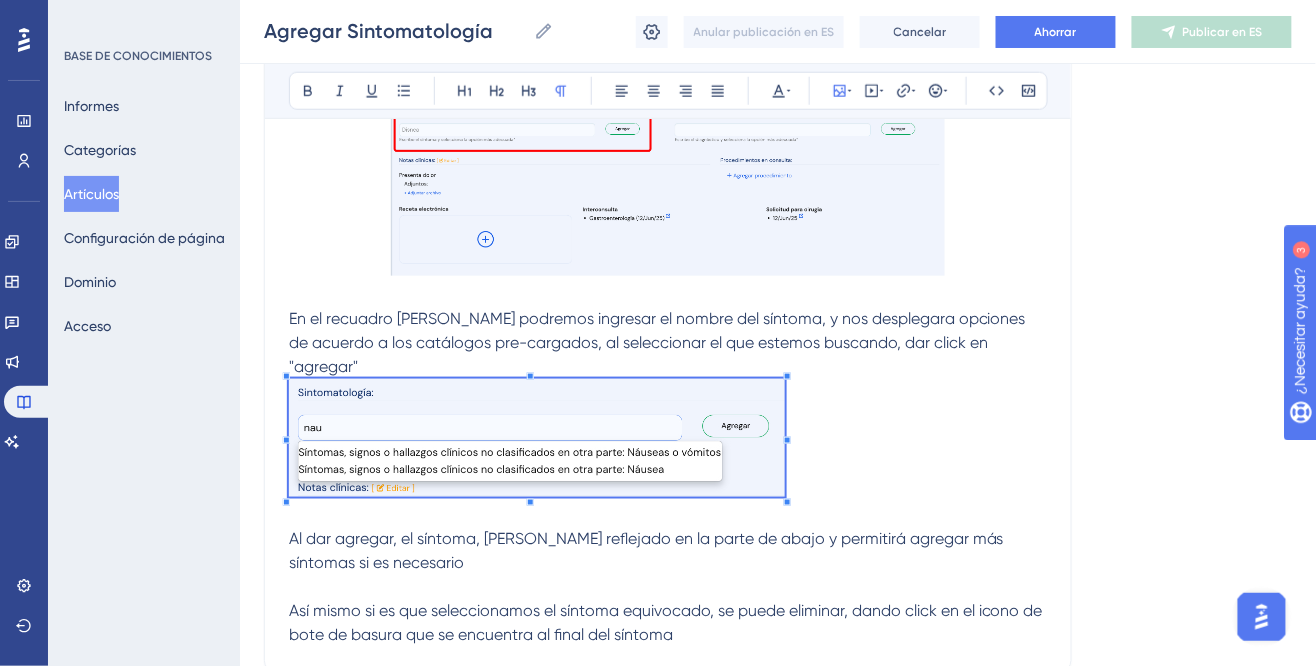 click at bounding box center (668, 441) 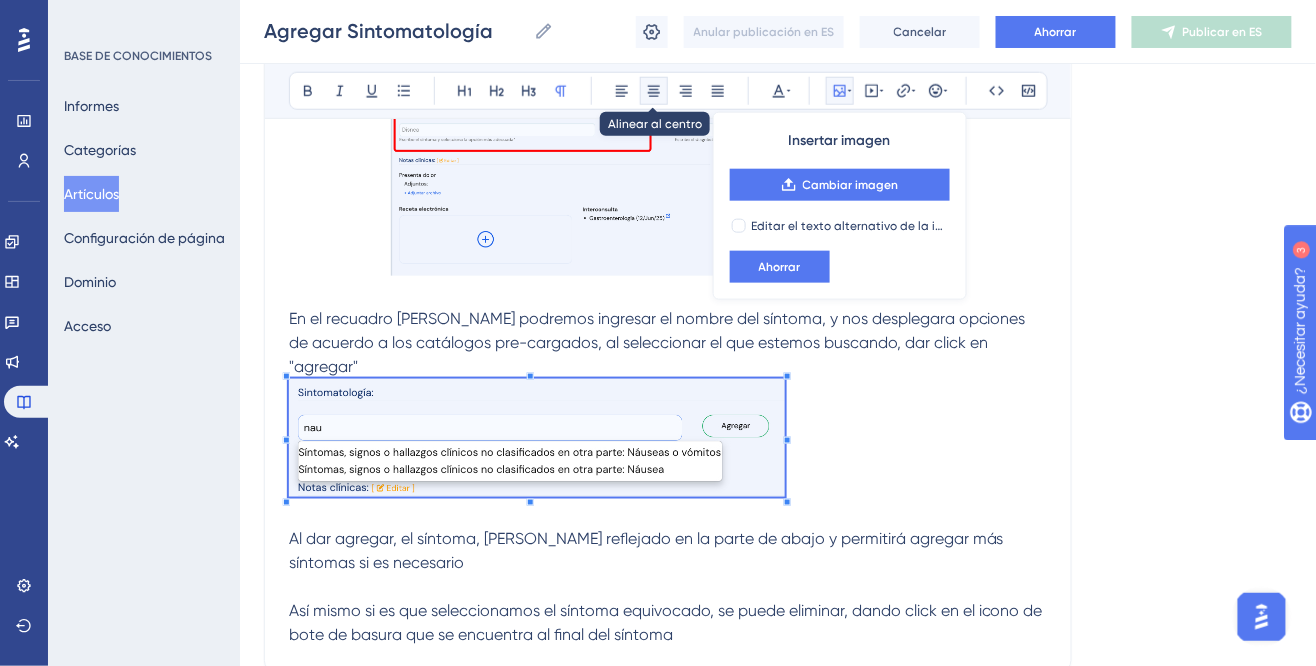 click 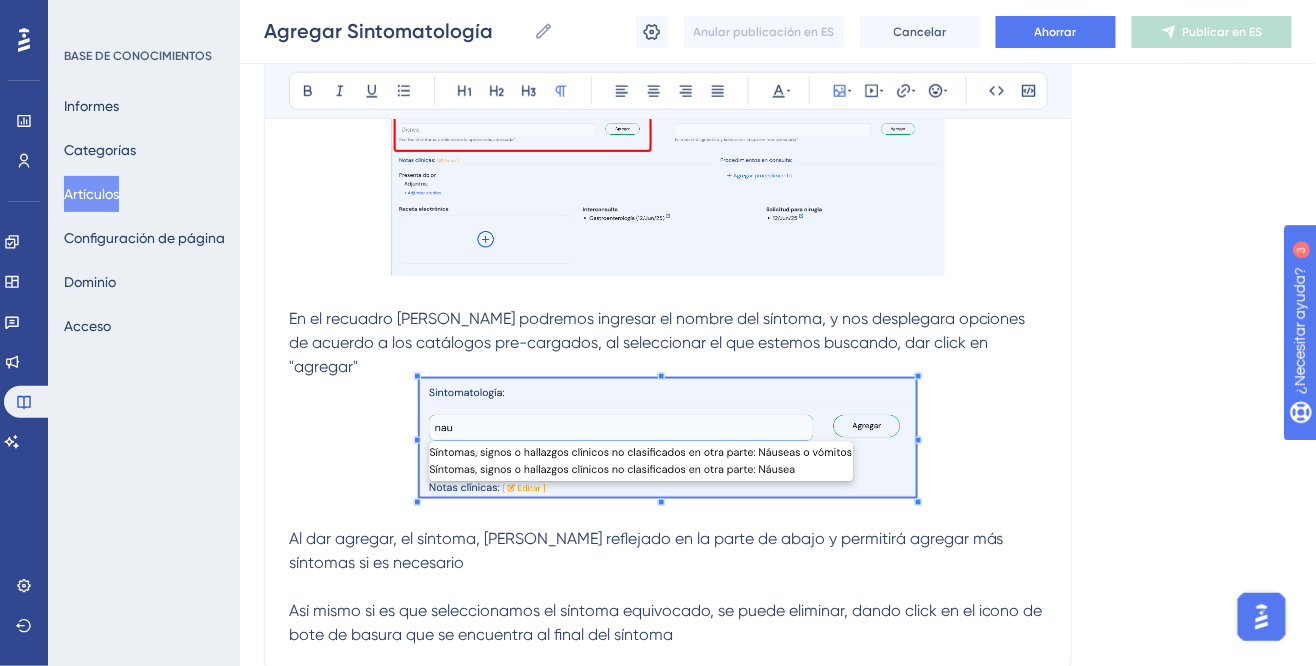 click on "Al dar agregar, el síntoma, [PERSON_NAME] reflejado en la parte de abajo y permitirá agregar más síntomas si es necesario" at bounding box center [668, 564] 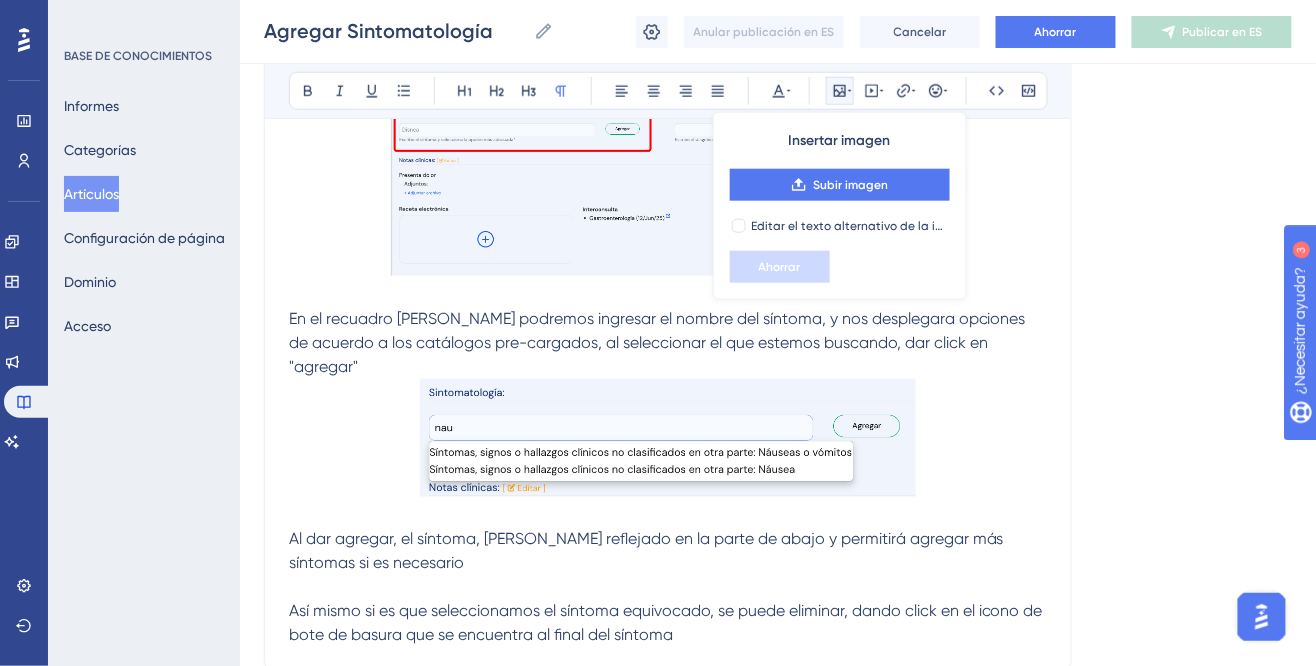 click on "Al dar agregar, el síntoma, [PERSON_NAME] reflejado en la parte de abajo y permitirá agregar más síntomas si es necesario" at bounding box center [668, 564] 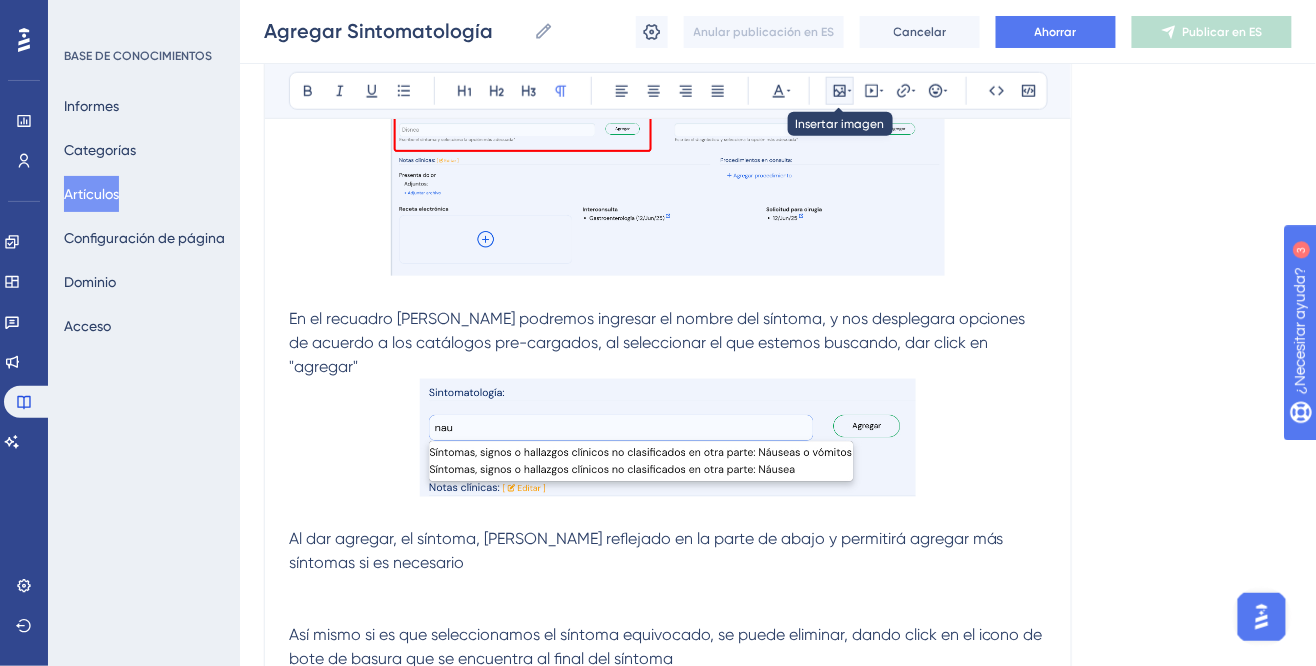click 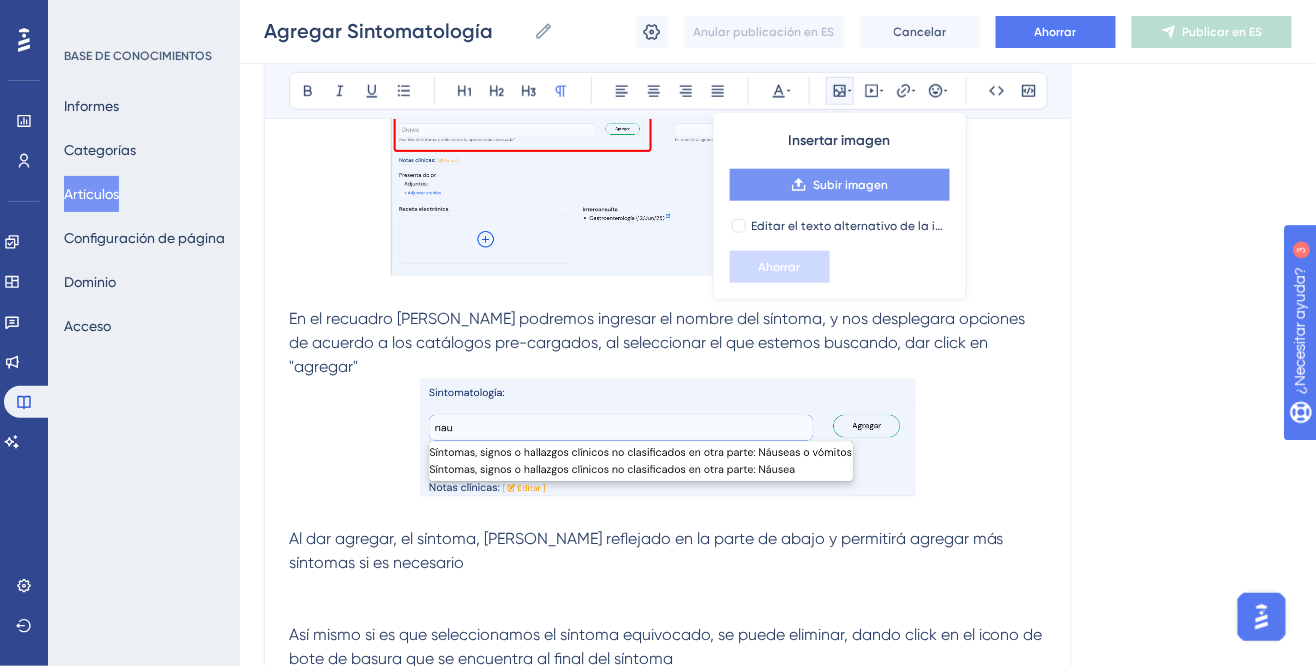 click on "Subir imagen" at bounding box center (850, 185) 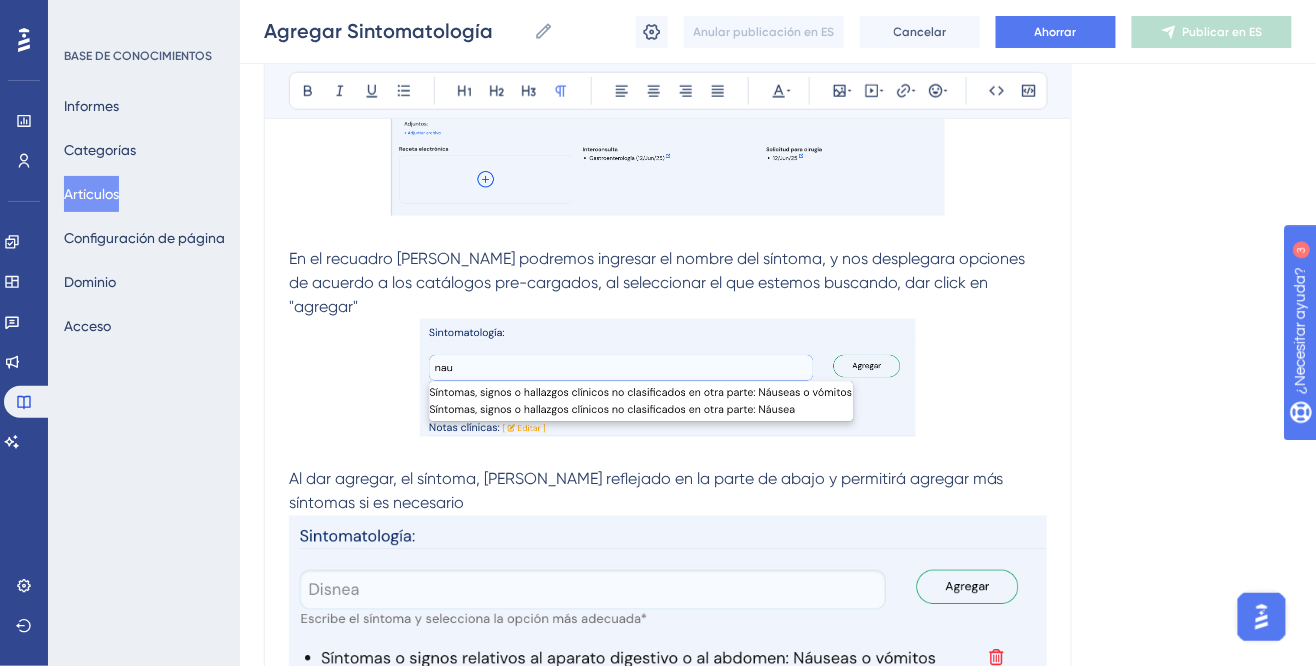 scroll, scrollTop: 630, scrollLeft: 0, axis: vertical 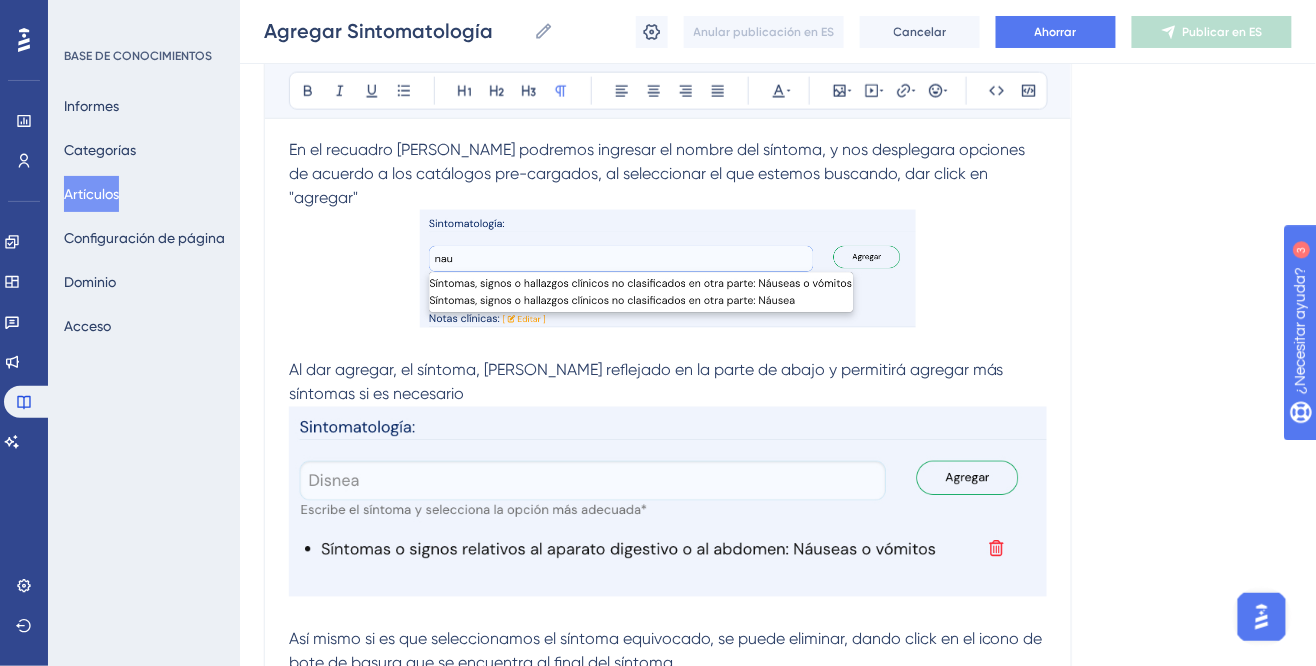 click at bounding box center [668, 502] 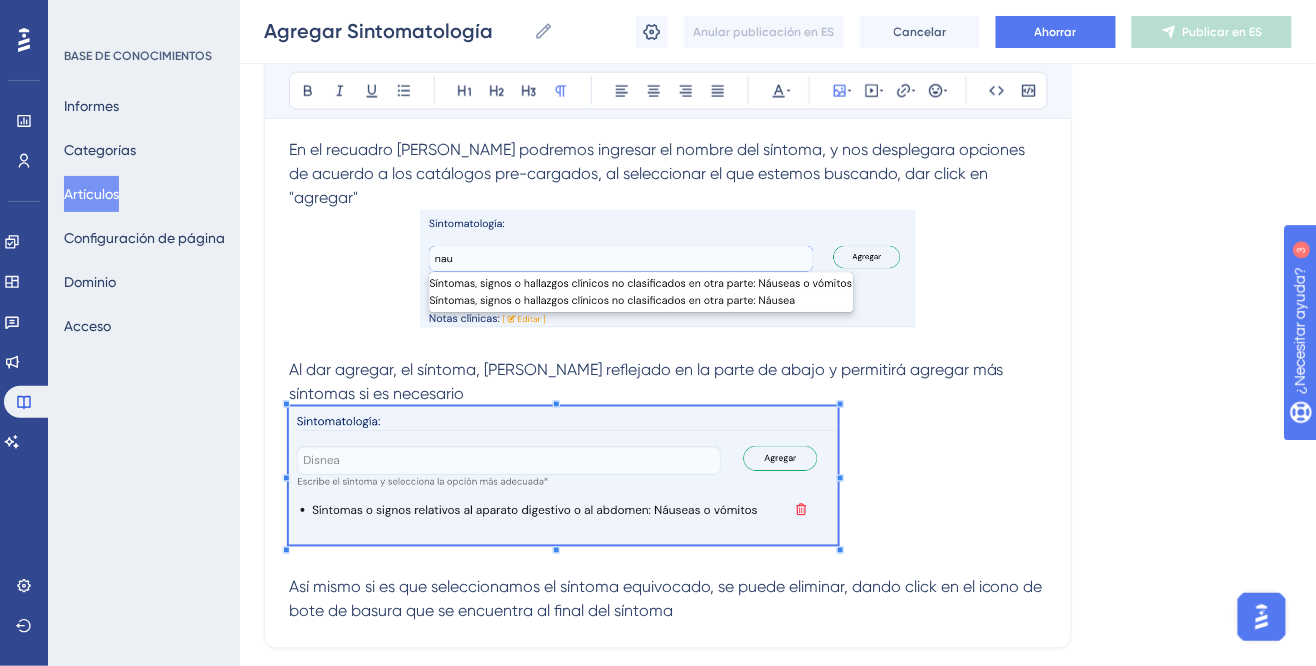 click at bounding box center (563, 479) 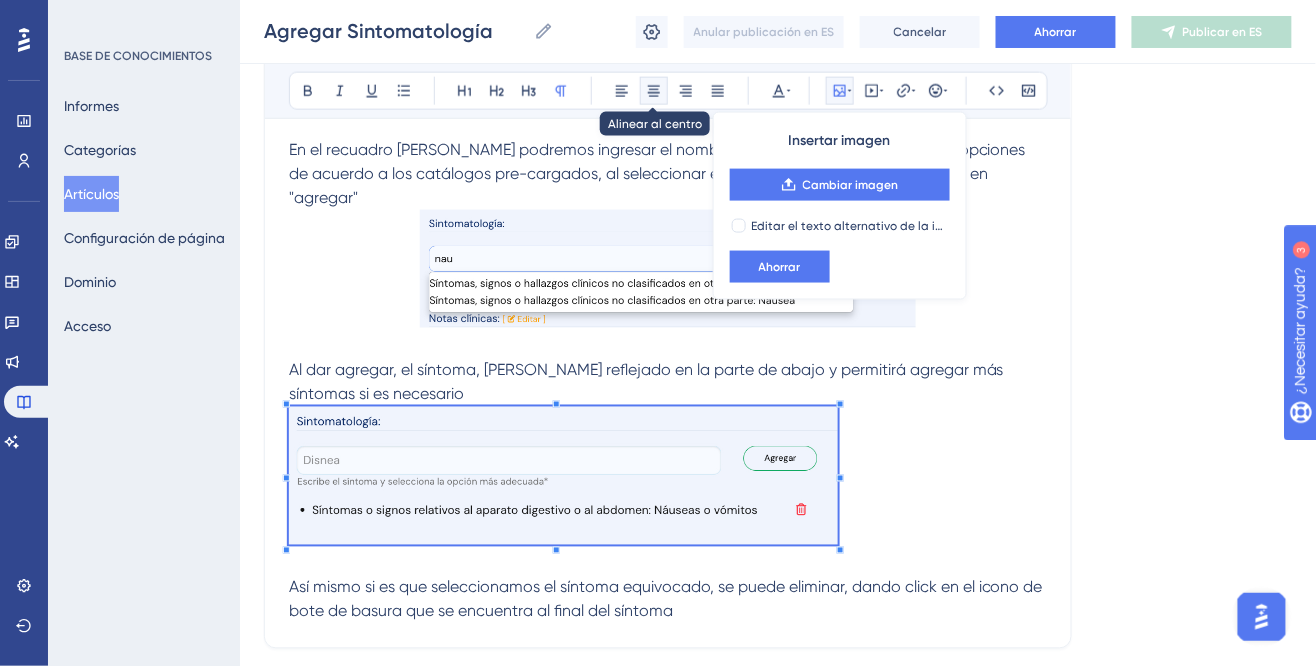 click 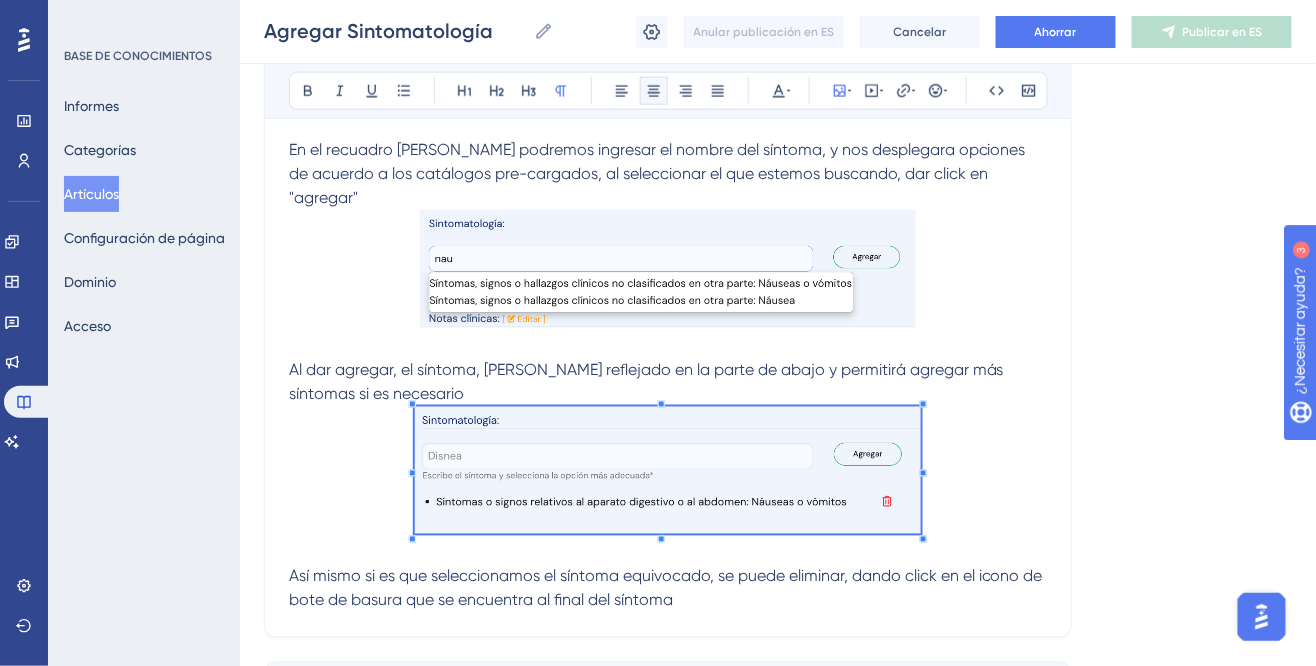 click at bounding box center [668, 474] 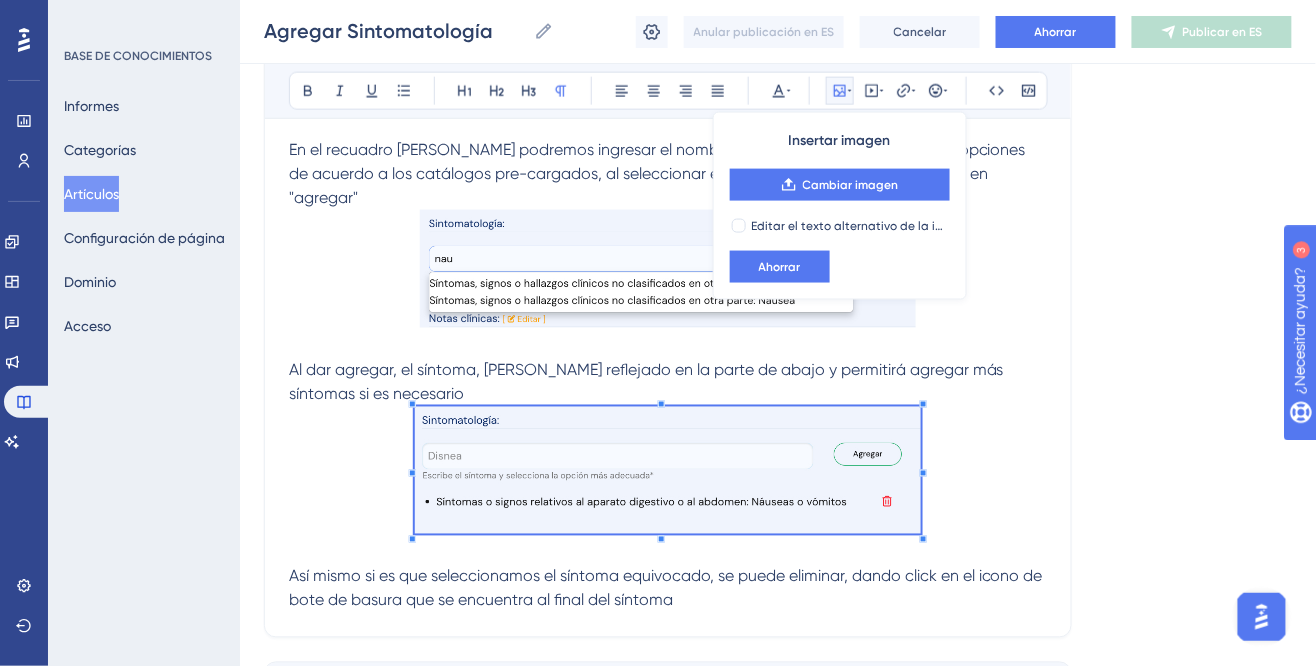 click at bounding box center [668, 486] 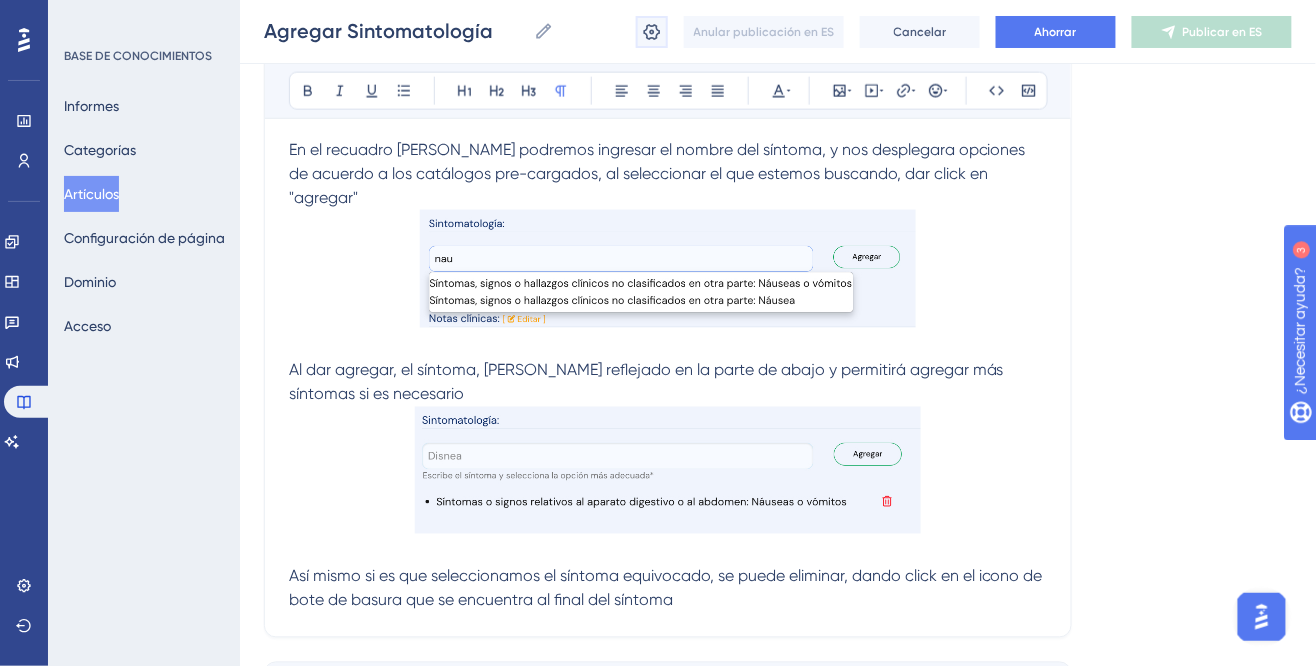 click 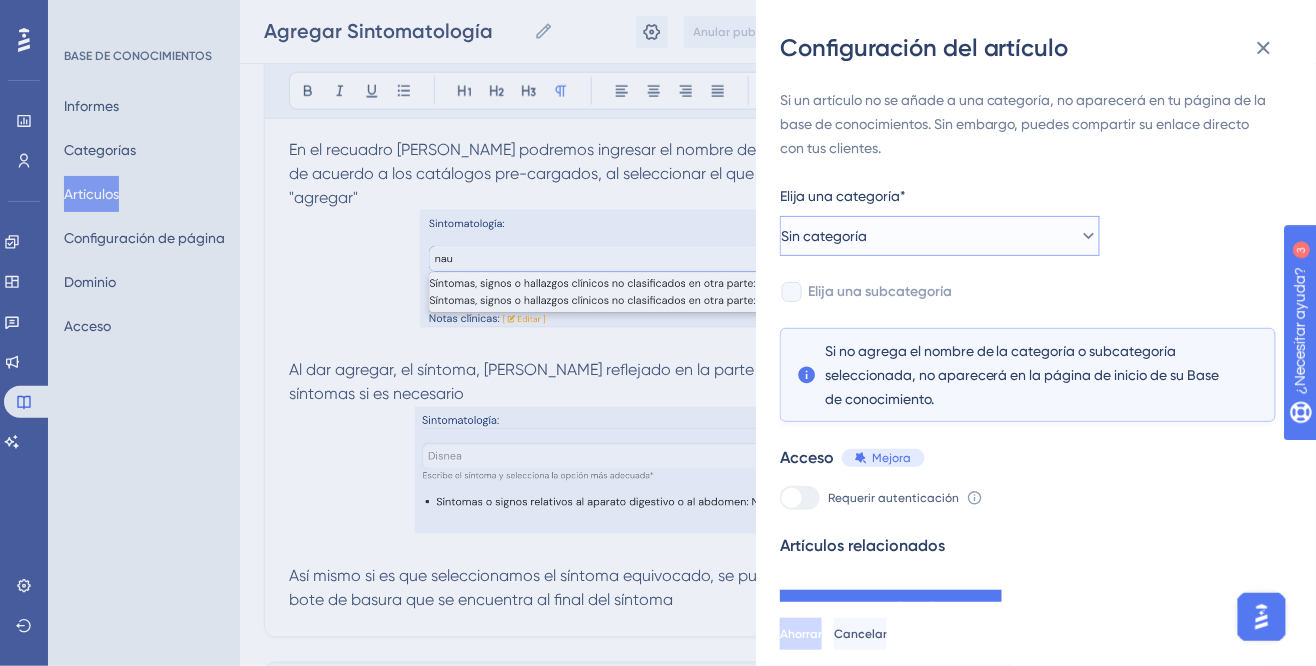 click on "Sin categoría" at bounding box center [824, 236] 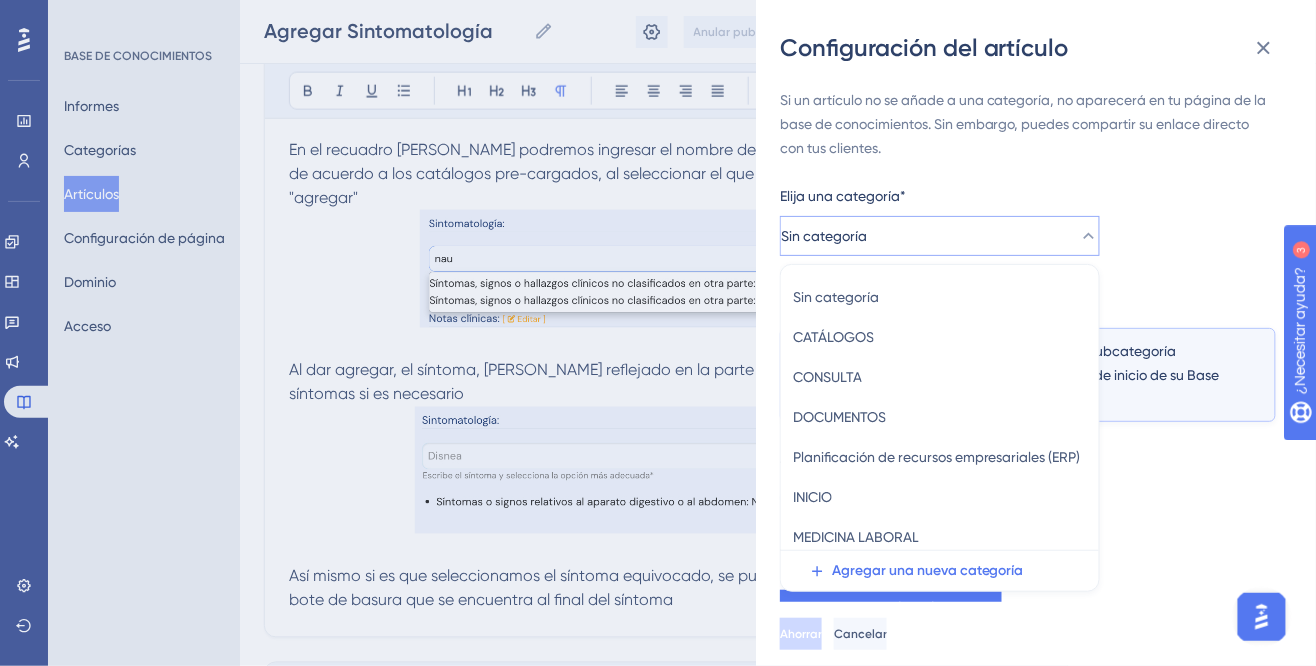 scroll, scrollTop: 77, scrollLeft: 0, axis: vertical 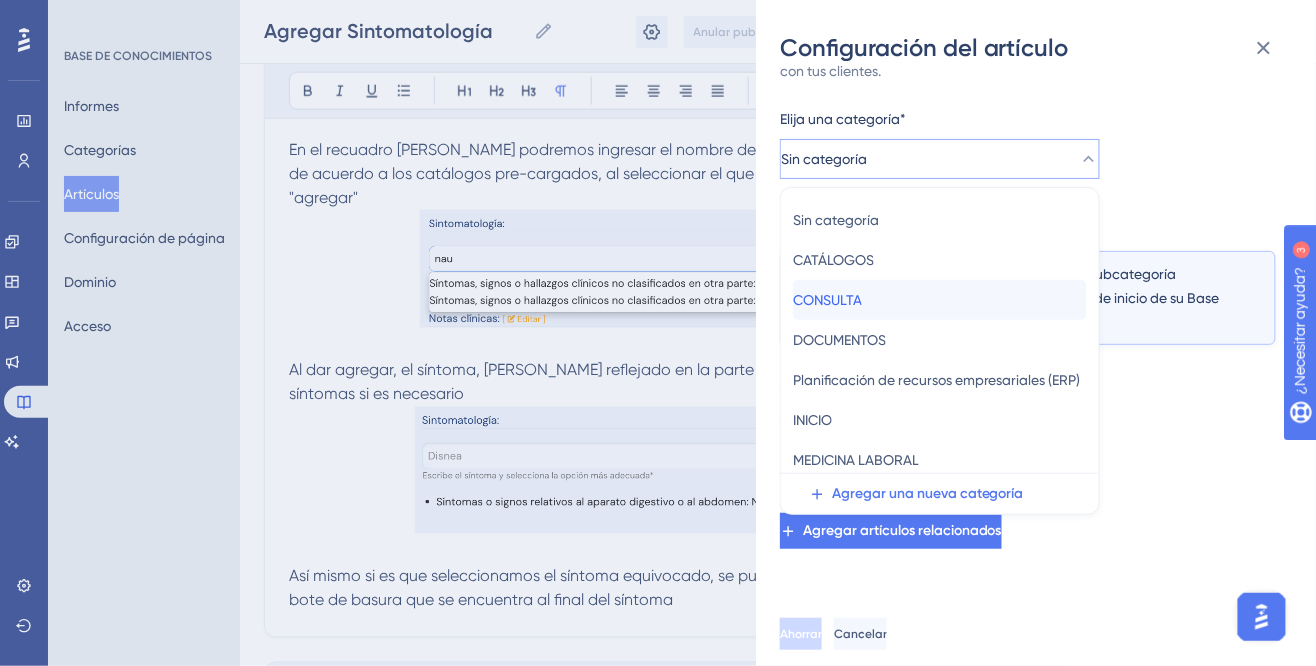 click on "CONSULTA" at bounding box center (827, 300) 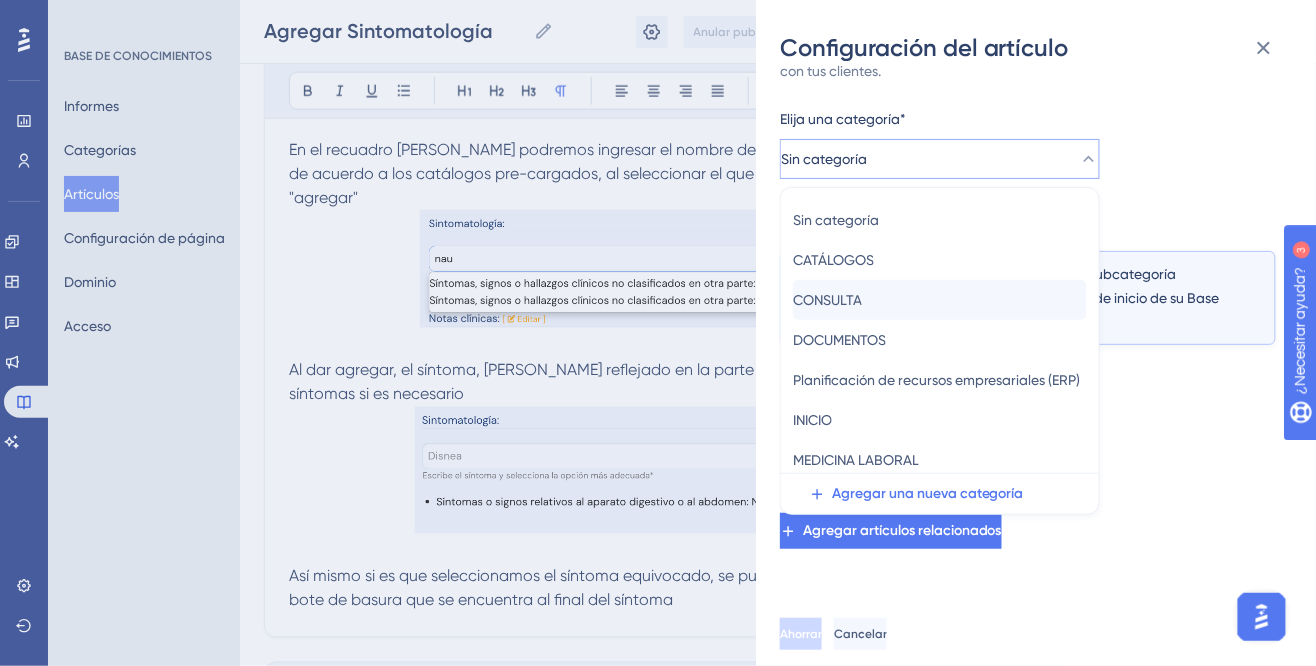 scroll, scrollTop: 5, scrollLeft: 0, axis: vertical 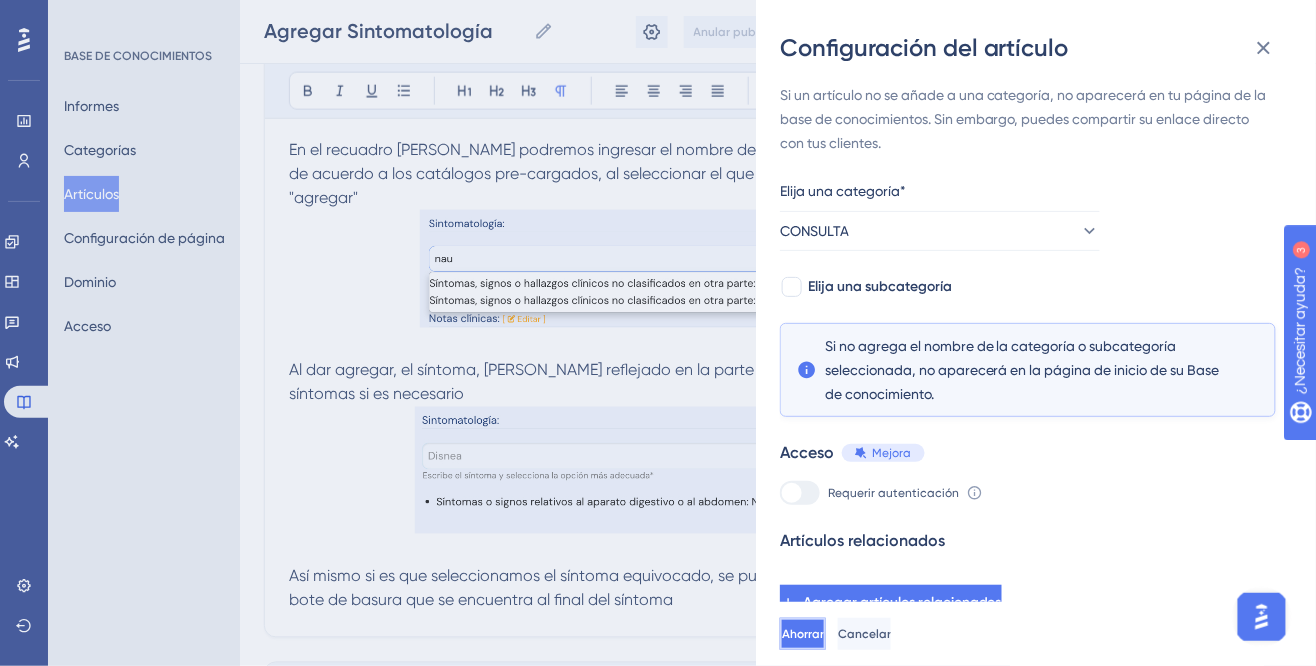 click on "Ahorrar" at bounding box center (803, 634) 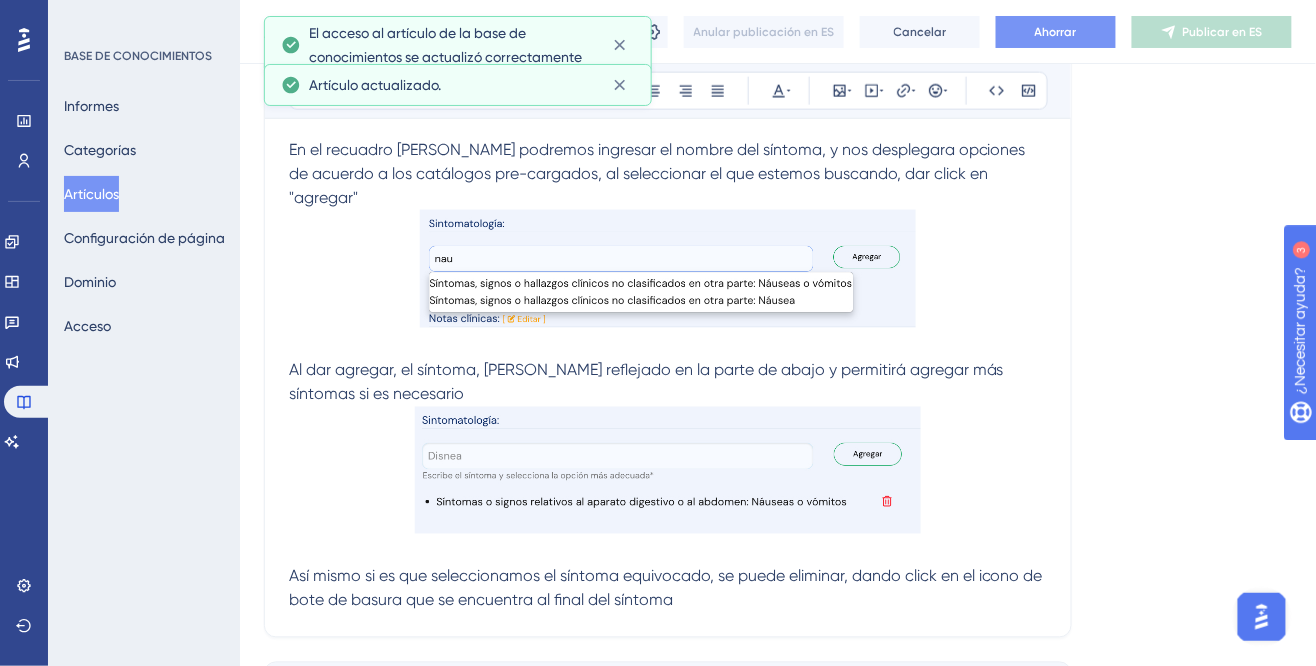 click on "Ahorrar" at bounding box center [1056, 32] 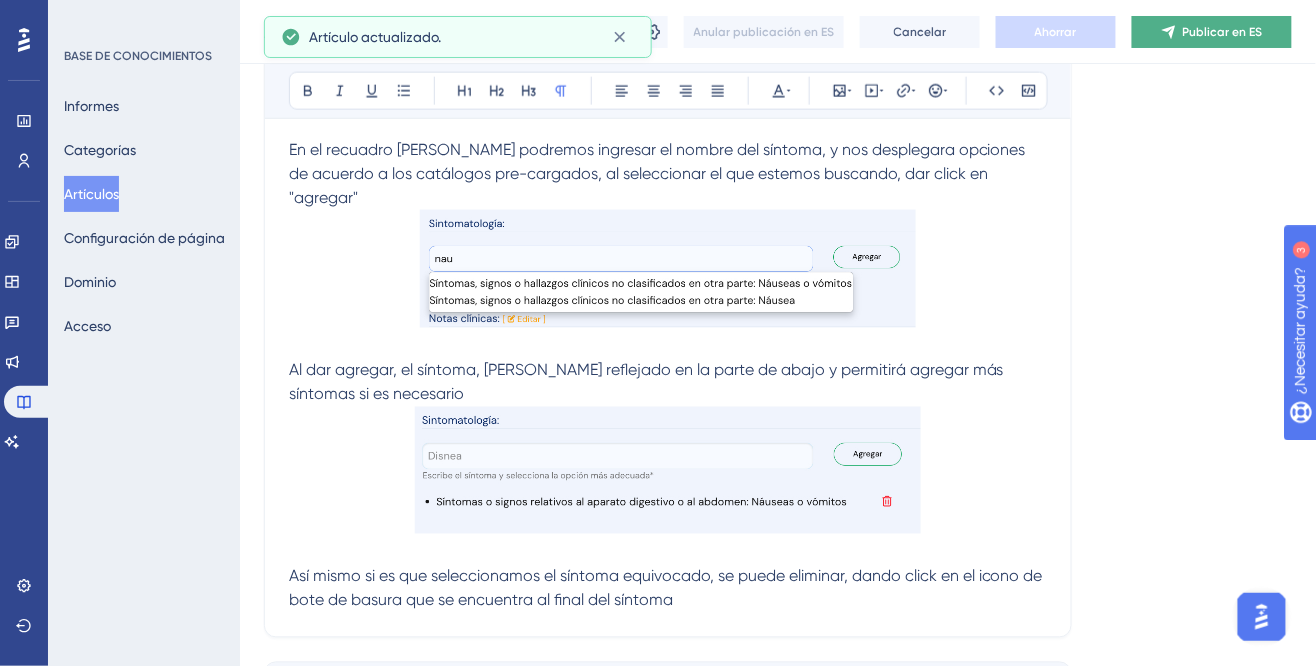 click 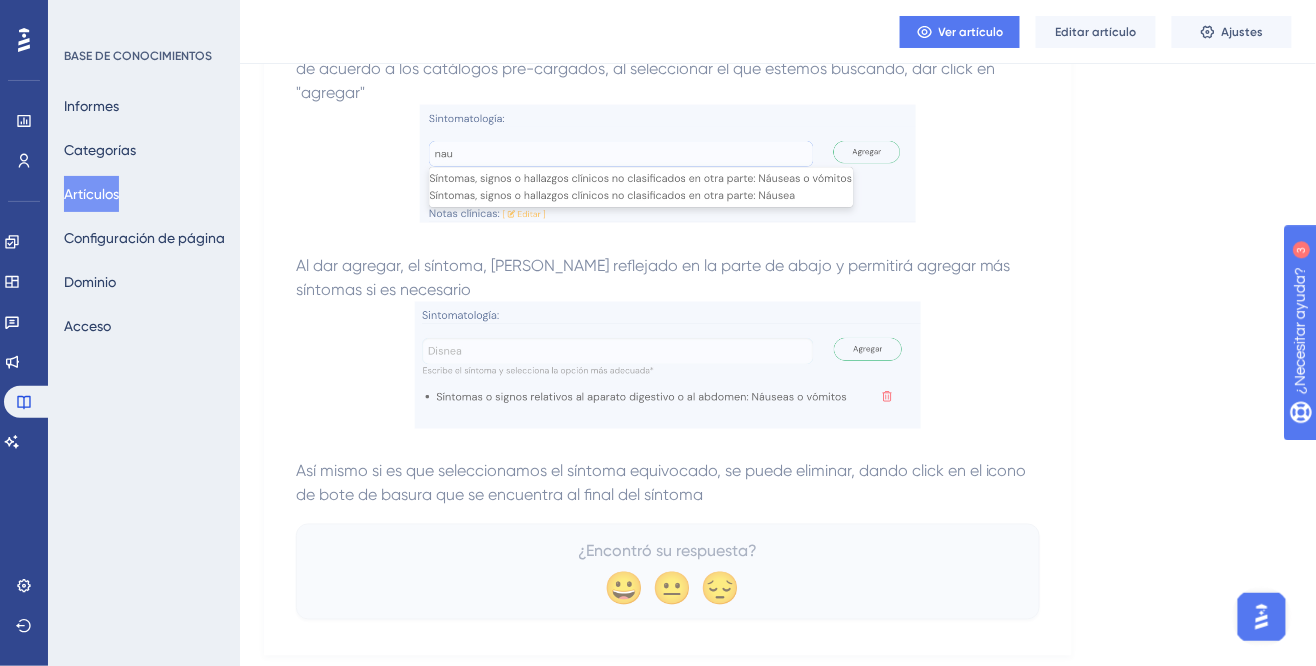 click on "Artículos" at bounding box center [91, 194] 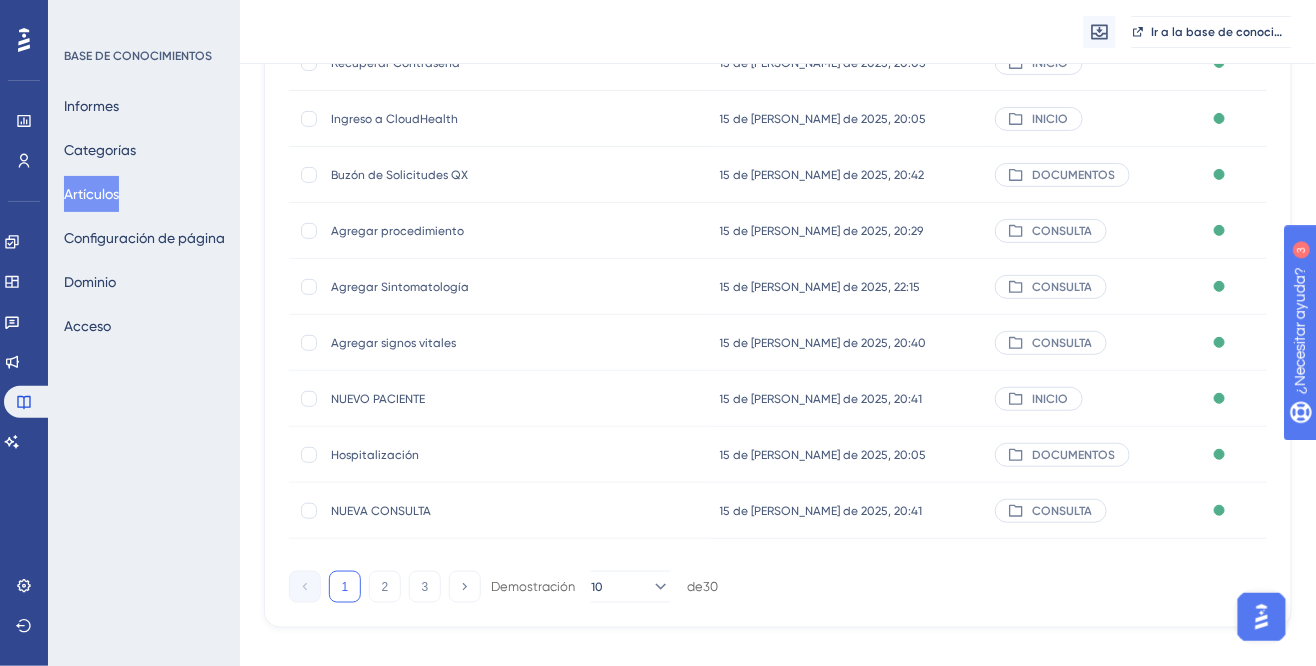 scroll, scrollTop: 350, scrollLeft: 0, axis: vertical 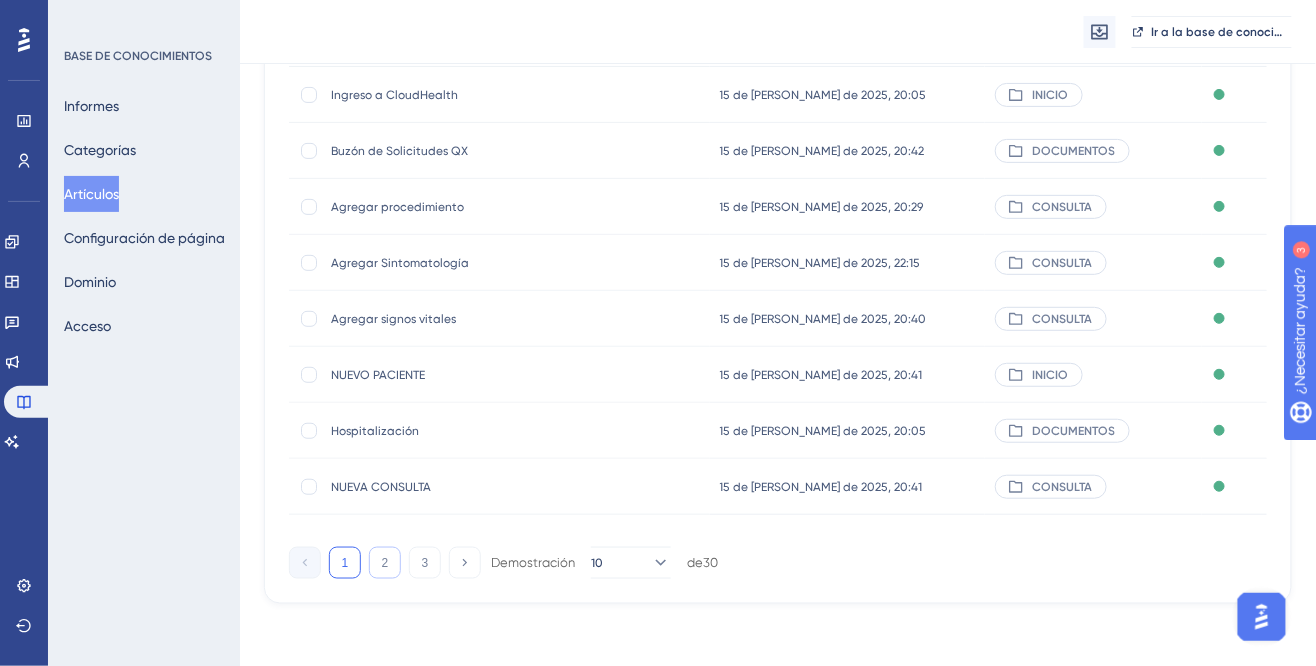 click on "2" at bounding box center [385, 563] 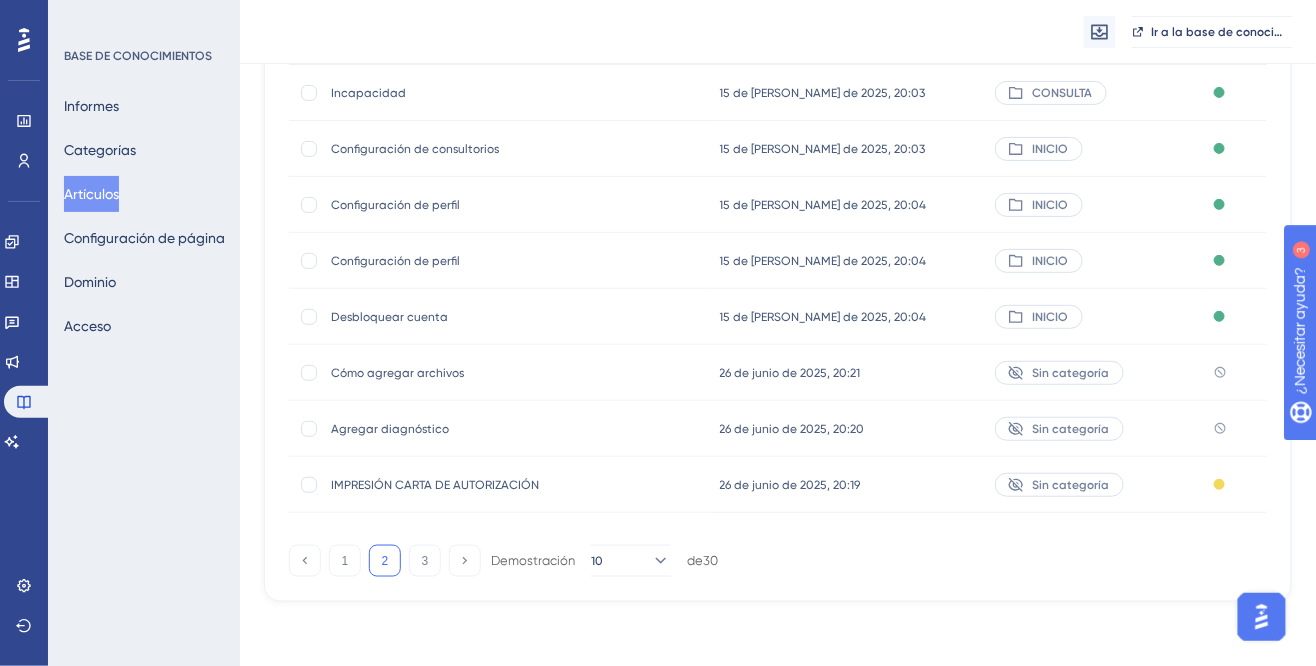 scroll, scrollTop: 367, scrollLeft: 0, axis: vertical 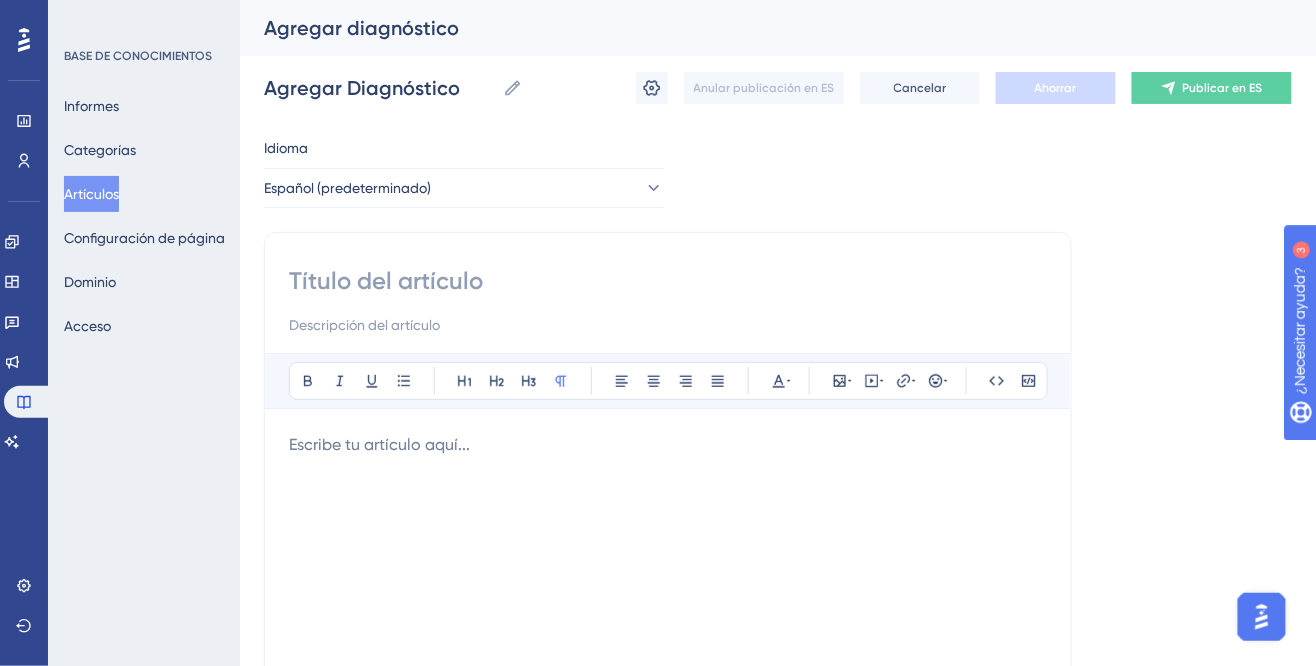 click at bounding box center [668, 281] 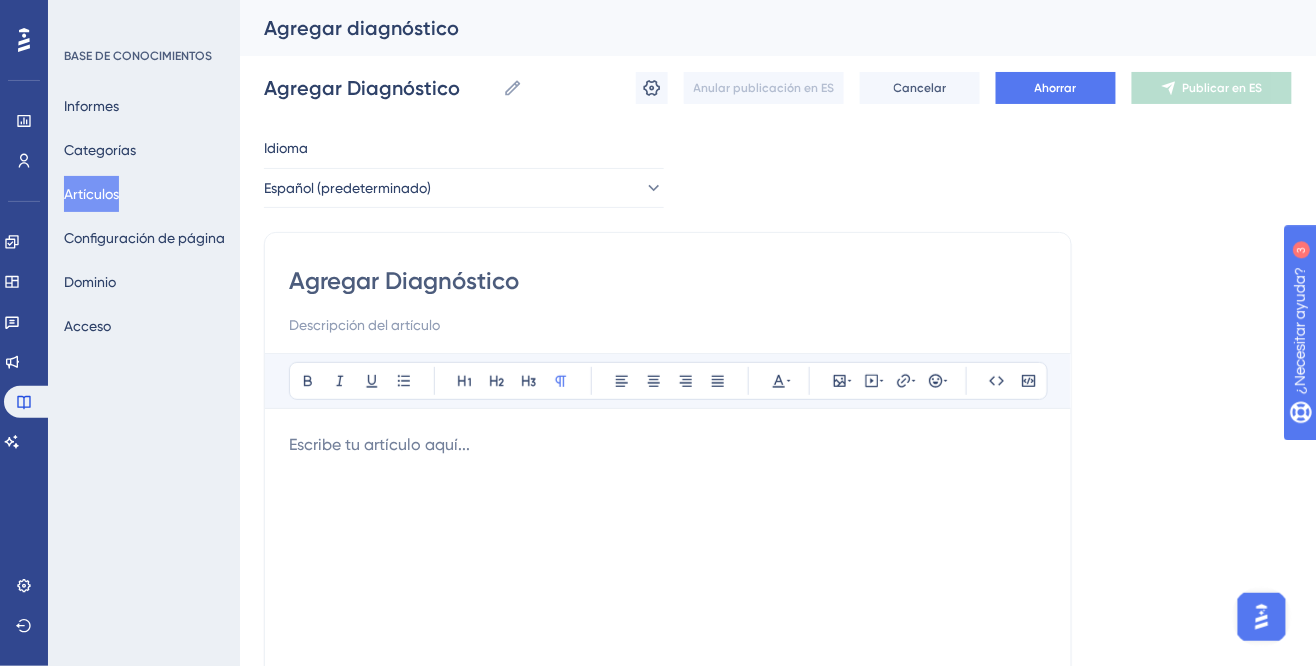 type on "Agregar Diagnóstico" 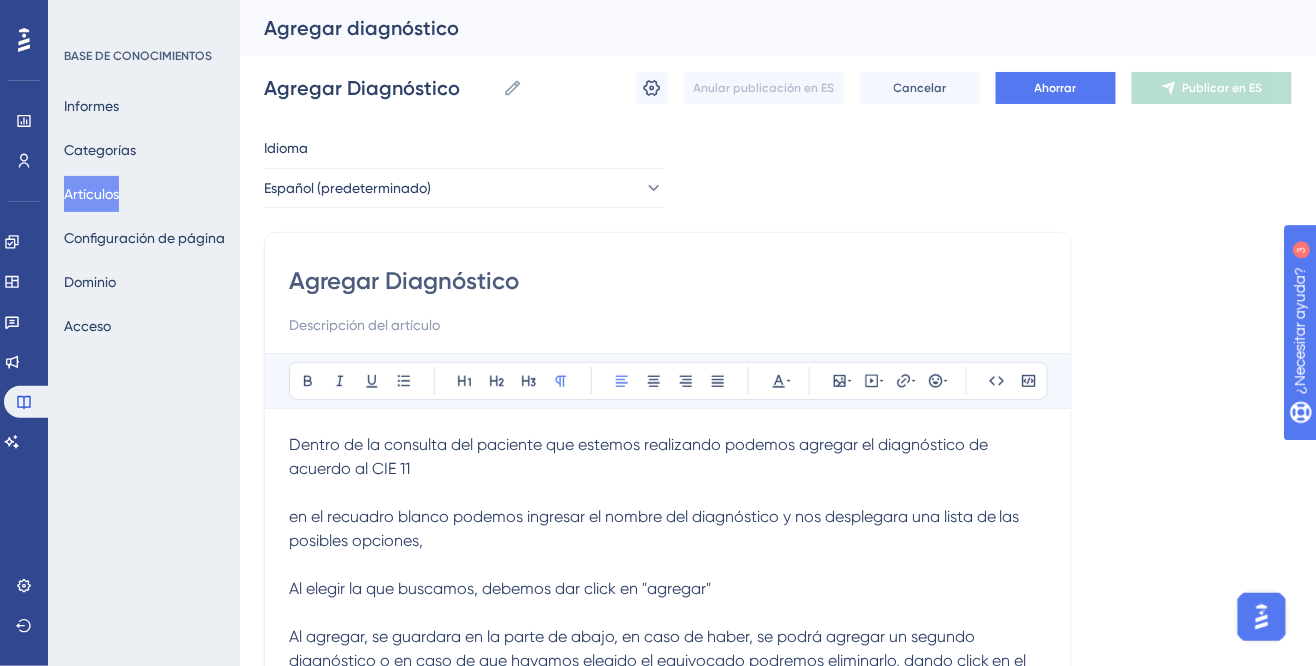 scroll, scrollTop: 8, scrollLeft: 0, axis: vertical 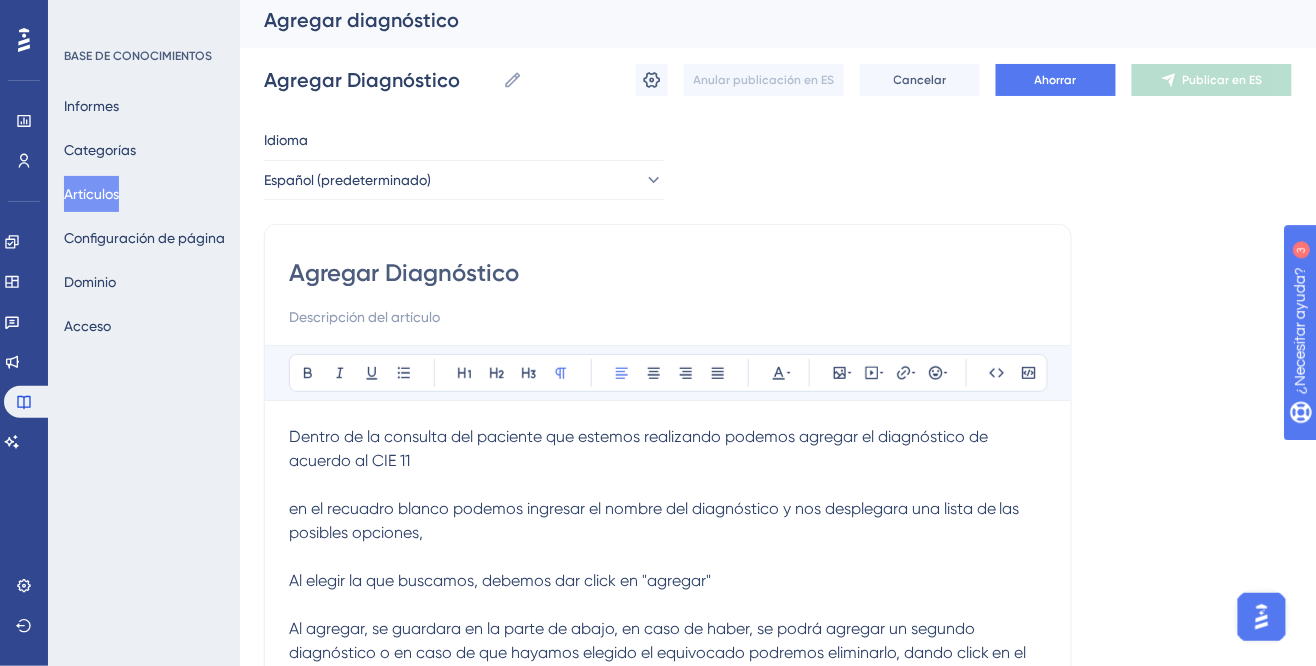 click at bounding box center (668, 485) 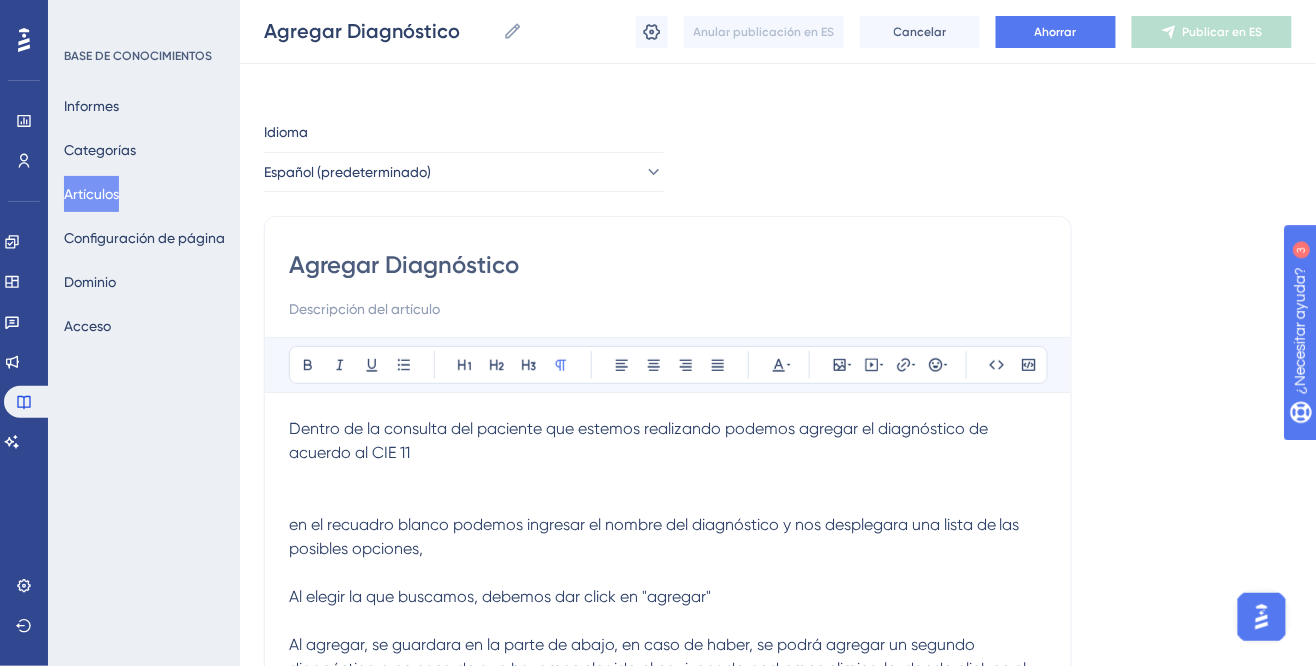 scroll, scrollTop: 180, scrollLeft: 0, axis: vertical 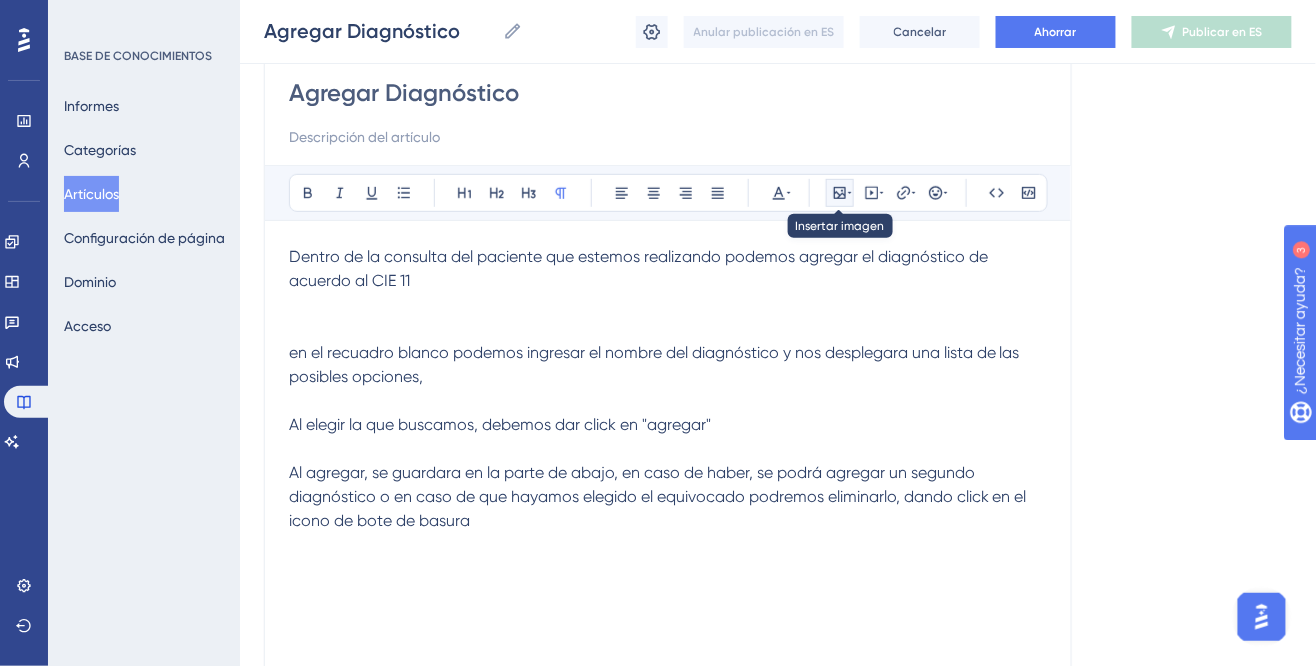 click 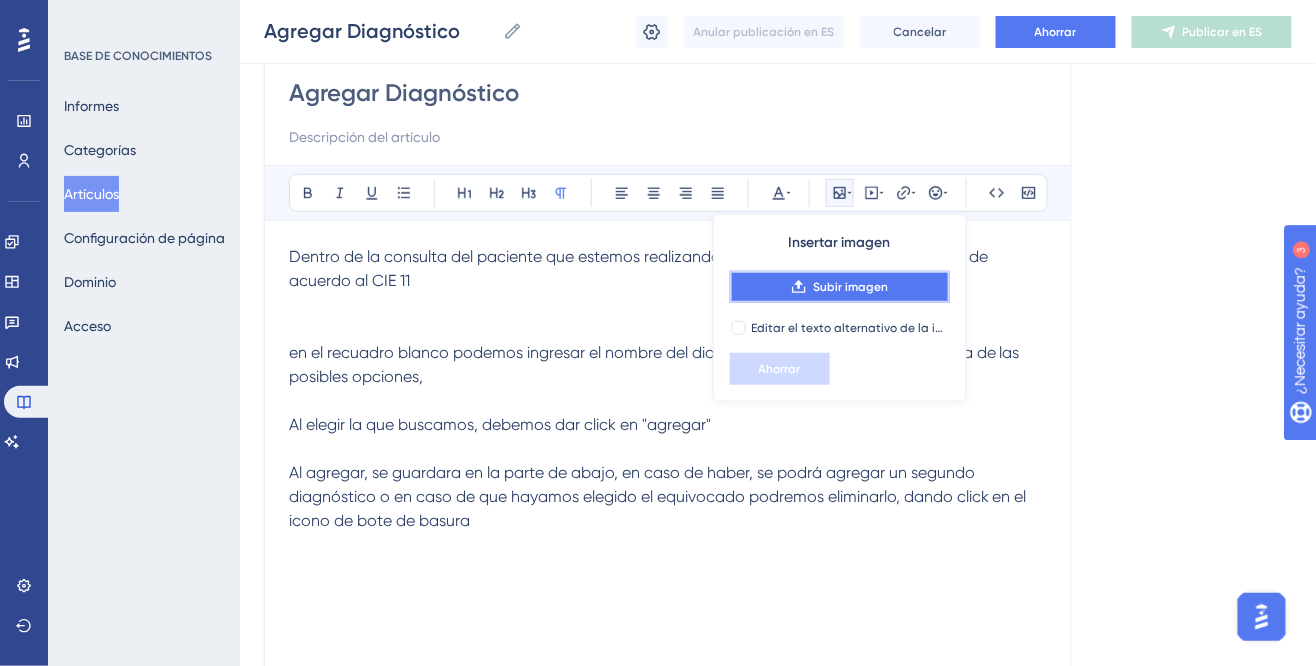 click on "Subir imagen" at bounding box center [840, 287] 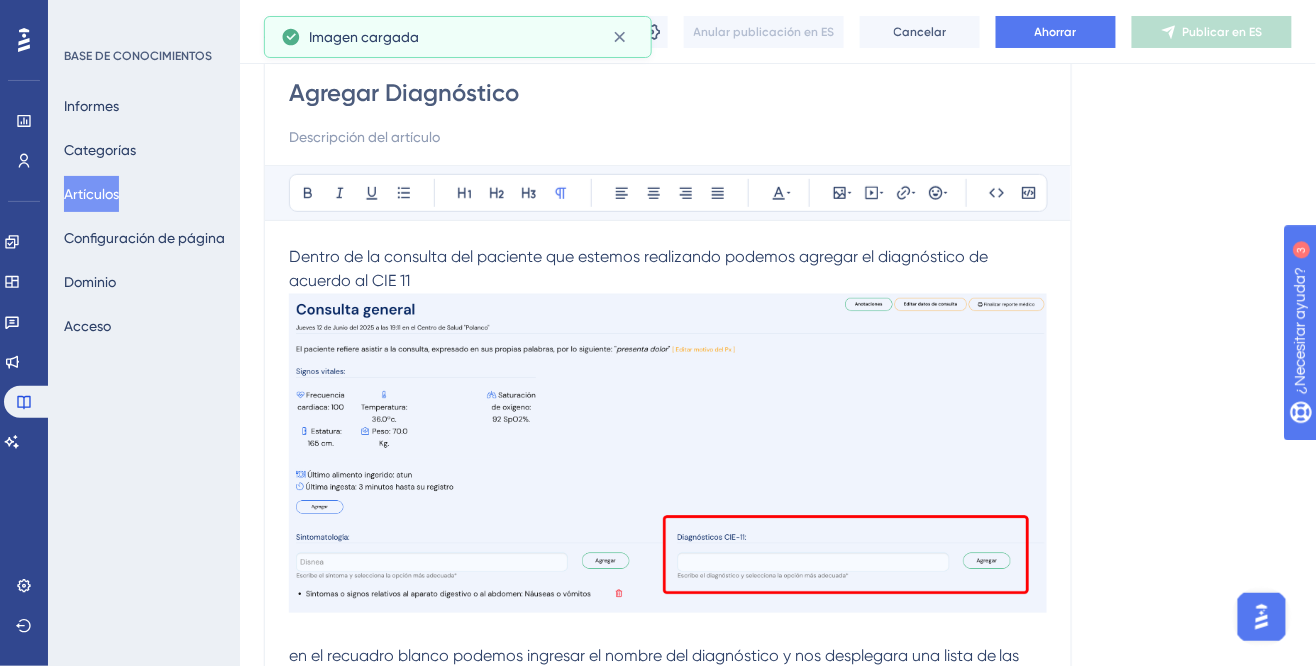 click at bounding box center [668, 453] 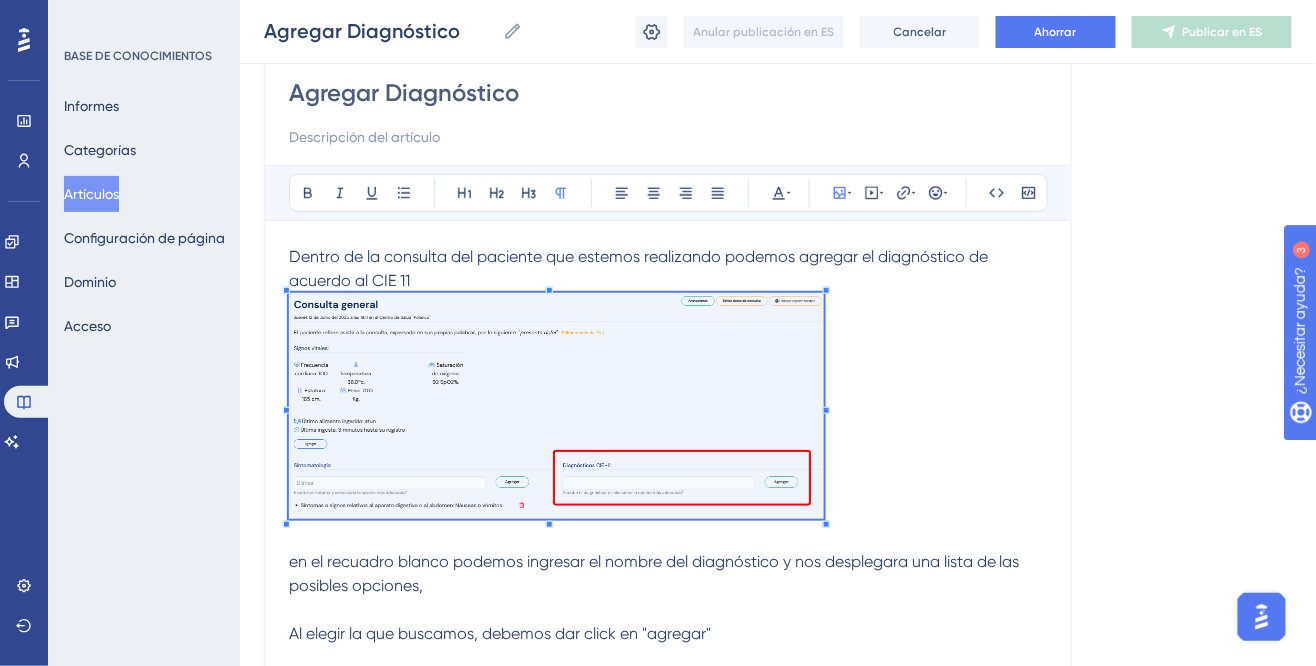 click at bounding box center [668, 409] 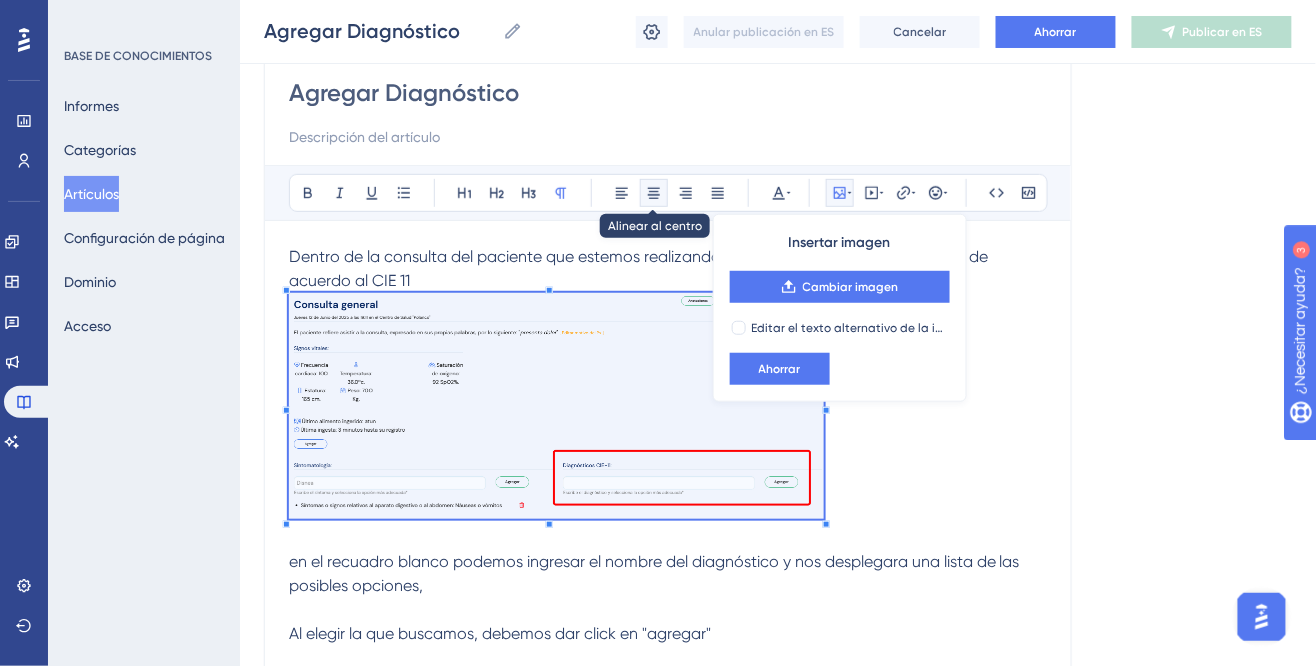 click at bounding box center (654, 193) 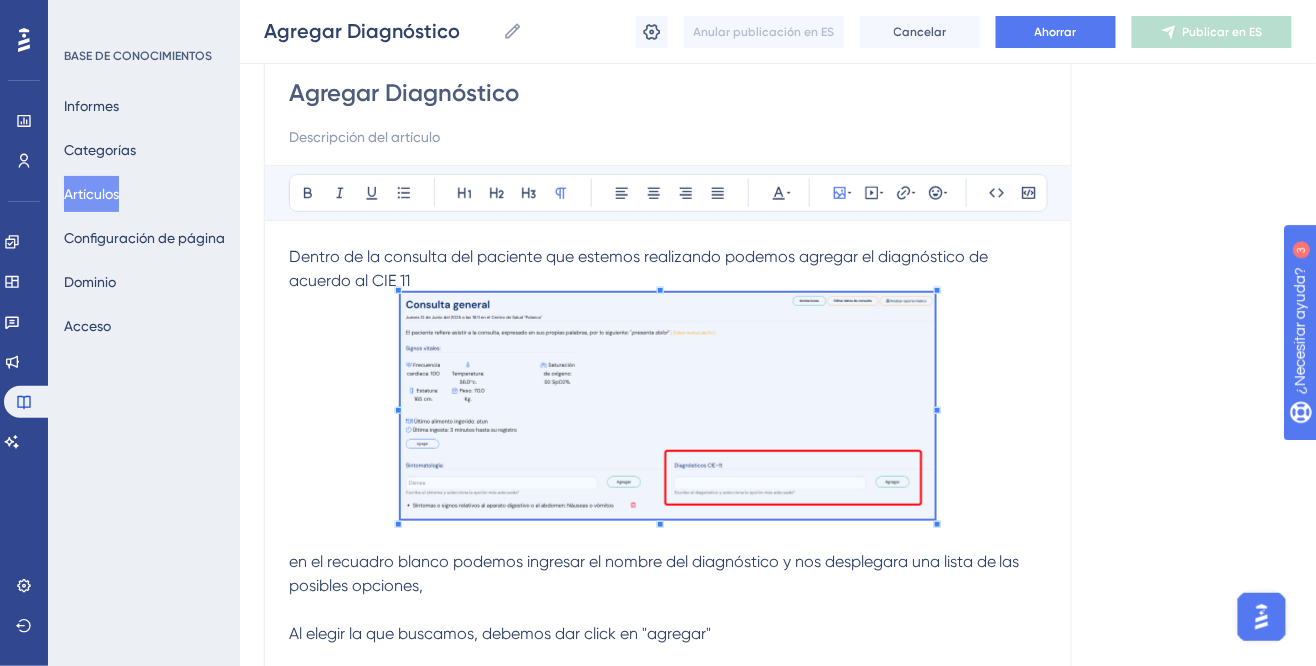 click on "en el recuadro blanco podemos ingresar el nombre del diagnóstico y nos desplegara una lista de las posibles opciones," at bounding box center [668, 574] 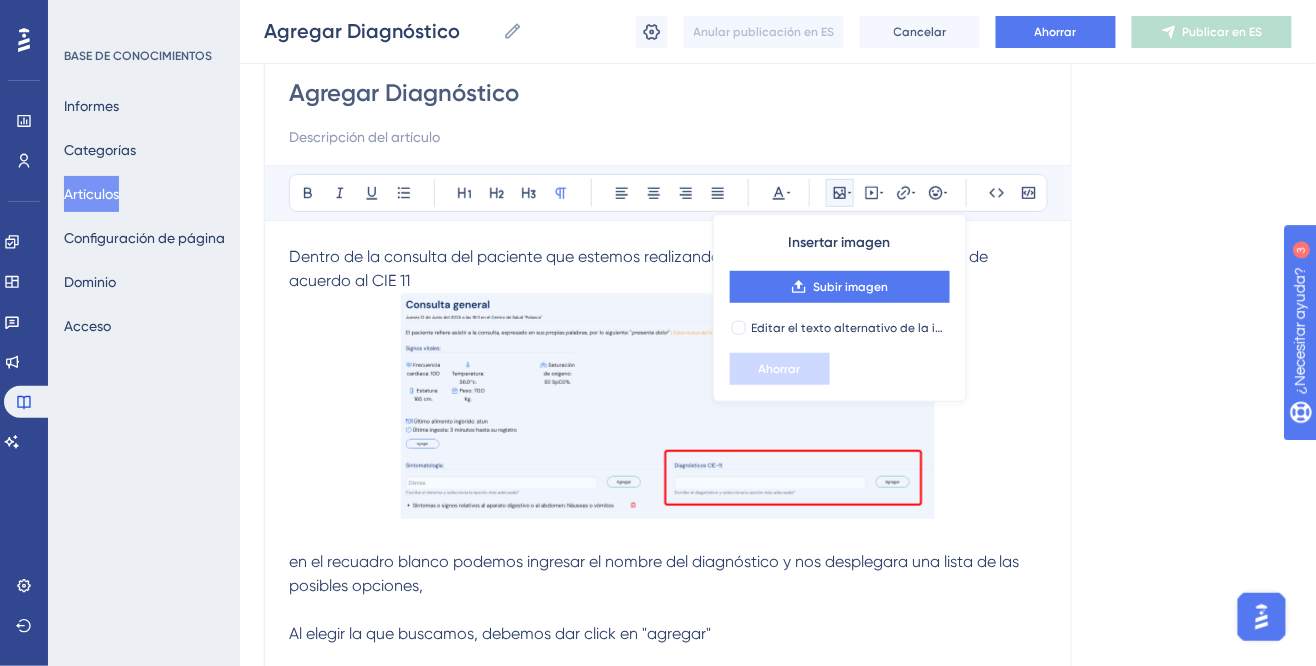 click on "en el recuadro blanco podemos ingresar el nombre del diagnóstico y nos desplegara una lista de las posibles opciones," at bounding box center [668, 574] 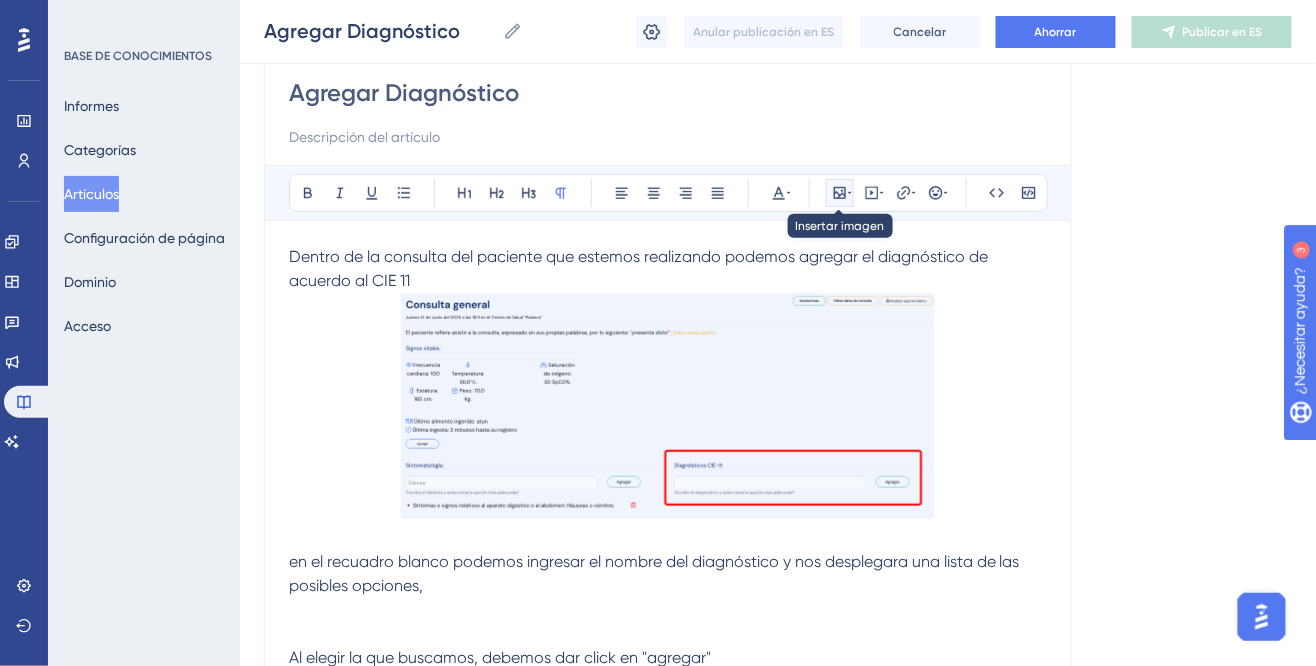 click 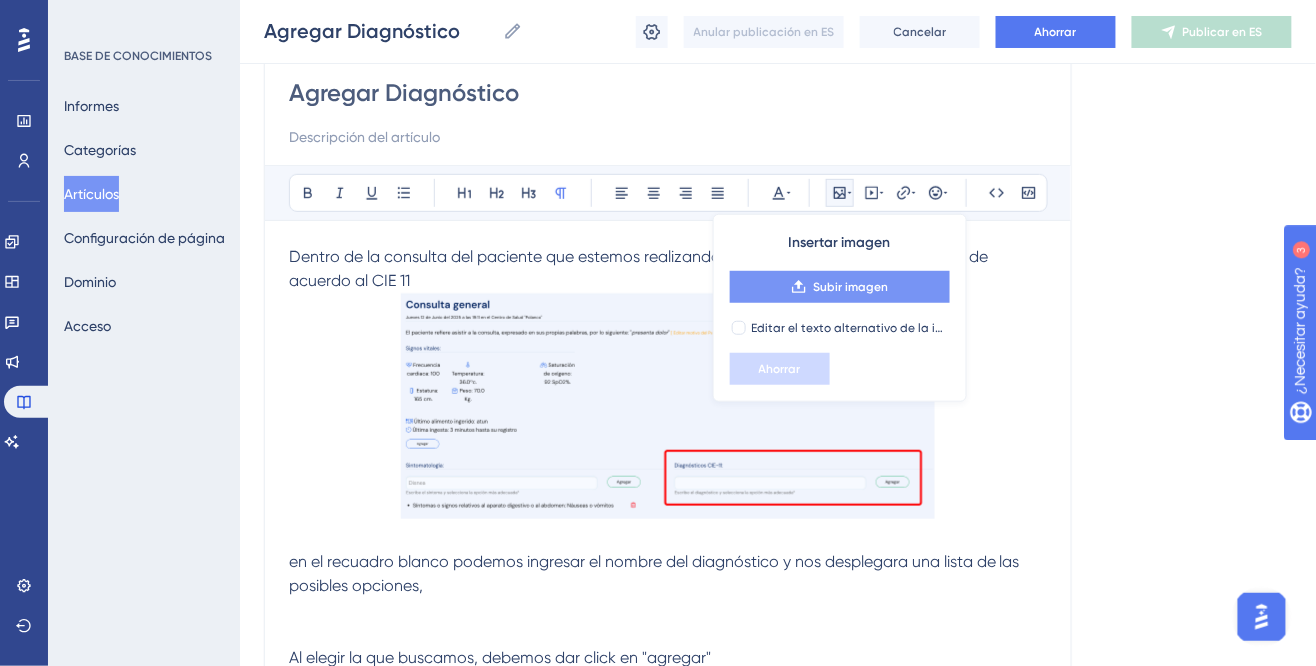 click on "Subir imagen" at bounding box center (840, 287) 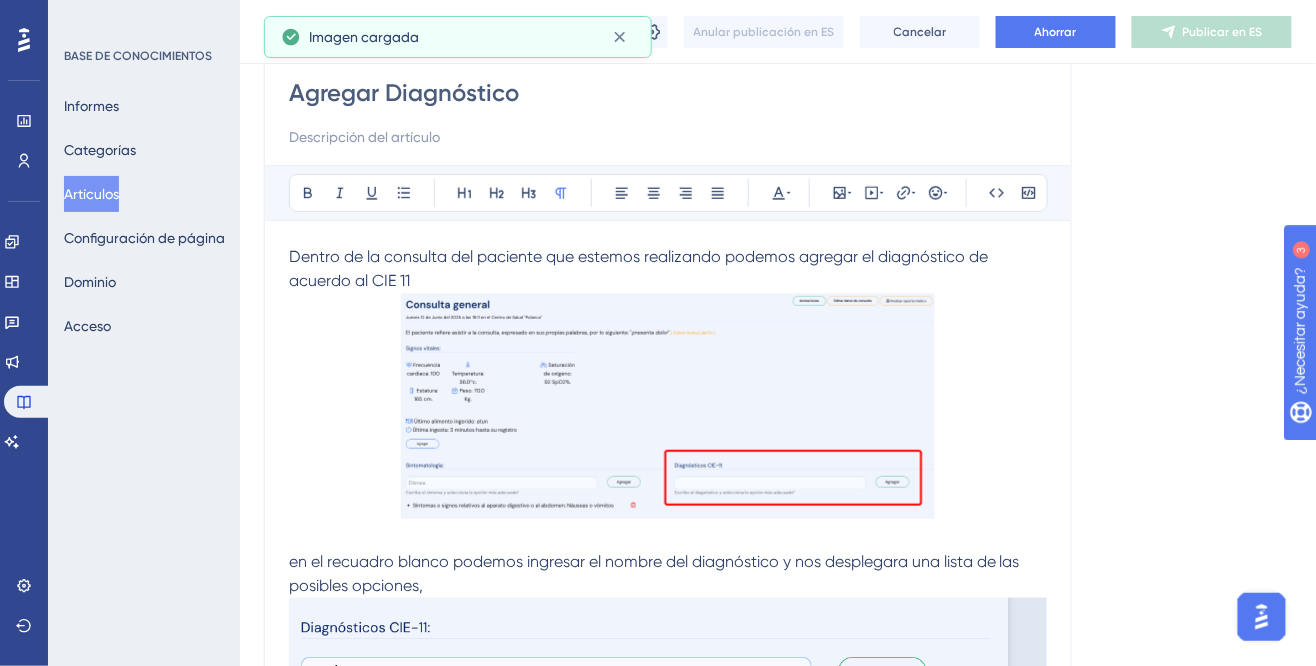 scroll, scrollTop: 720, scrollLeft: 0, axis: vertical 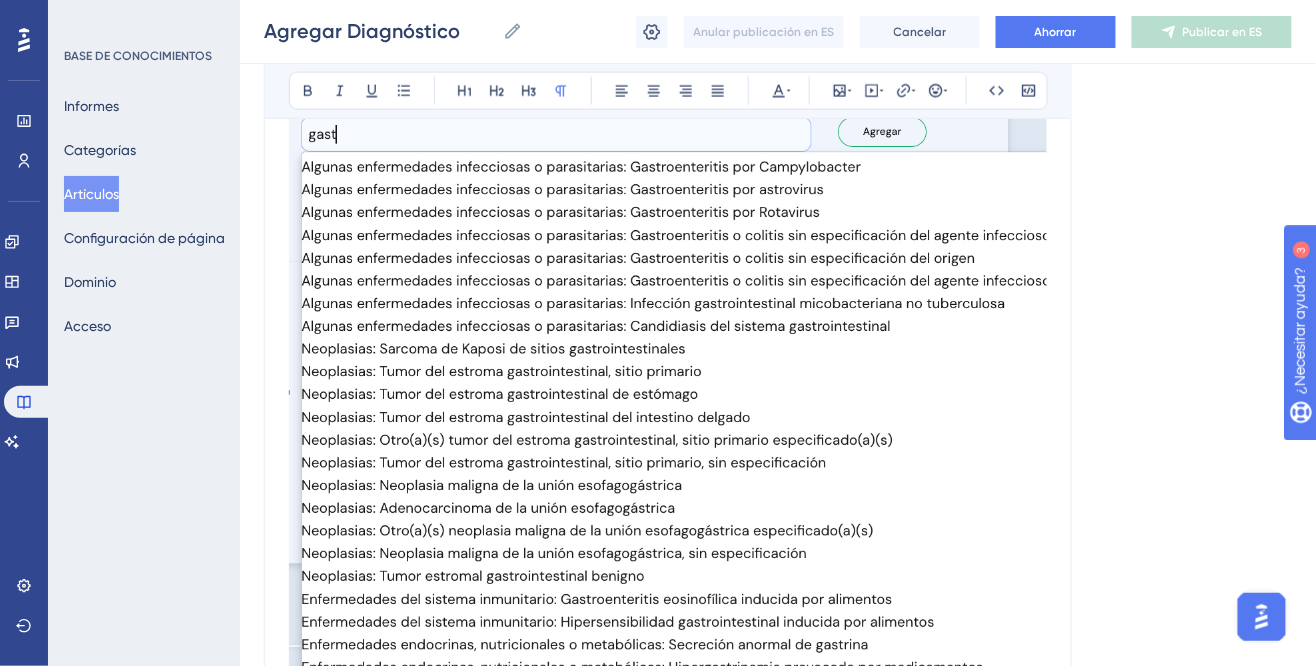click at bounding box center [668, 370] 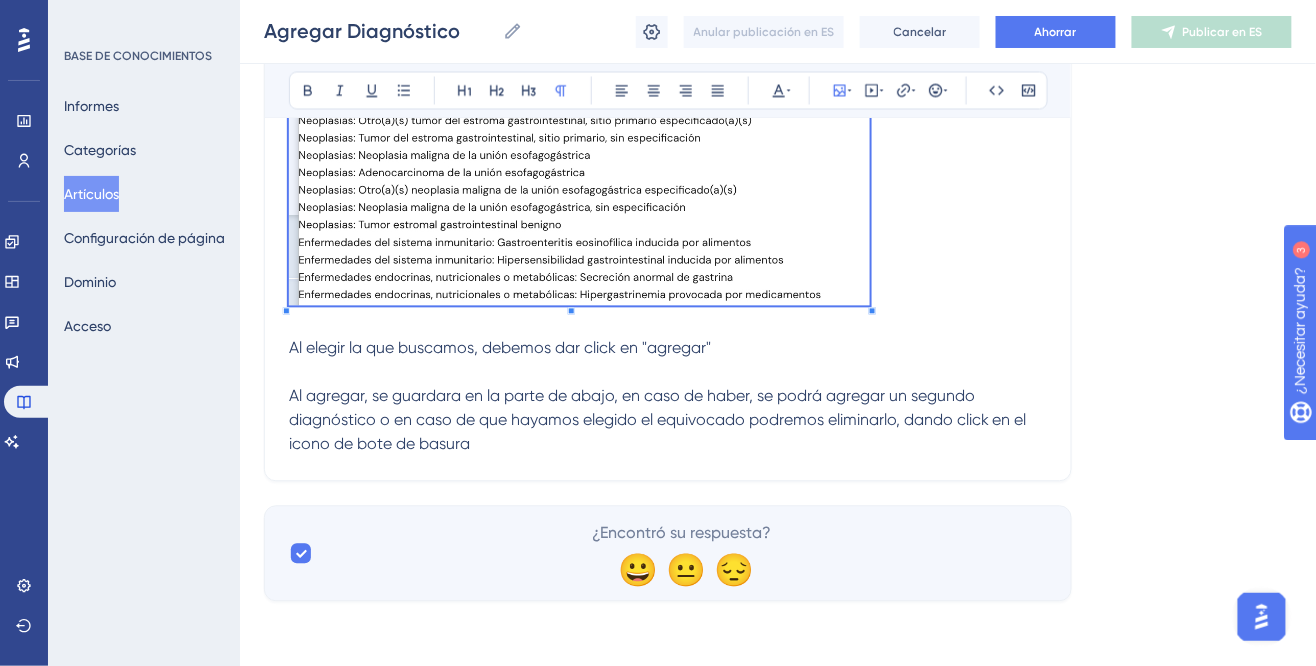scroll, scrollTop: 887, scrollLeft: 0, axis: vertical 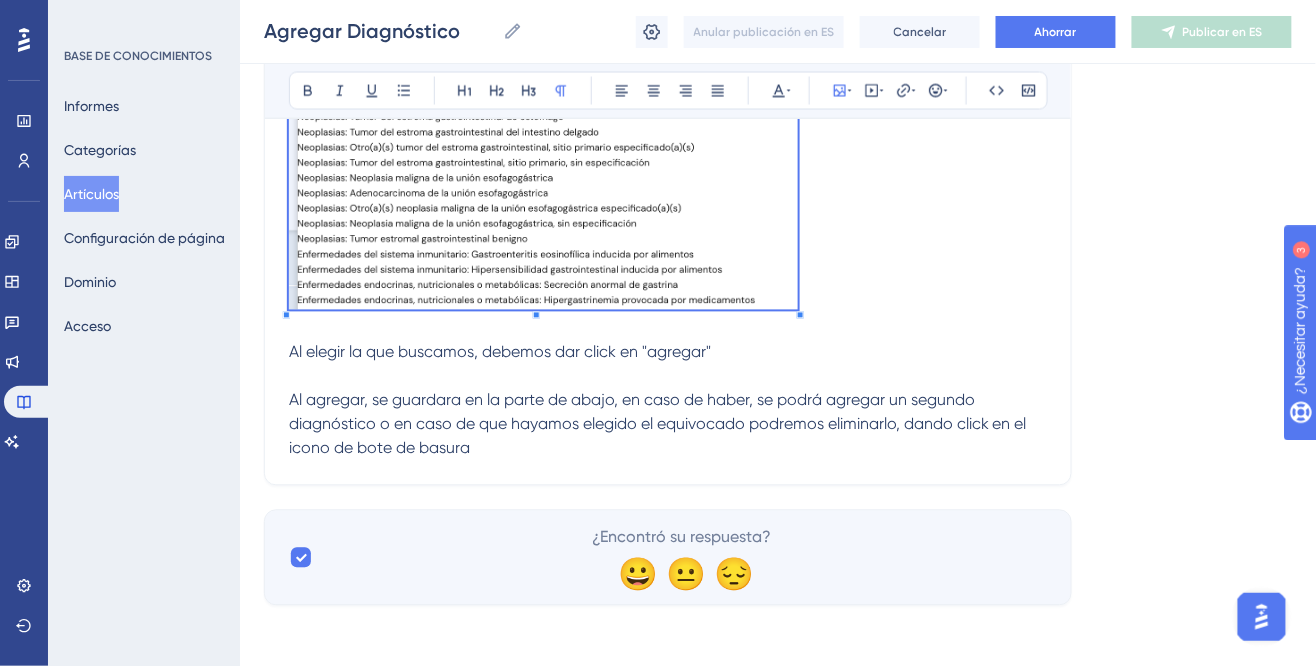 click at bounding box center (668, 104) 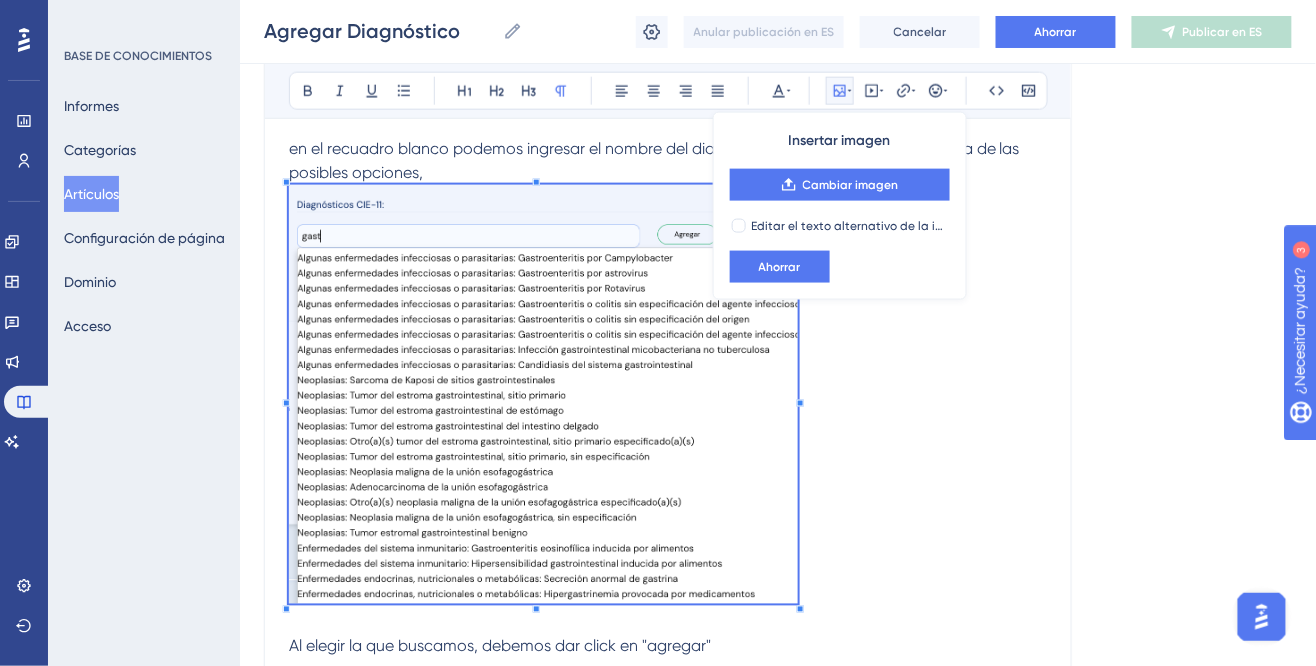 scroll, scrollTop: 573, scrollLeft: 0, axis: vertical 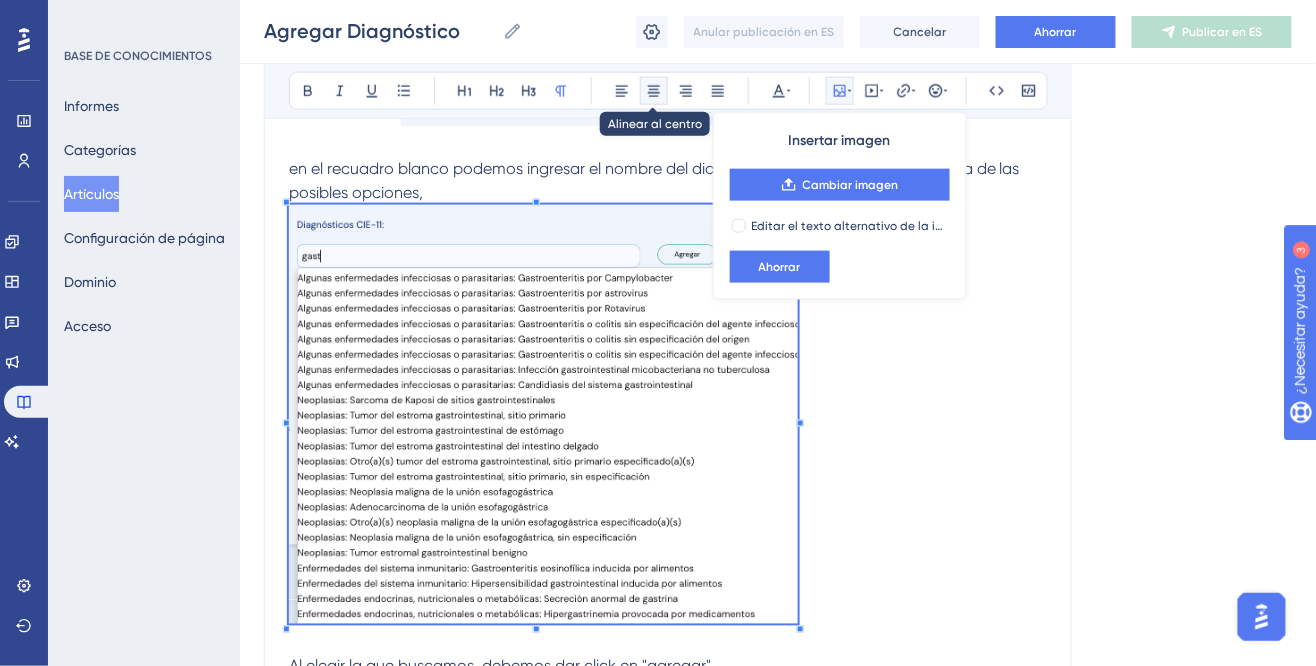 click 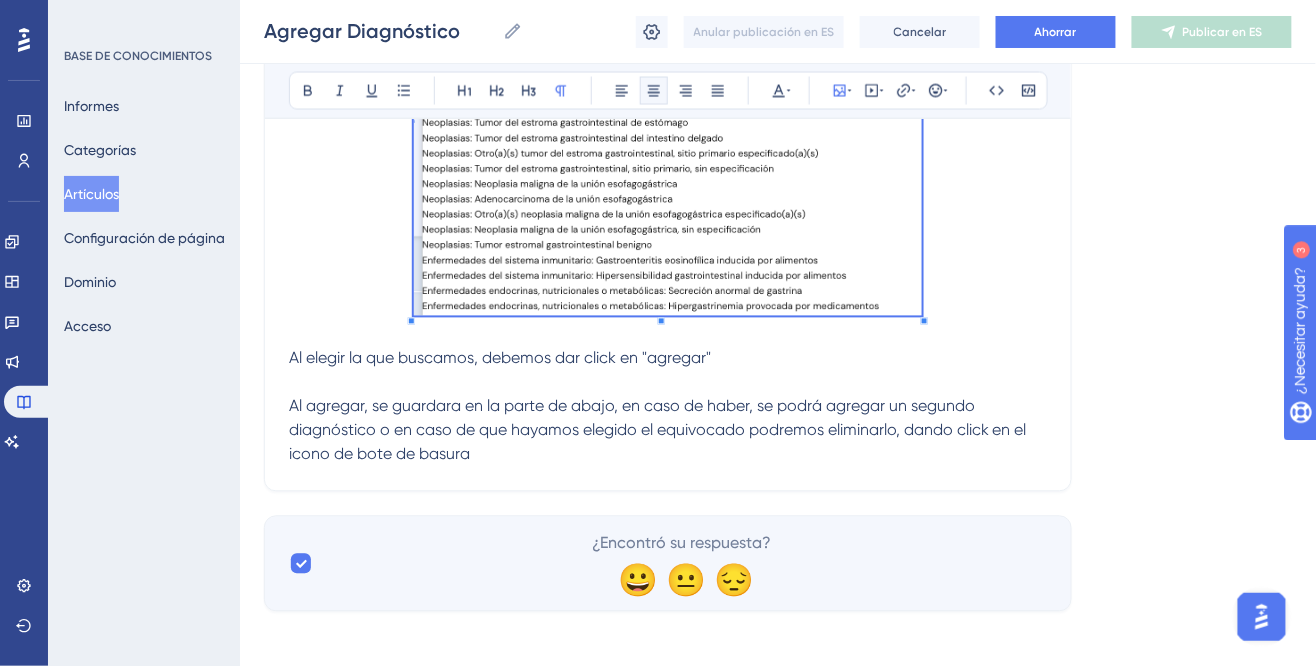 scroll, scrollTop: 887, scrollLeft: 0, axis: vertical 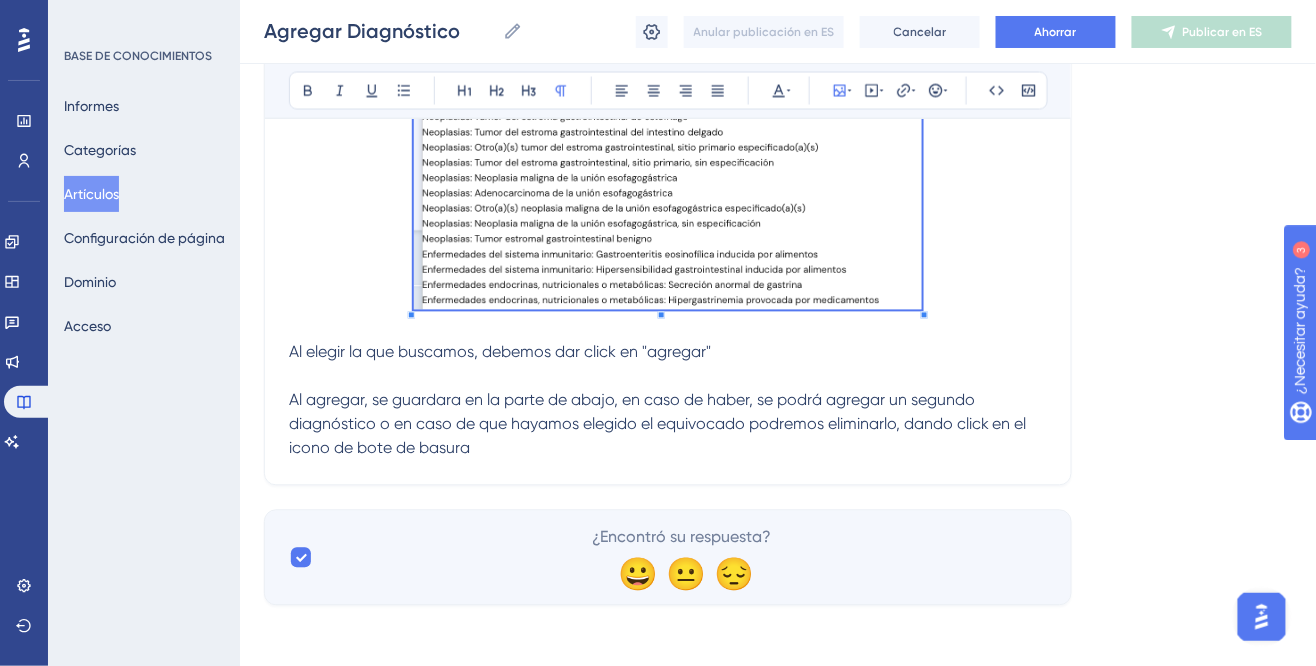 click at bounding box center [668, 377] 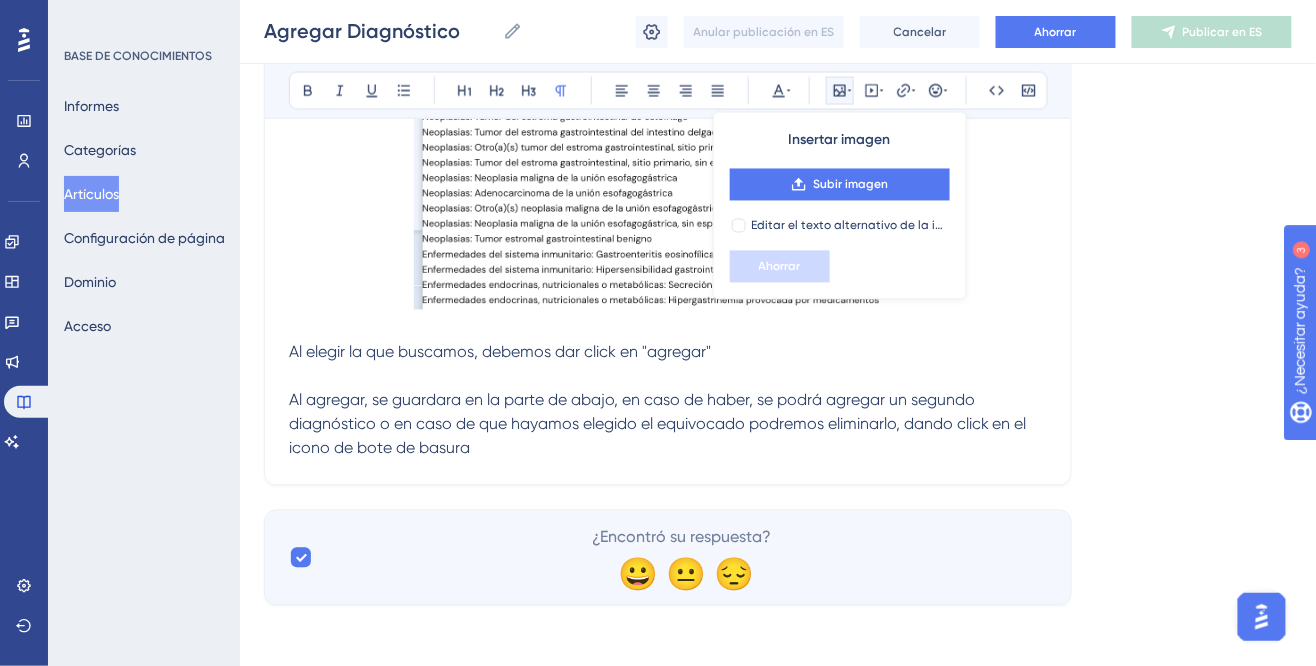 click at bounding box center (668, 377) 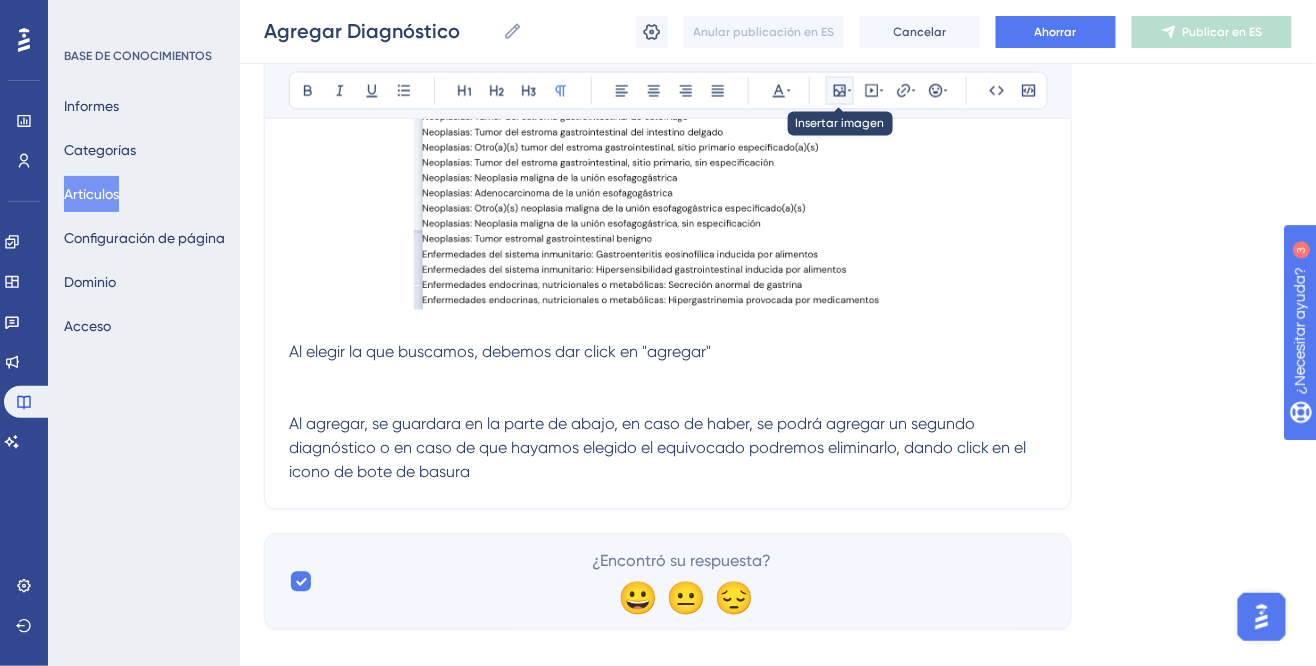 click 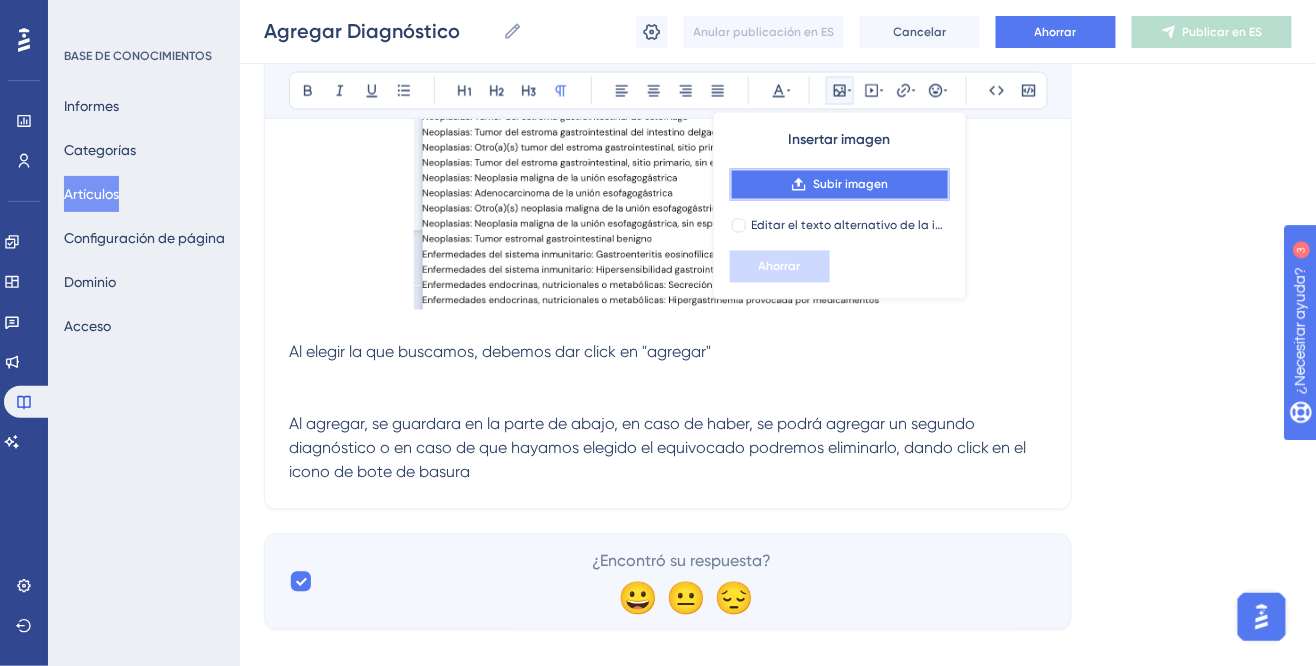 click on "Subir imagen" at bounding box center (850, 185) 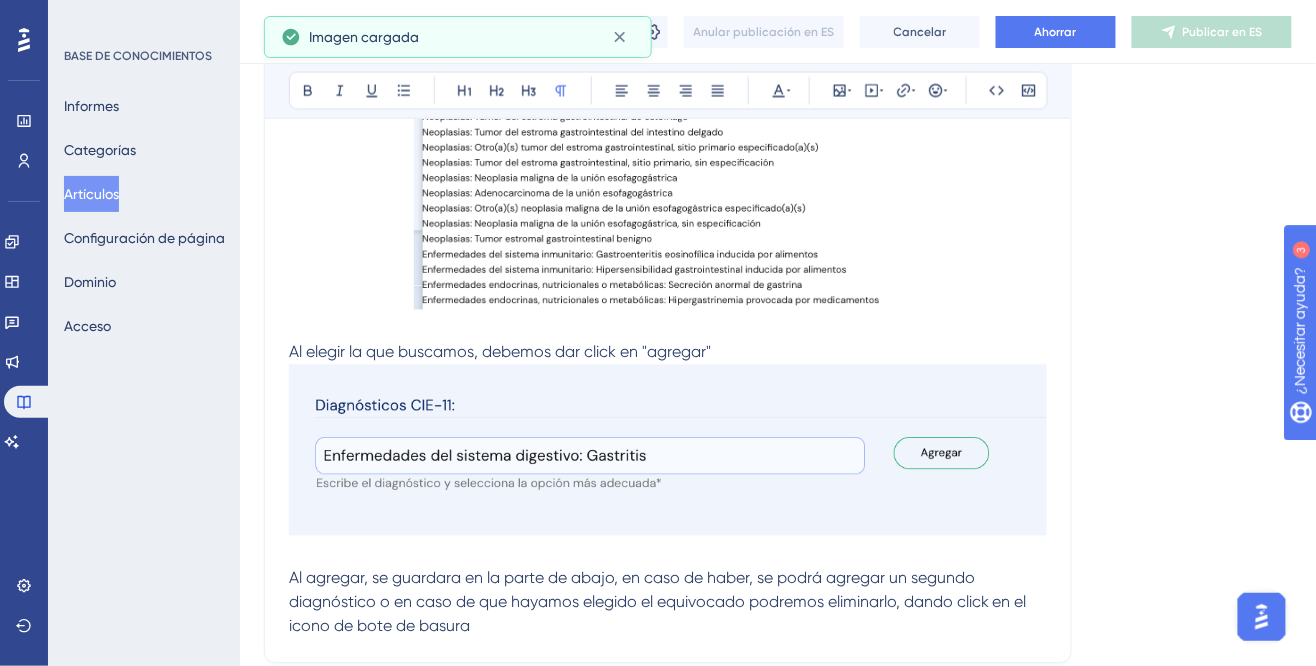 click at bounding box center (668, 450) 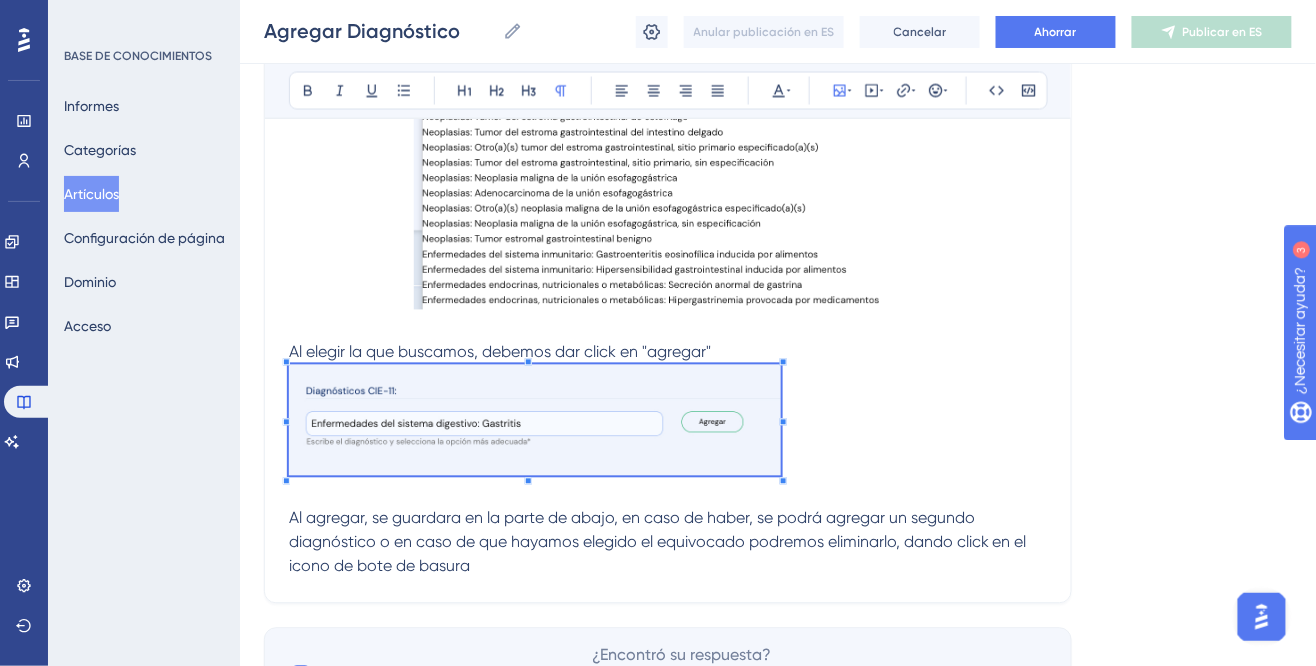click at bounding box center [668, 424] 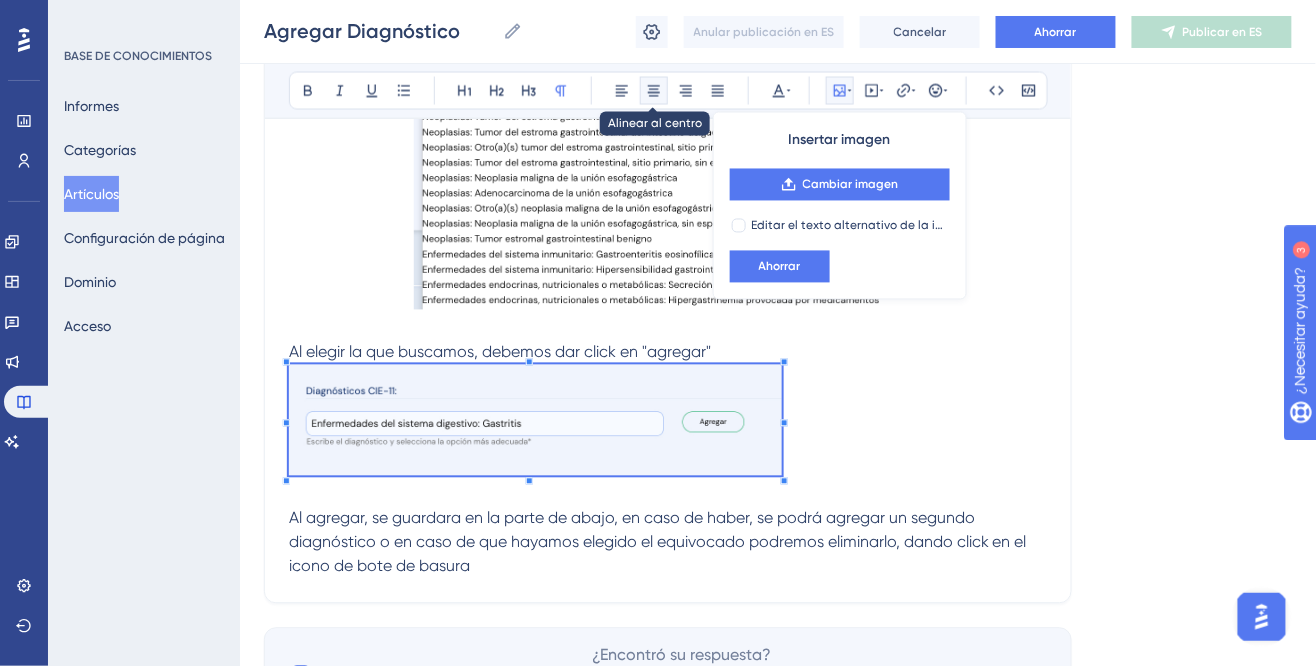 click 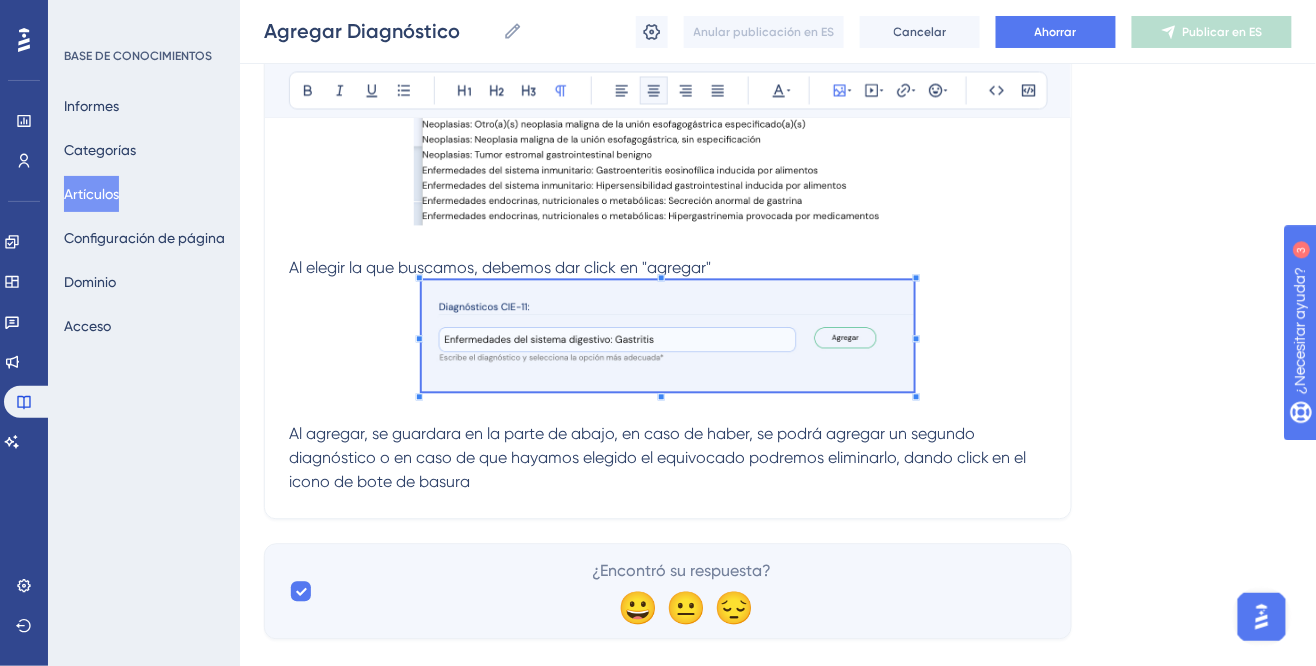 scroll, scrollTop: 1005, scrollLeft: 0, axis: vertical 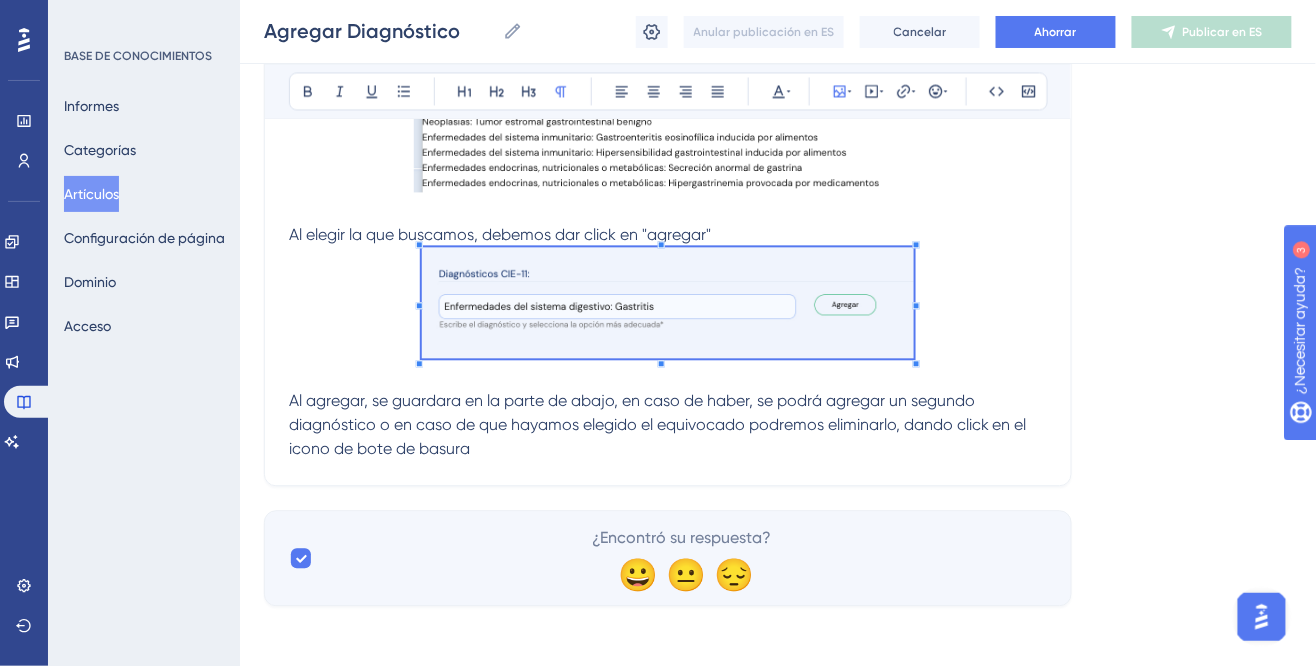 click on "Al agregar, se guardara en la parte de abajo, en caso de haber, se podrá agregar un segundo diagnóstico o en caso de que hayamos elegido el equivocado podremos eliminarlo, dando click en el icono de bote de basura" at bounding box center (668, 425) 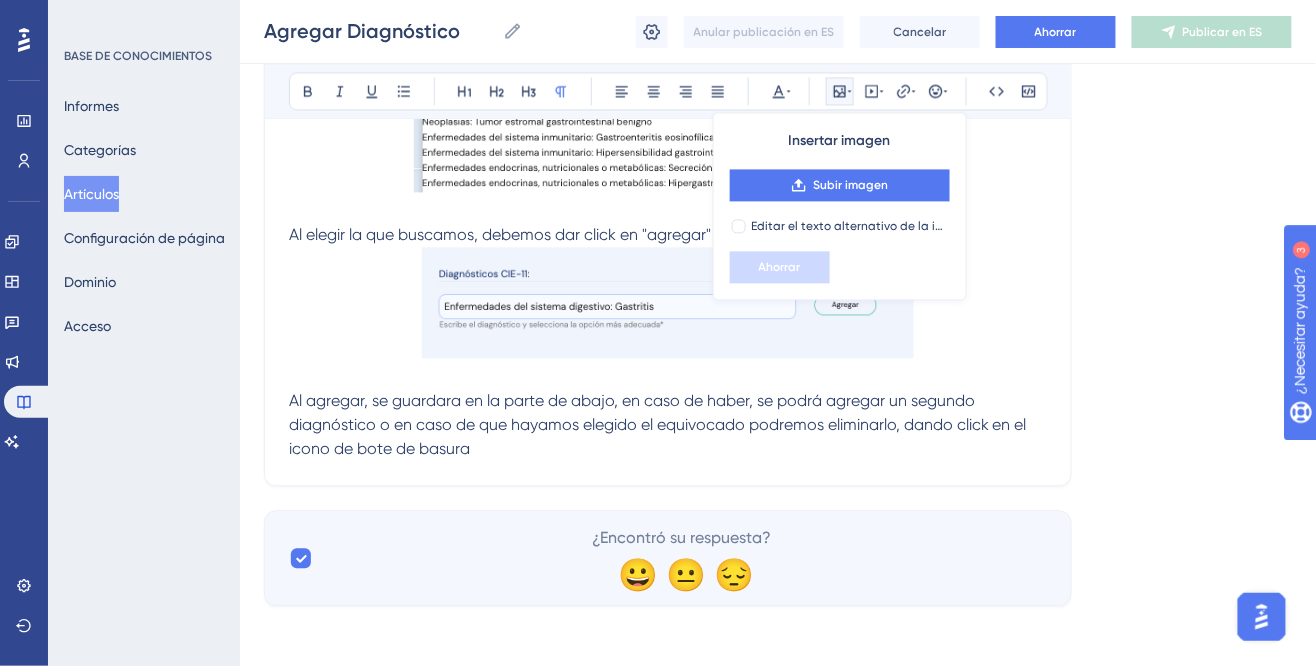 click on "Al agregar, se guardara en la parte de abajo, en caso de haber, se podrá agregar un segundo diagnóstico o en caso de que hayamos elegido el equivocado podremos eliminarlo, dando click en el icono de bote de basura" at bounding box center (668, 425) 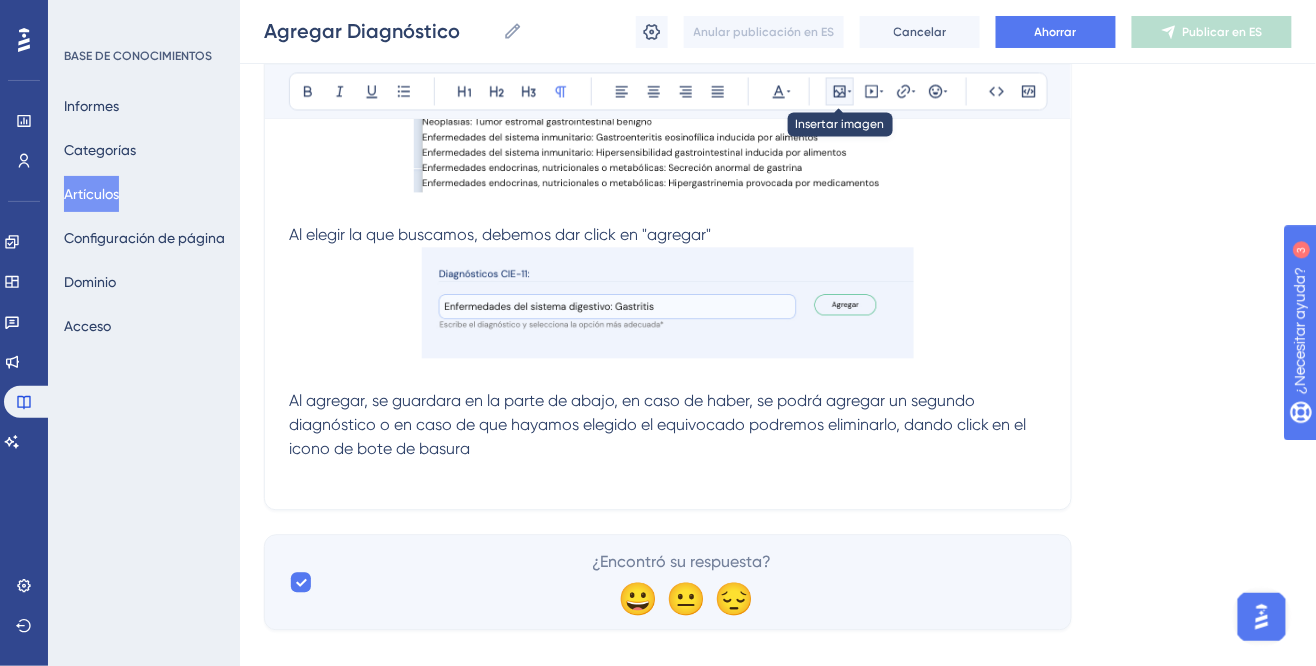 click 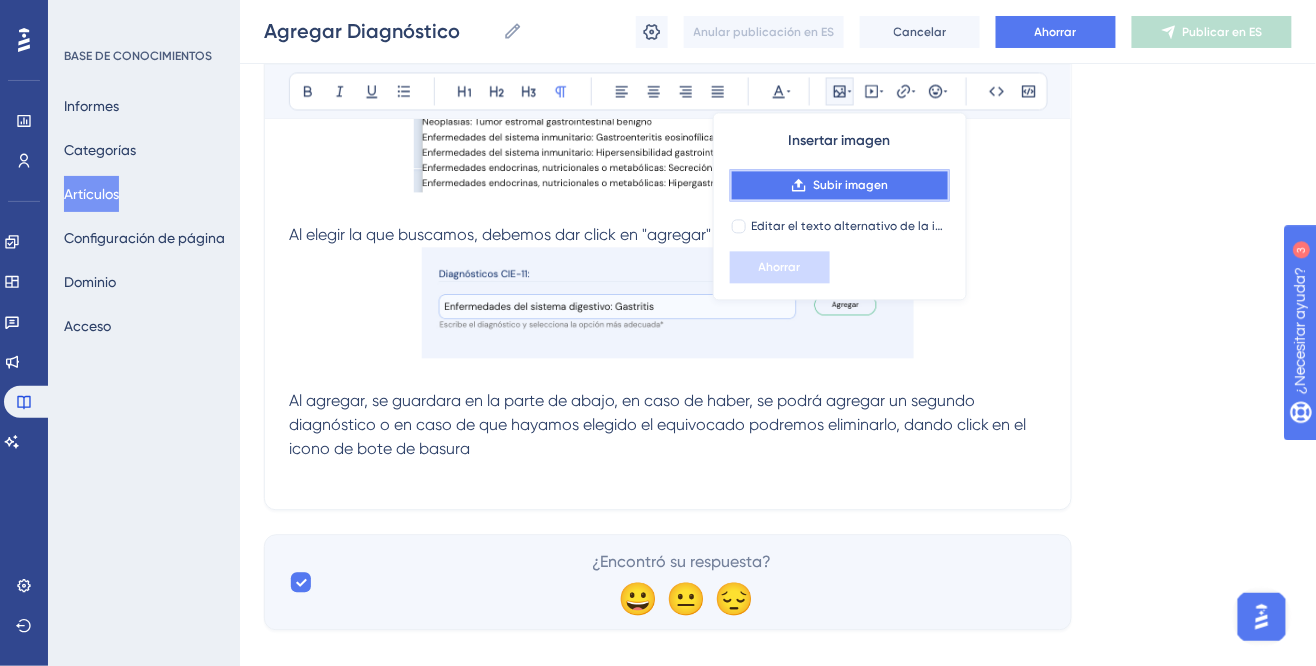 click on "Subir imagen" at bounding box center [850, 185] 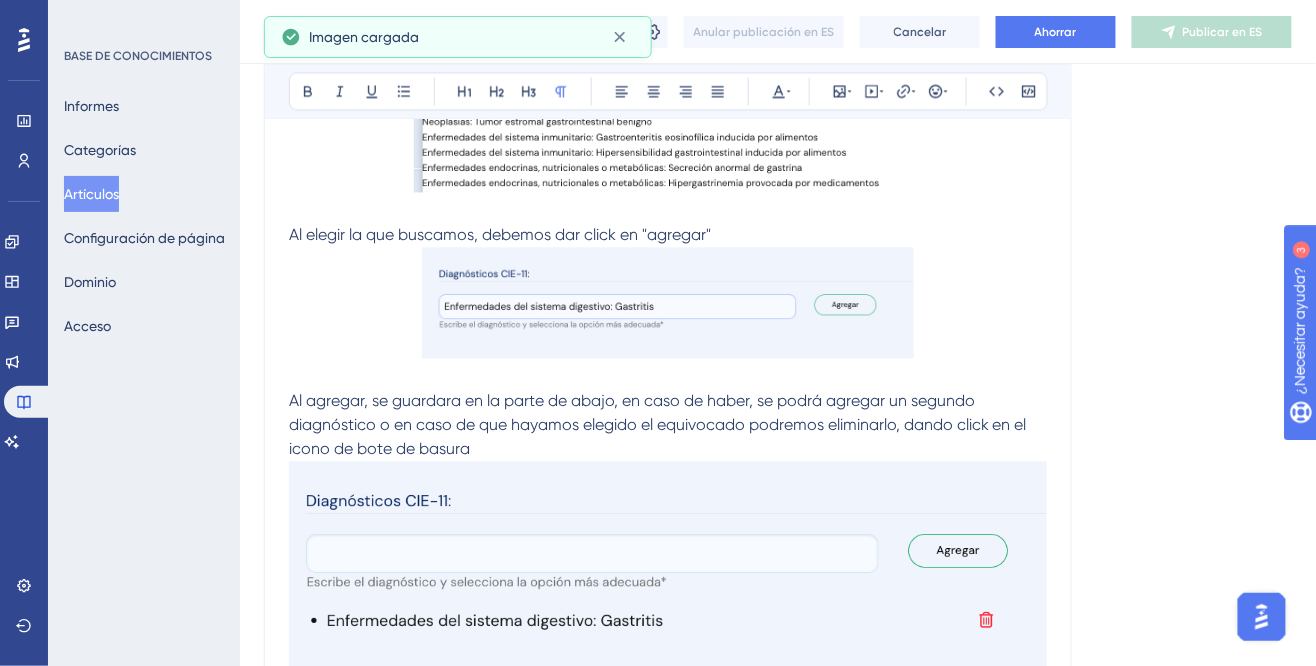 scroll, scrollTop: 1162, scrollLeft: 0, axis: vertical 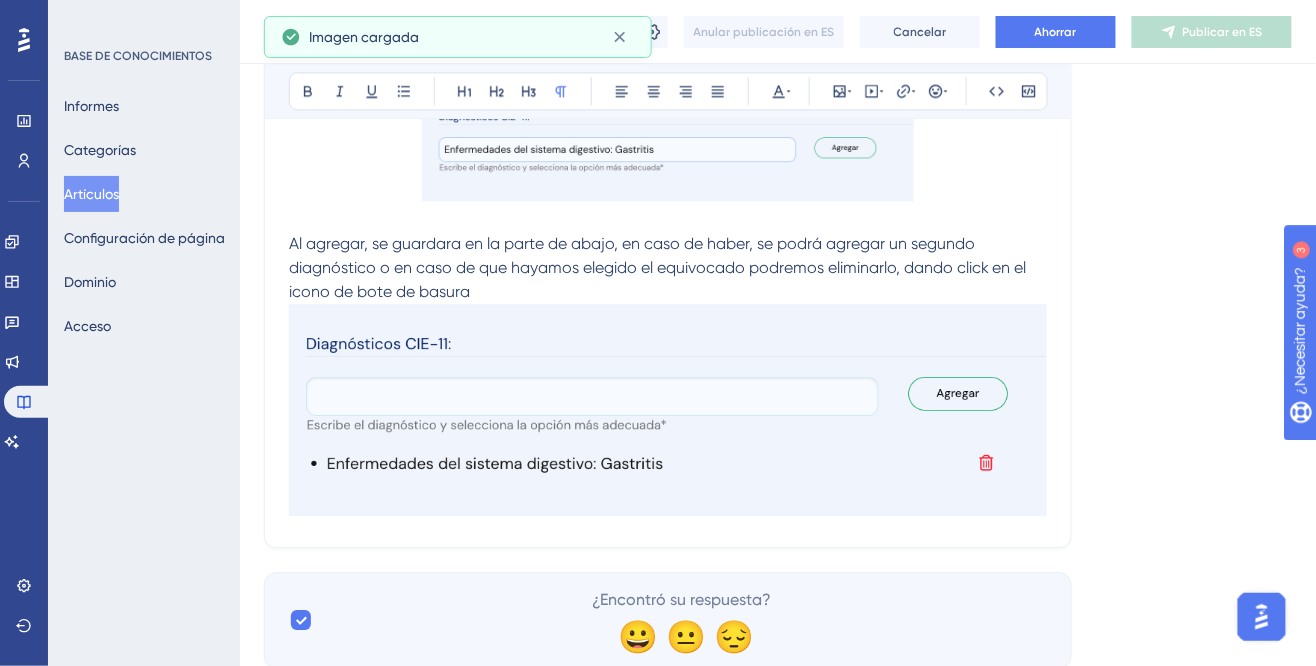 click at bounding box center (668, 410) 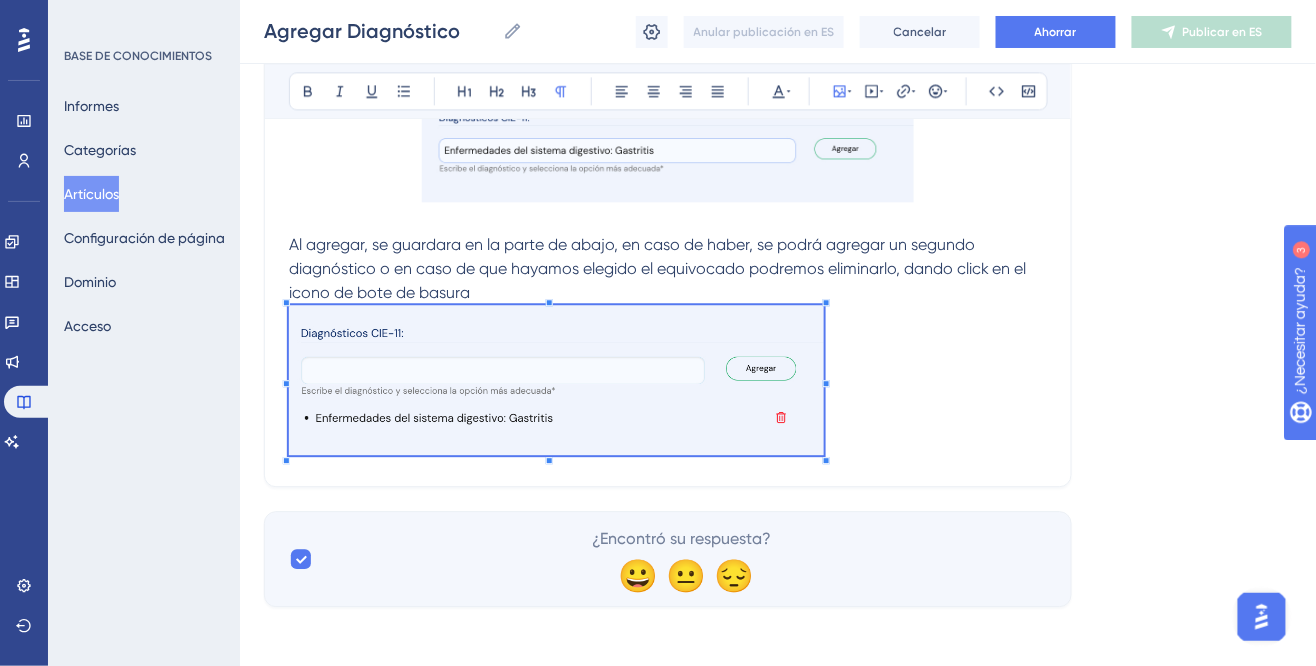 scroll, scrollTop: 1154, scrollLeft: 0, axis: vertical 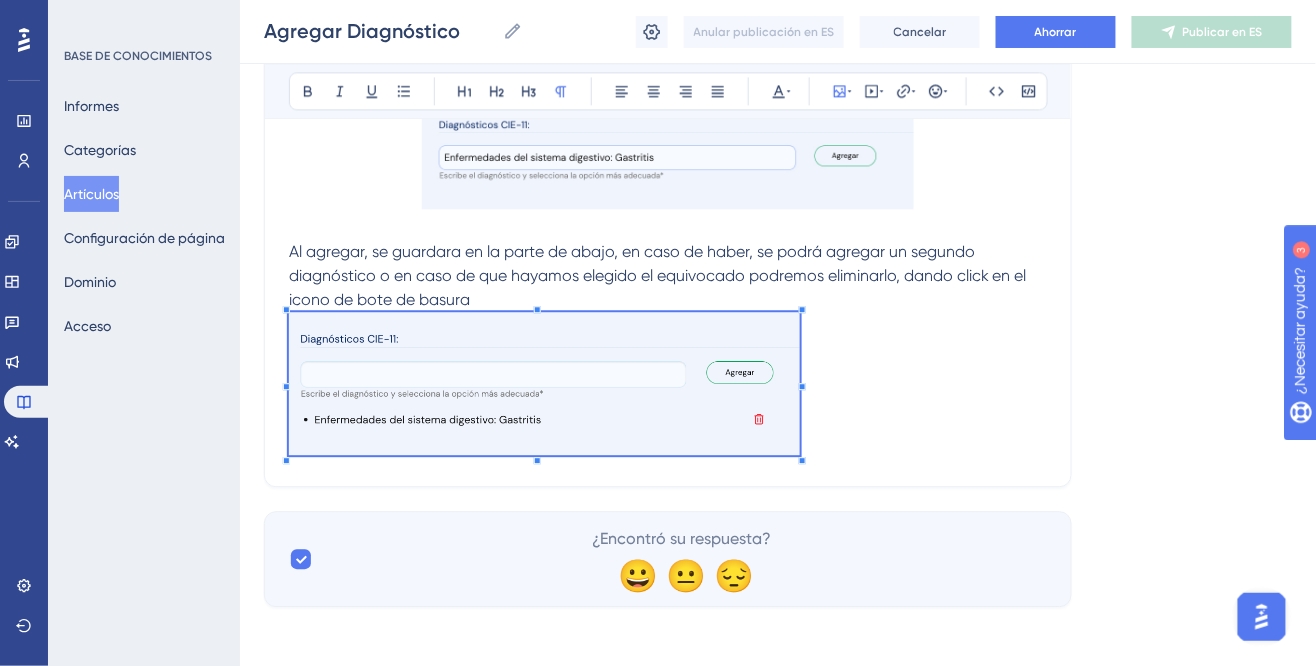 click at bounding box center (668, 387) 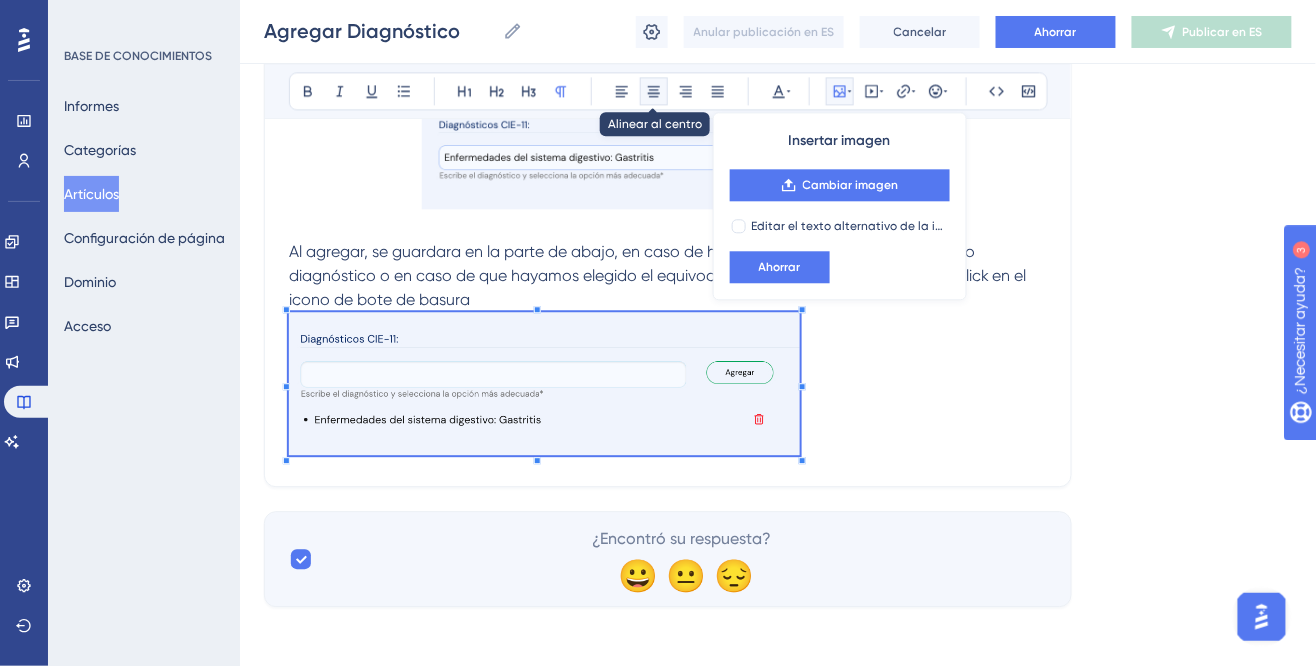 click 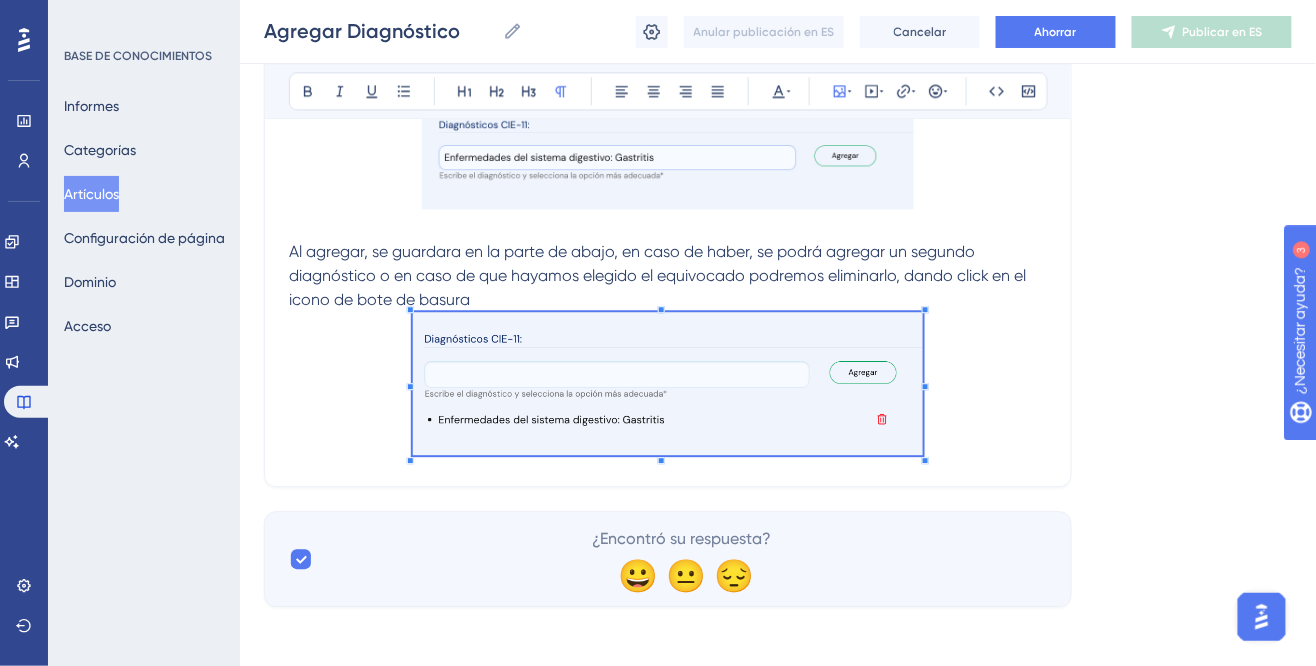click at bounding box center [668, 387] 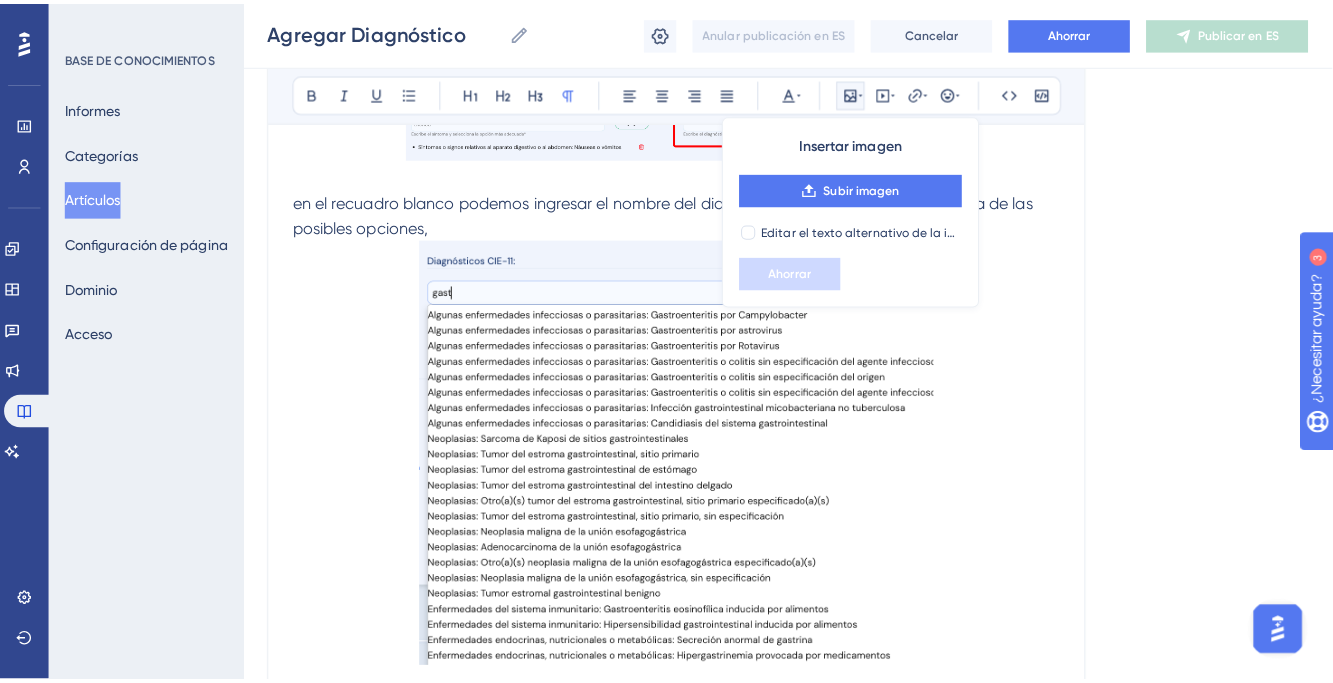scroll, scrollTop: 0, scrollLeft: 0, axis: both 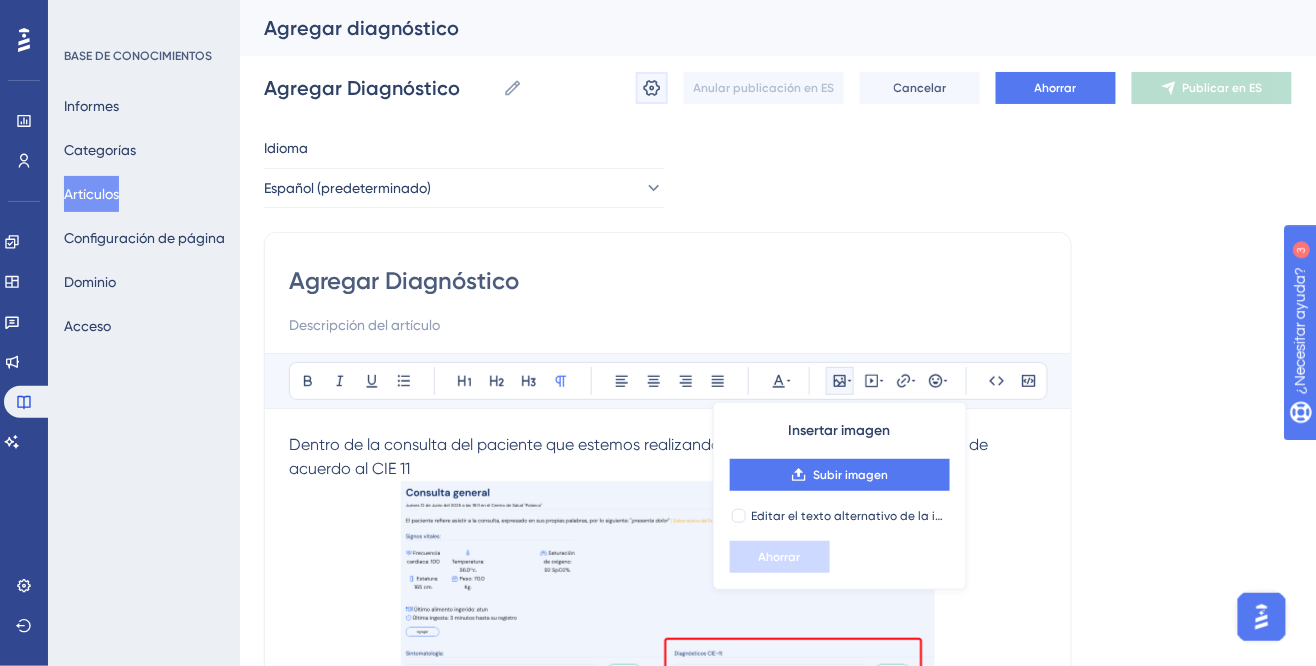 click 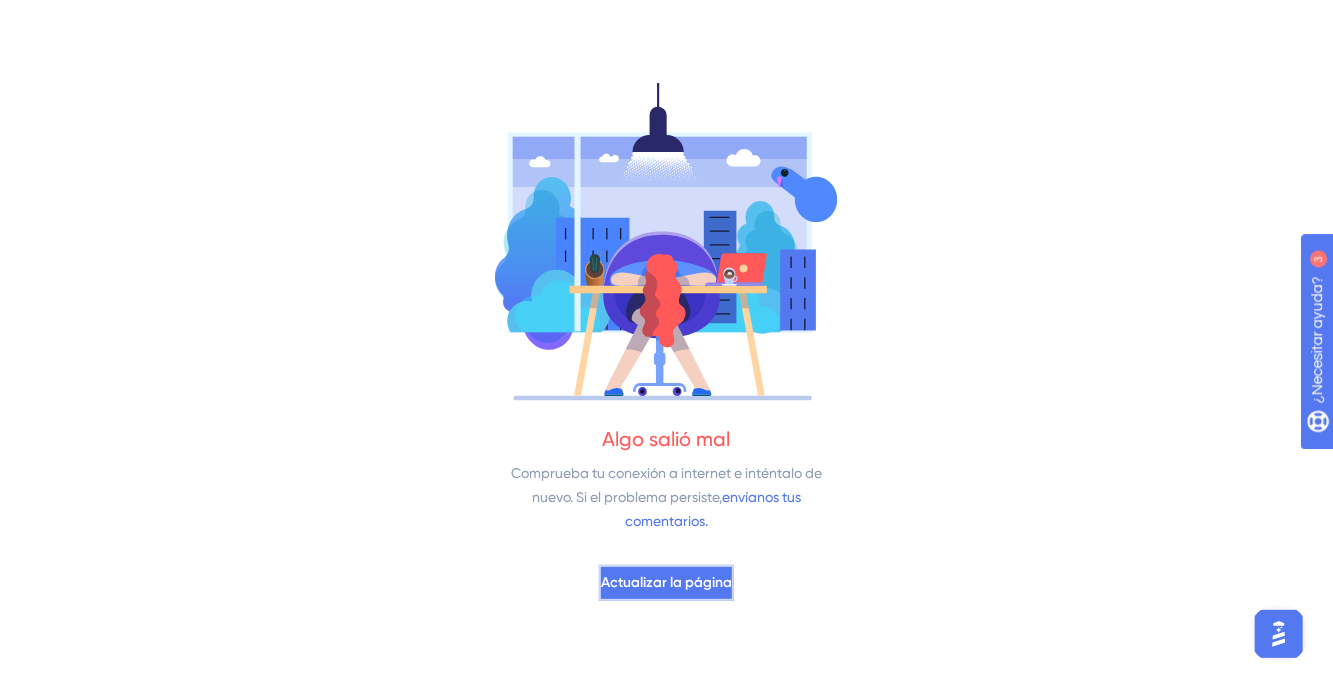 click on "Actualizar la página" at bounding box center [666, 582] 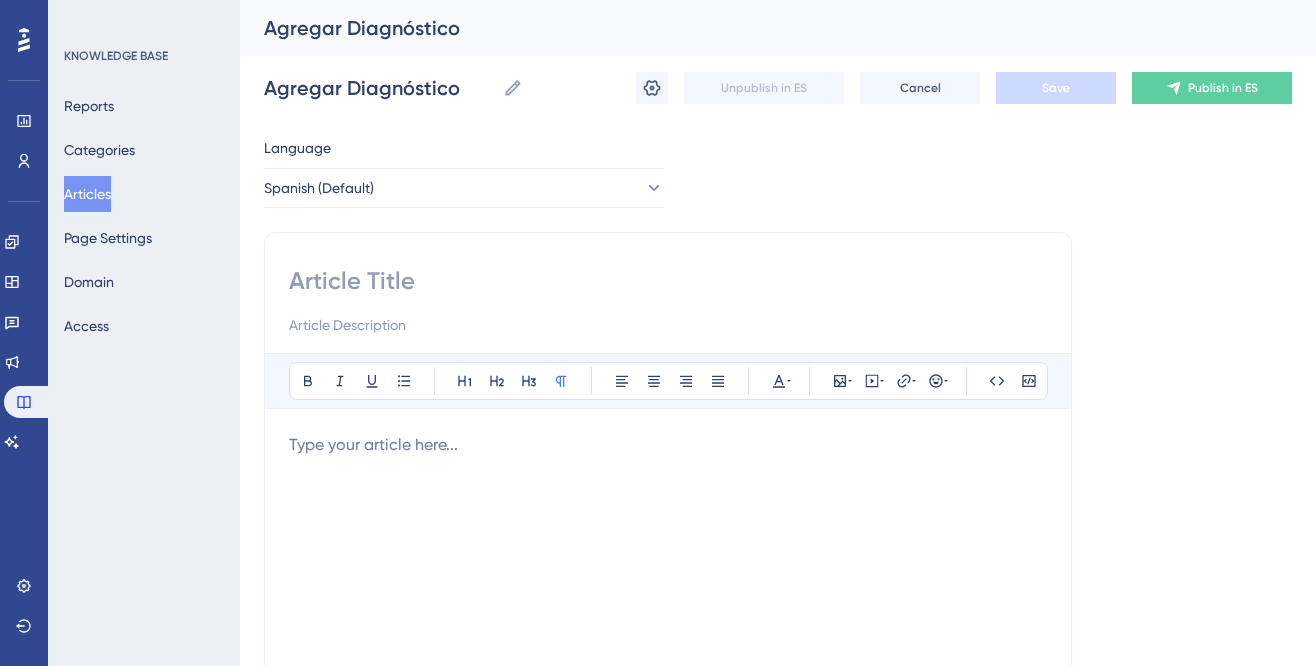 scroll, scrollTop: 0, scrollLeft: 0, axis: both 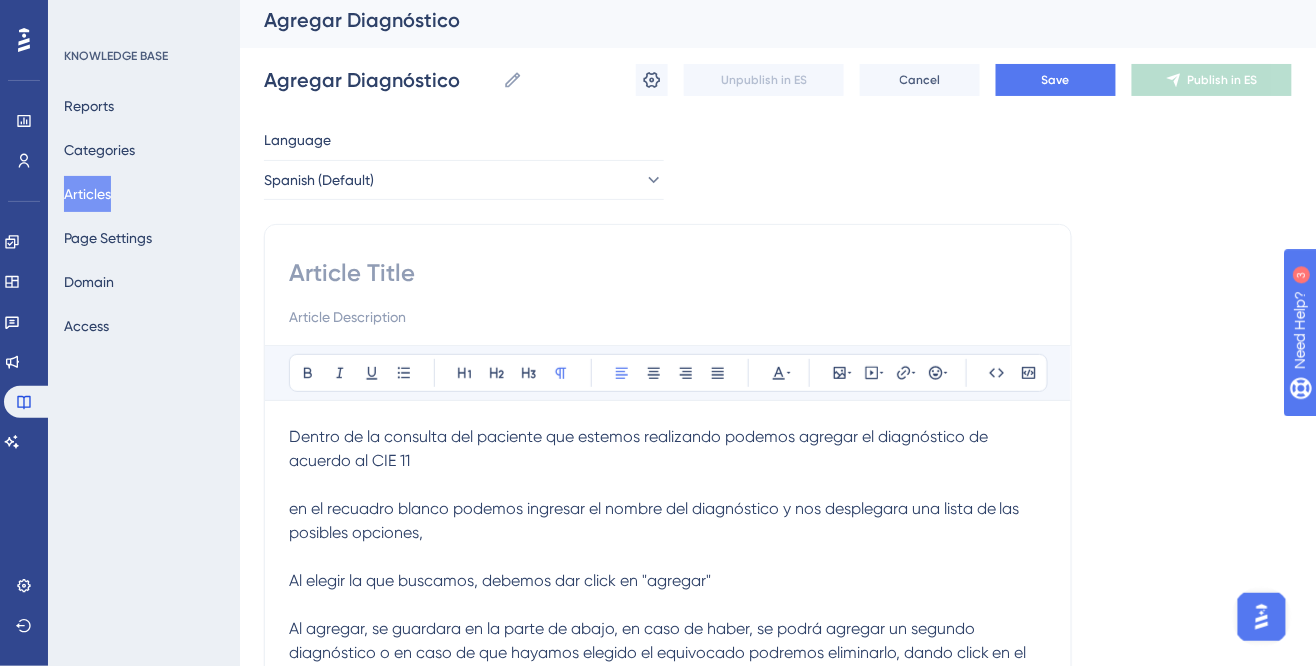 click on "Dentro de la consulta del paciente que estemos realizando podemos agregar el diagnóstico de acuerdo al CIE 11" at bounding box center [668, 449] 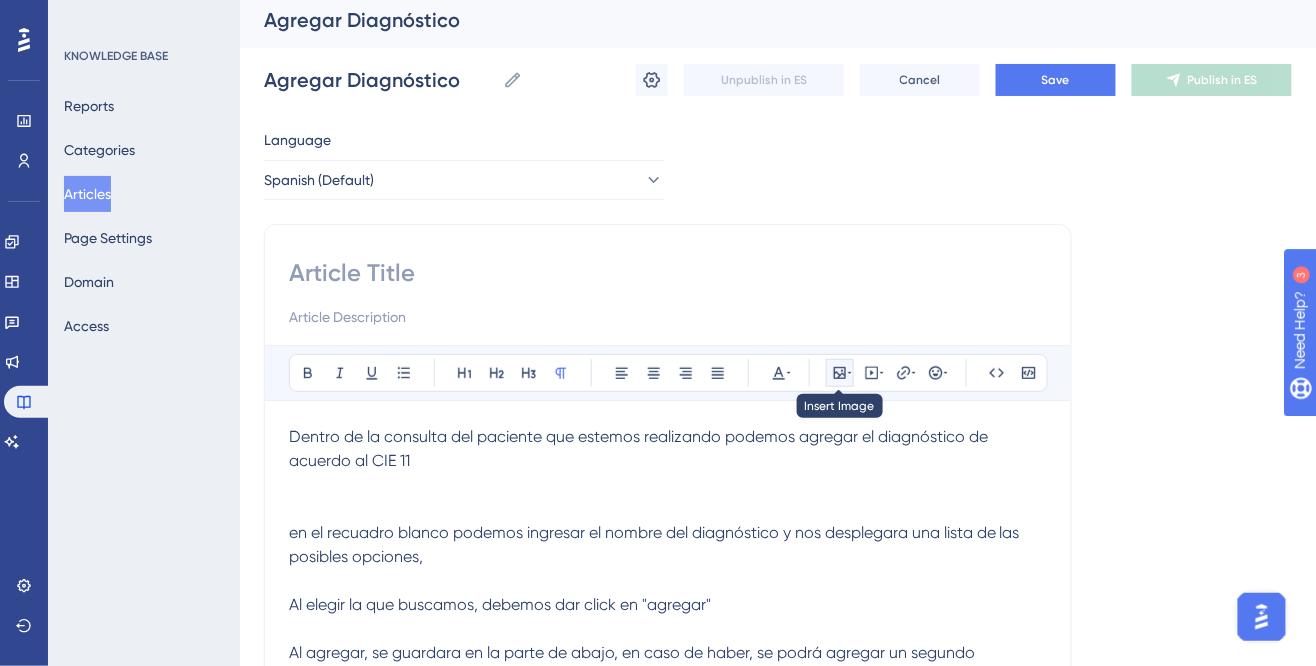click at bounding box center (840, 373) 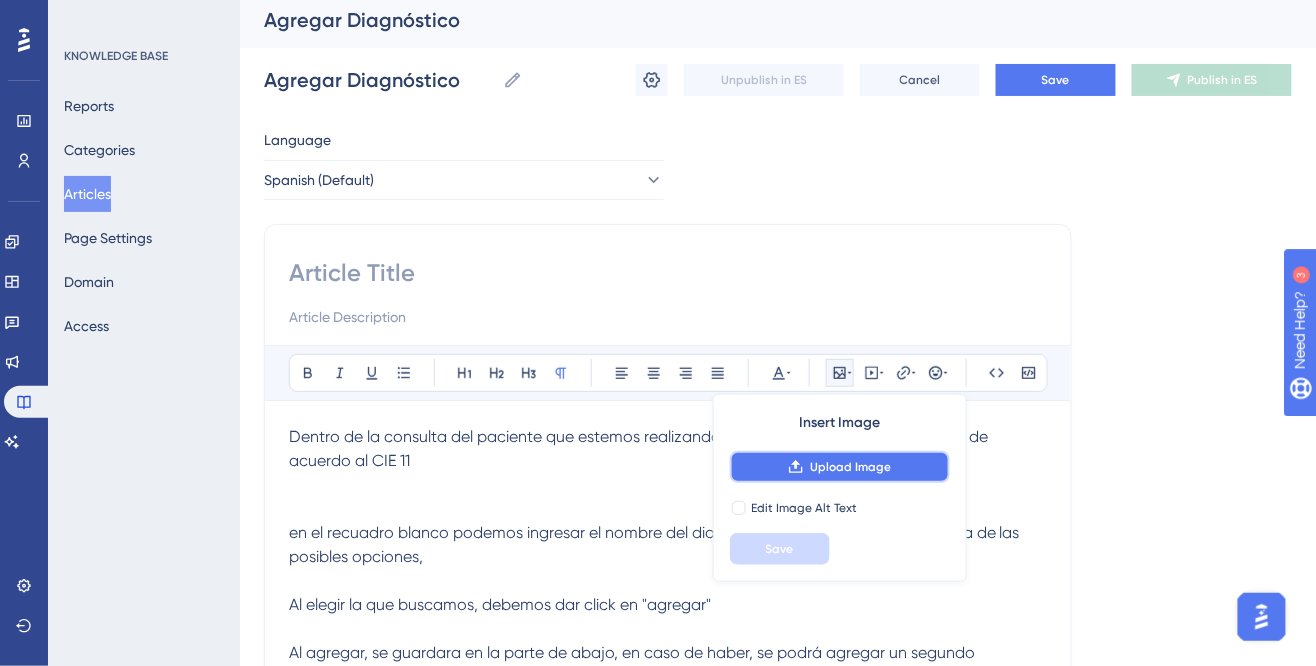 click on "Upload Image" at bounding box center [840, 467] 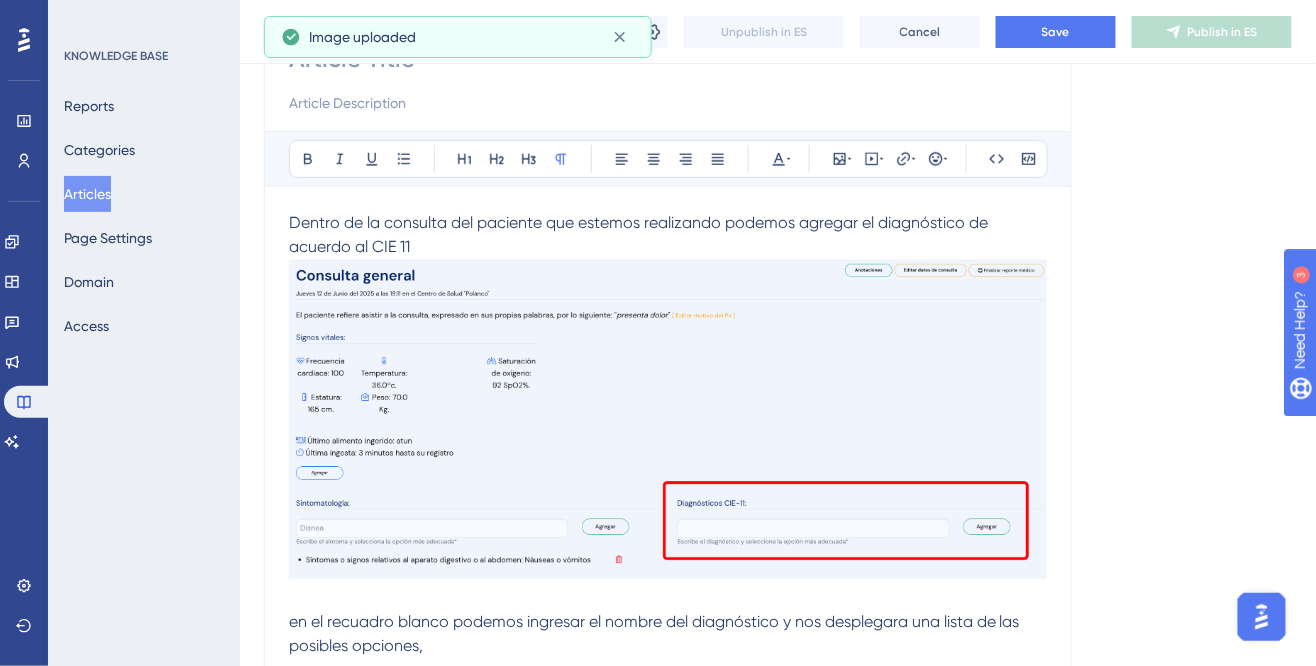 scroll, scrollTop: 270, scrollLeft: 0, axis: vertical 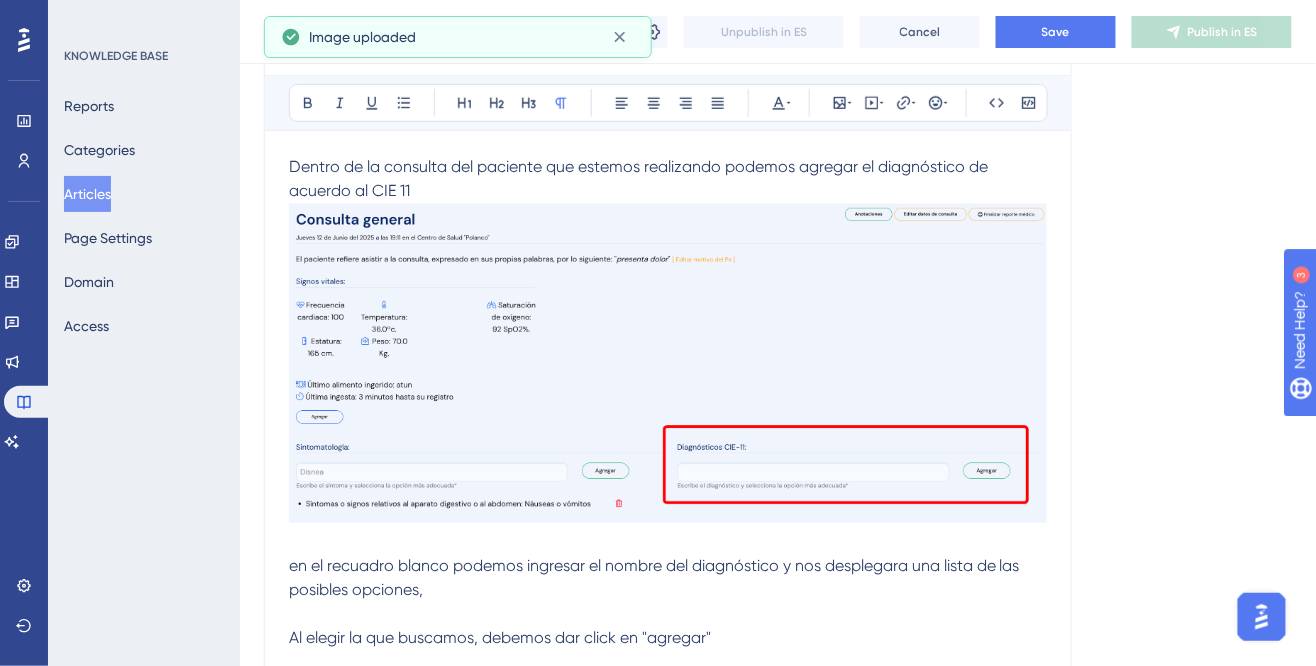 click at bounding box center [668, 363] 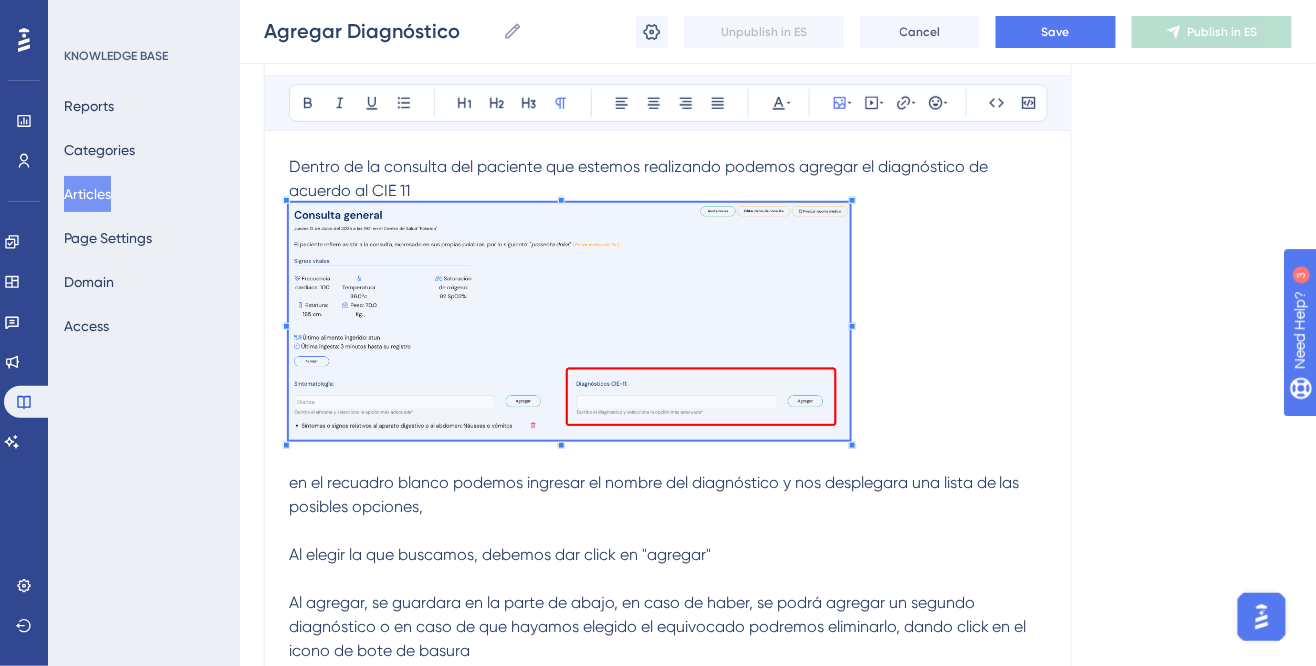 click at bounding box center (668, 325) 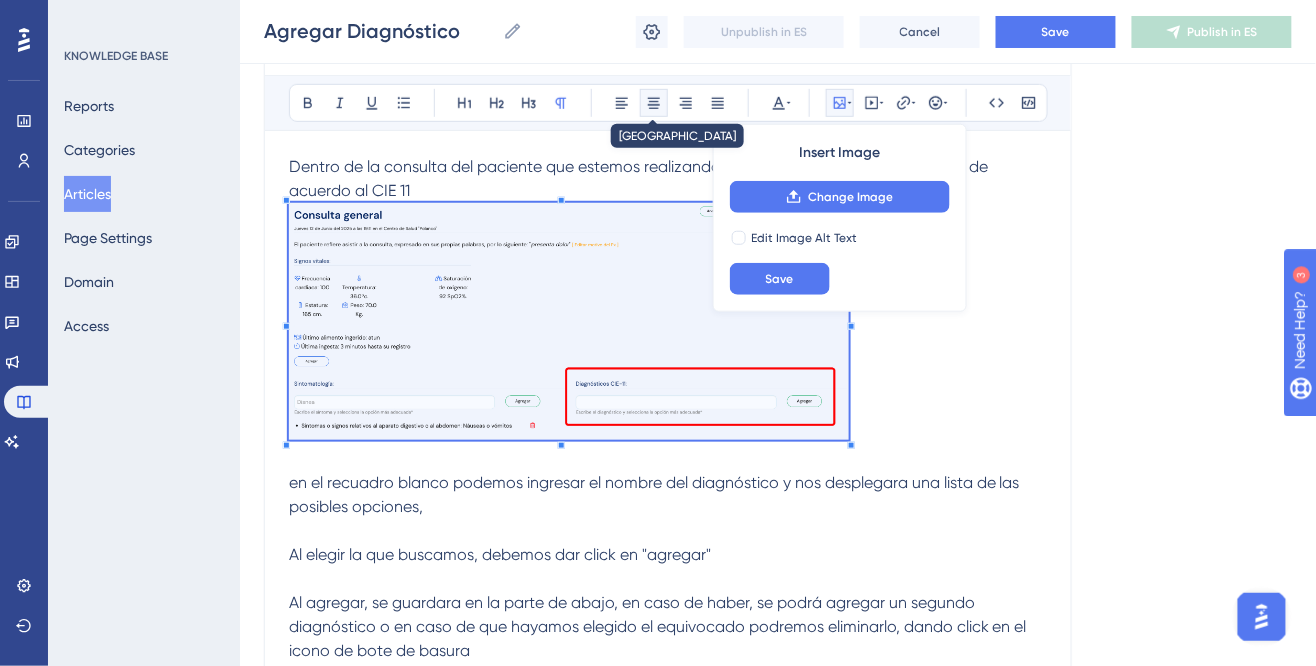 click 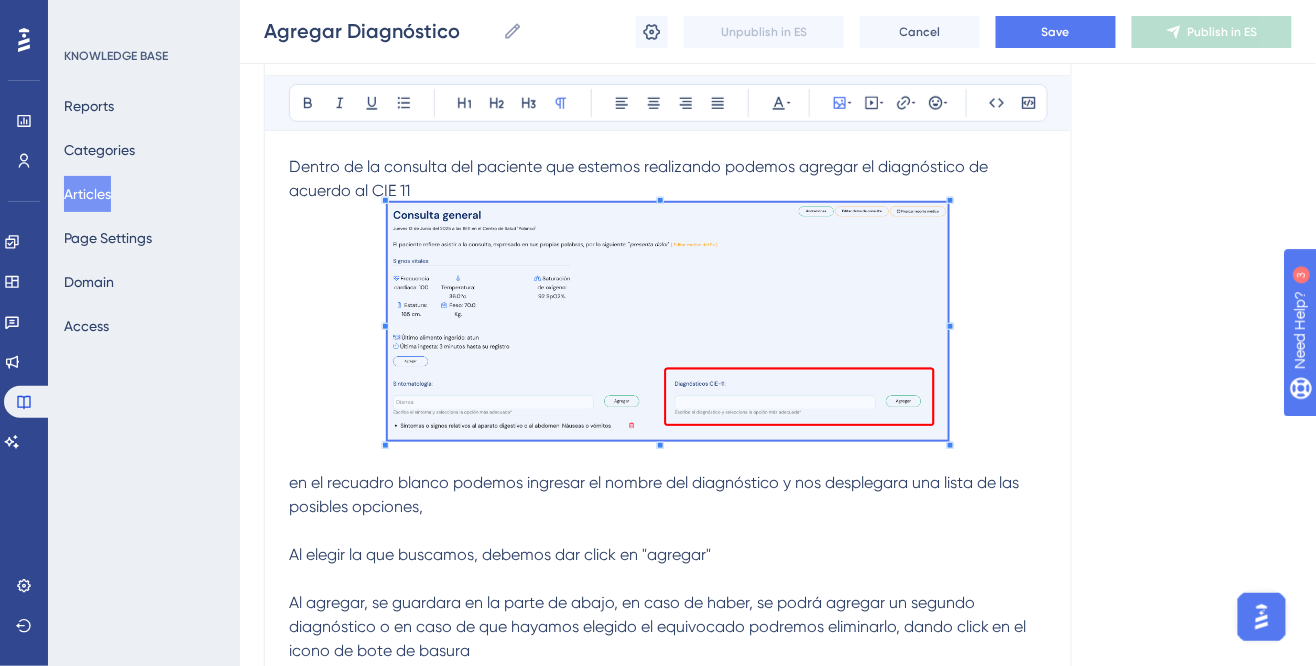 click on "en el recuadro blanco podemos ingresar el nombre del diagnóstico y nos desplegara una lista de las posibles opciones," at bounding box center [668, 495] 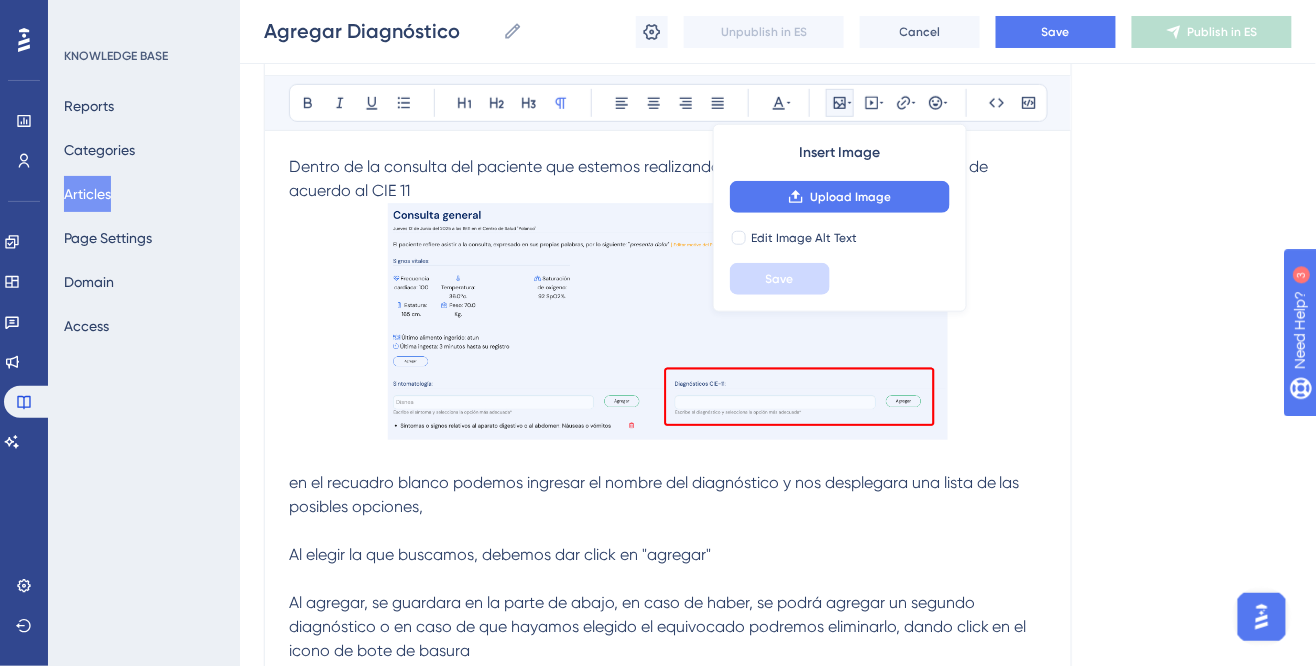 click on "en el recuadro blanco podemos ingresar el nombre del diagnóstico y nos desplegara una lista de las posibles opciones," at bounding box center [668, 495] 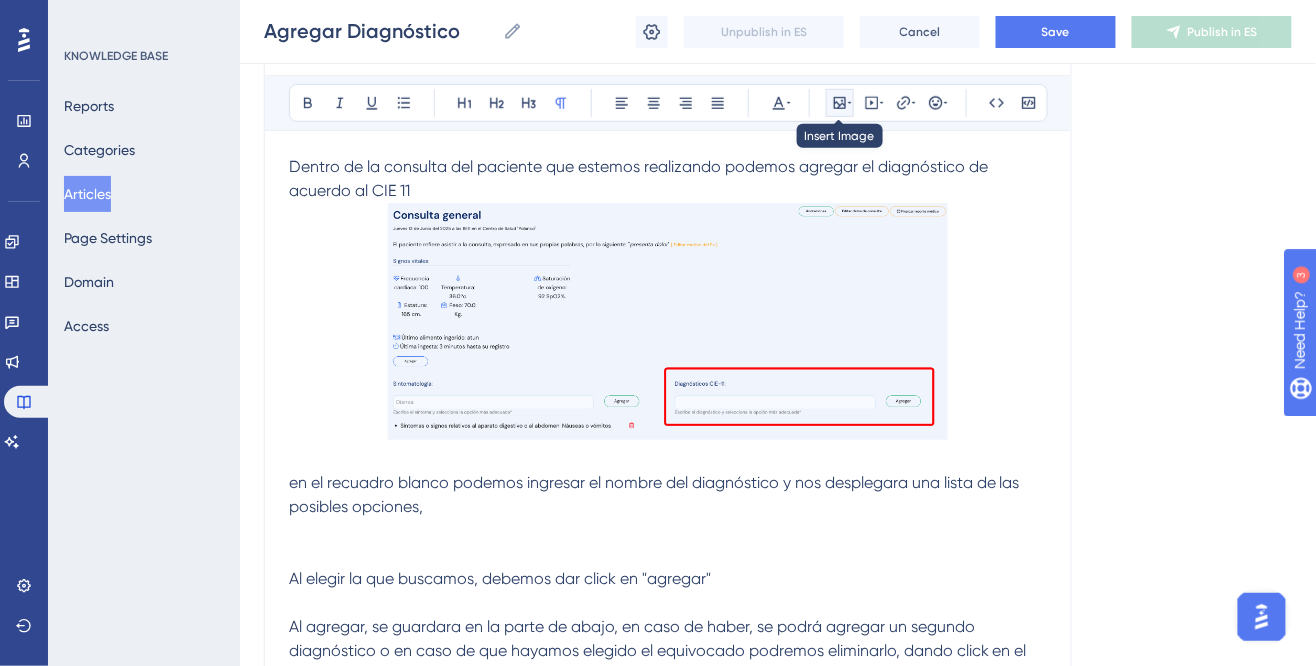 click 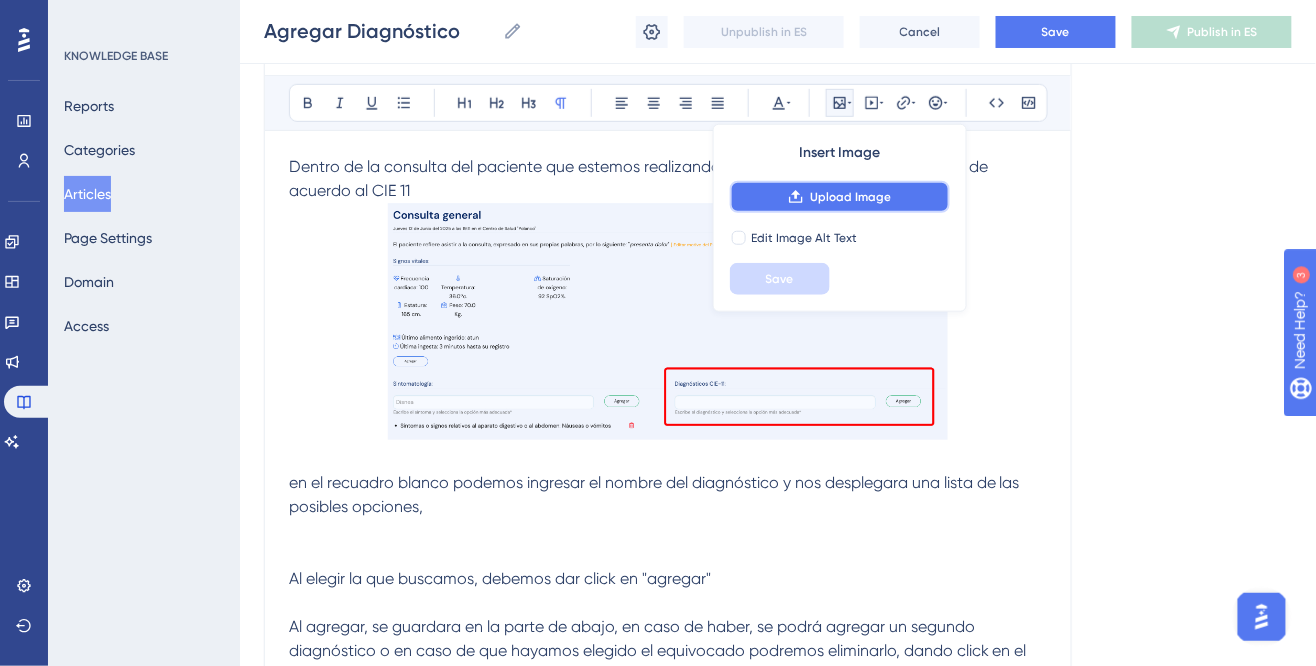 click on "Upload Image" at bounding box center (850, 197) 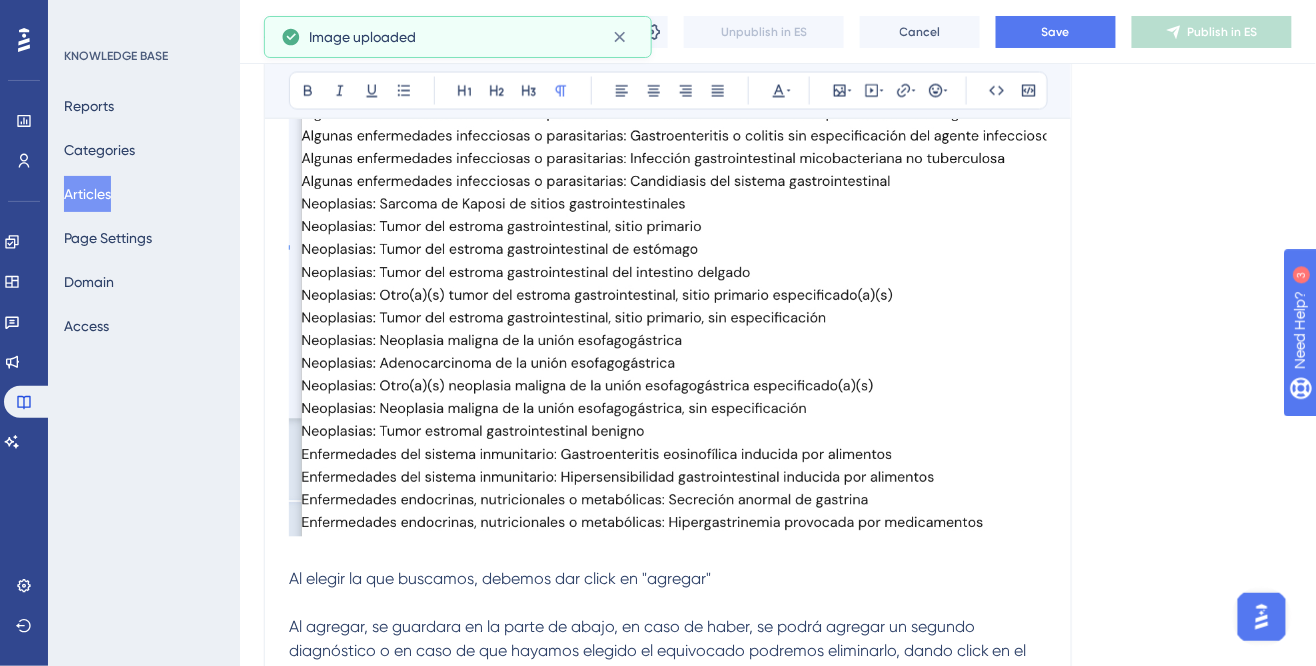 scroll, scrollTop: 883, scrollLeft: 0, axis: vertical 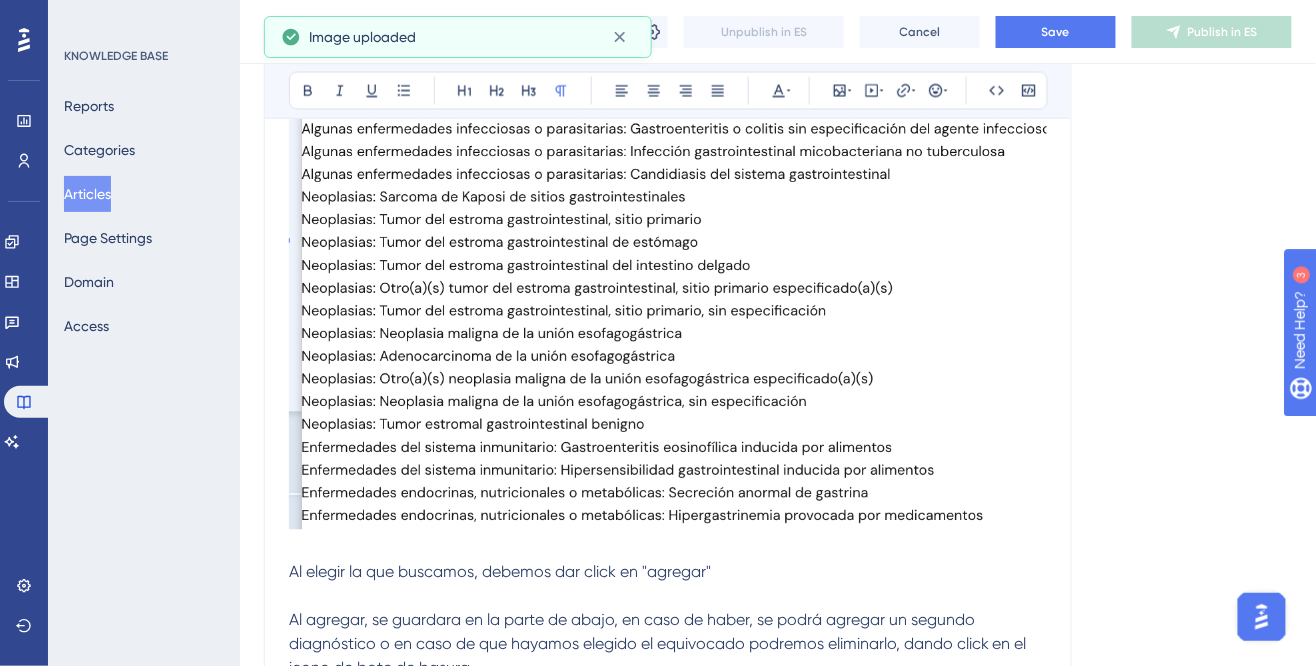 click at bounding box center (668, 218) 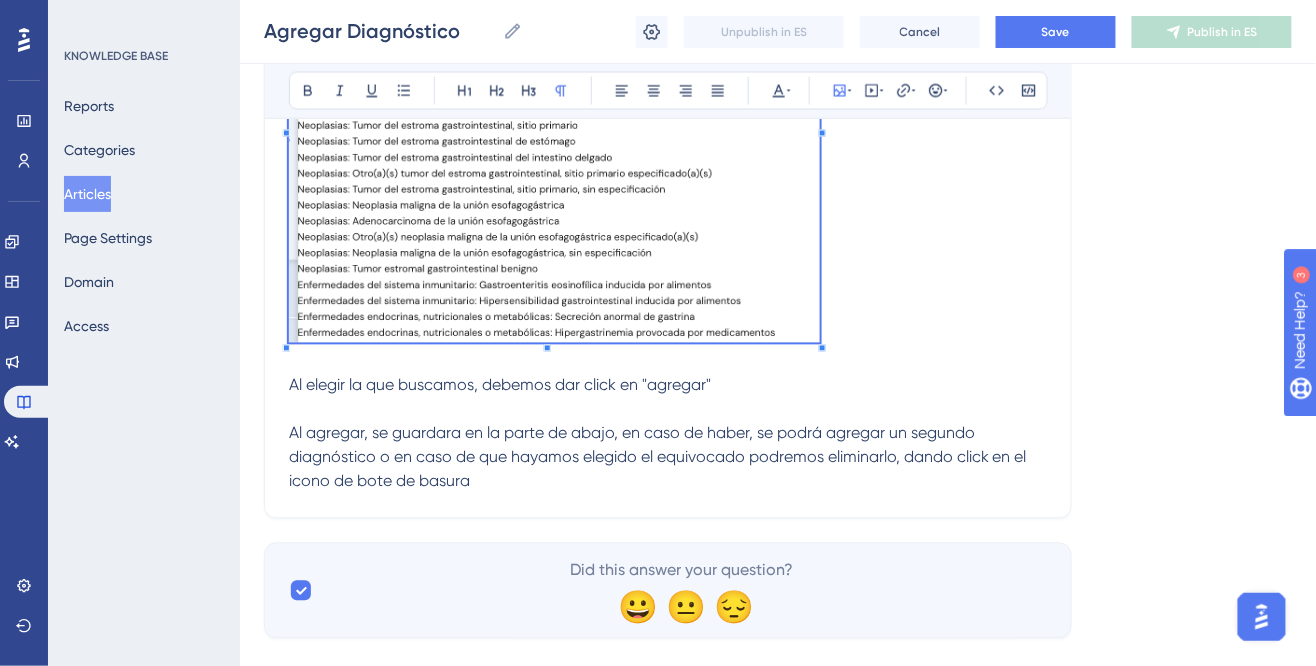 click on "Dentro de la consulta del paciente que estemos realizando podemos agregar el diagnóstico de acuerdo al CIE 11 en el recuadro blanco podemos ingresar el nombre del diagnóstico y nos desplegara una lista de las posibles opciones, Al elegir la que buscamos, debemos dar click en "agregar" Al agregar, se guardara en la parte de abajo, en caso de haber, se podrá agregar un segundo diagnóstico o en caso de que hayamos elegido el equivocado podremos eliminarlo, dando click en el icono de bote de basura" at bounding box center [668, 18] 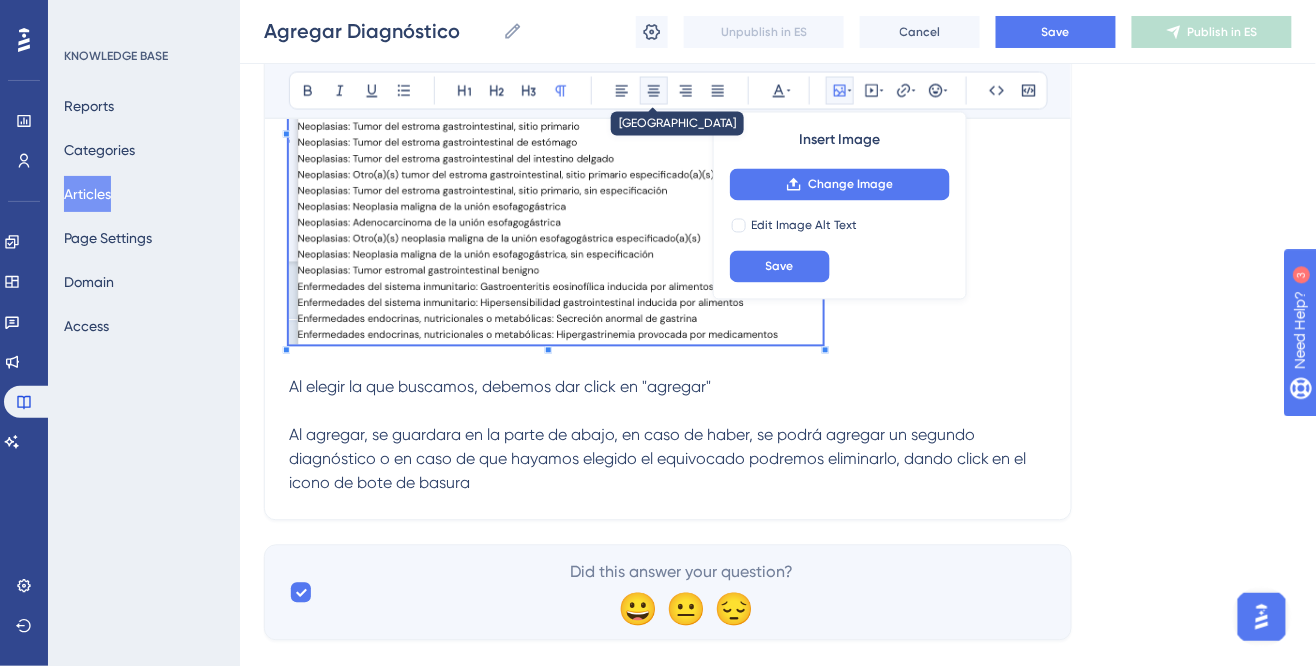 click 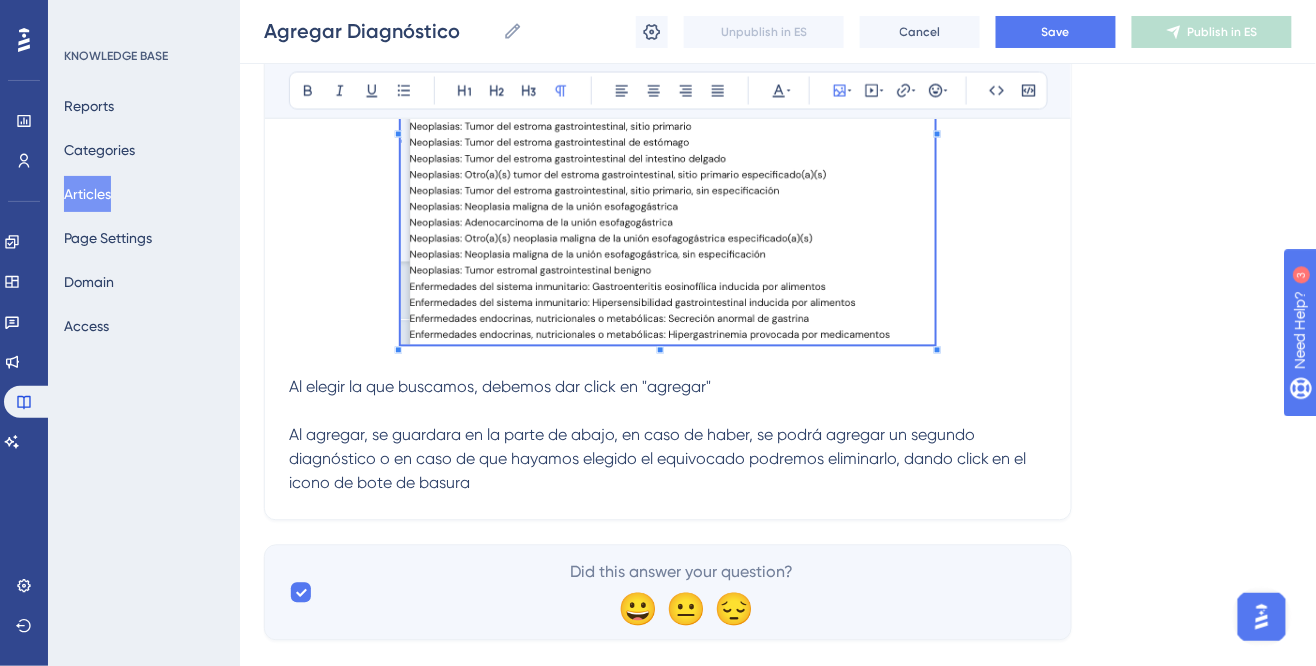 click on "Al elegir la que buscamos, debemos dar click en "agregar"" at bounding box center (500, 387) 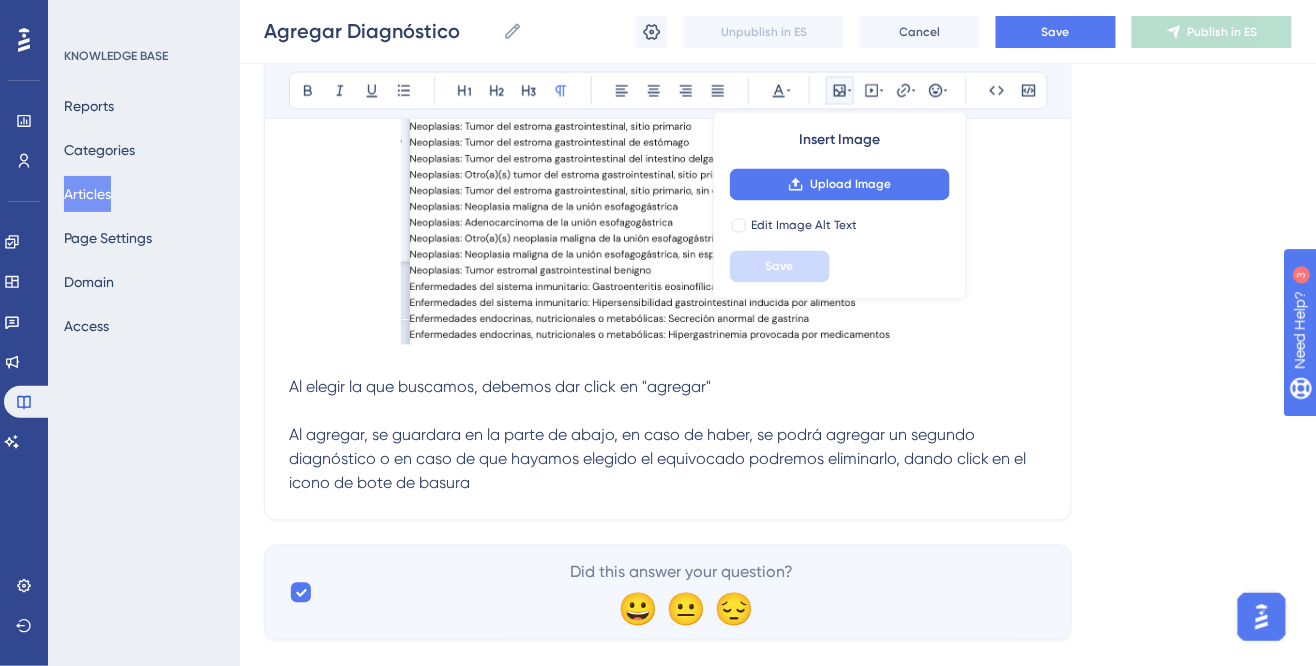 click at bounding box center (668, 412) 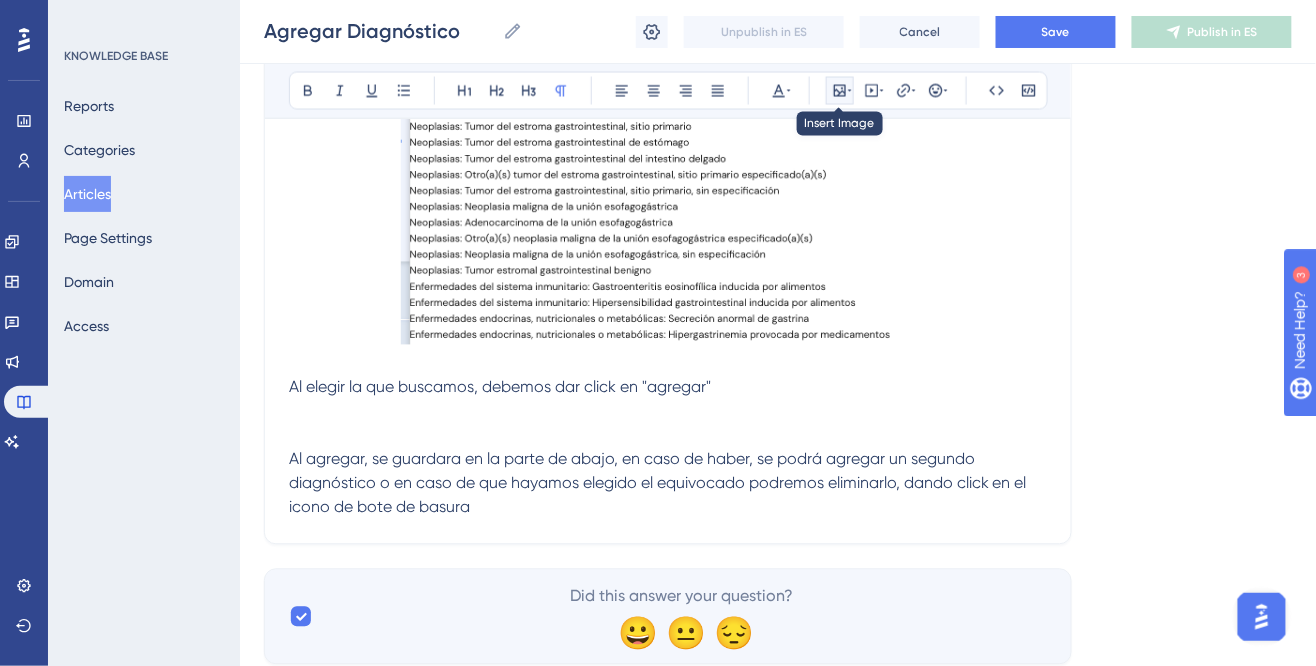 click 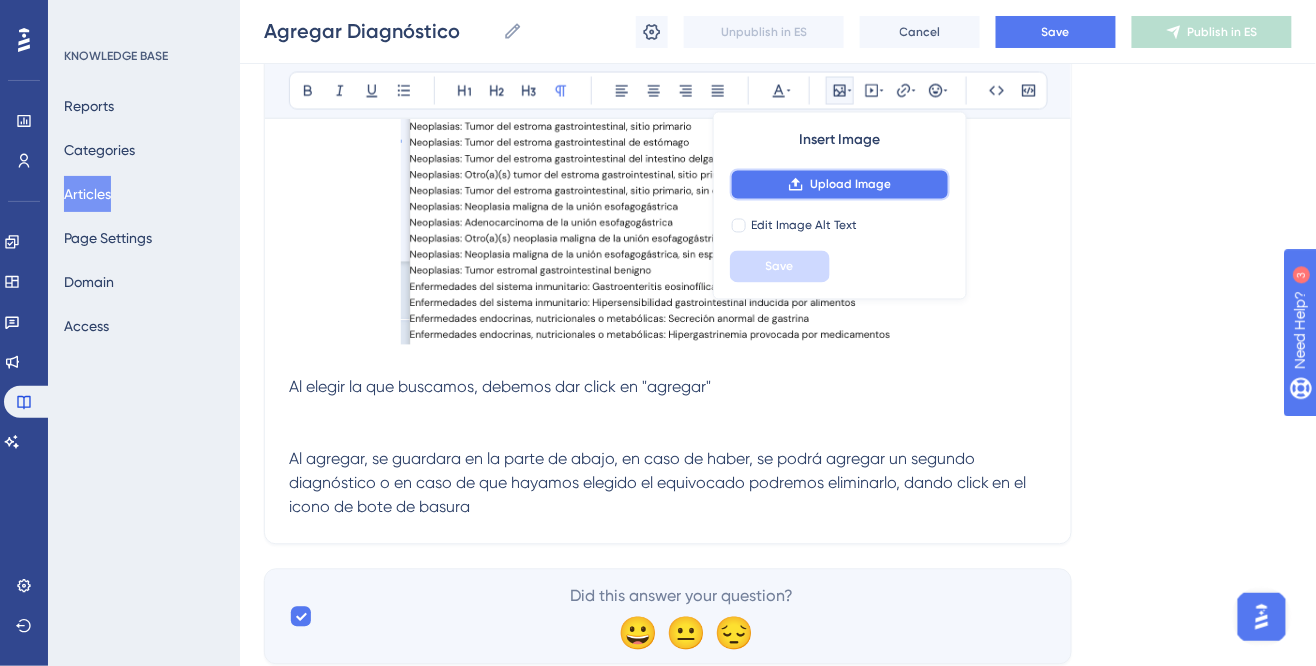 click on "Upload Image" at bounding box center [850, 185] 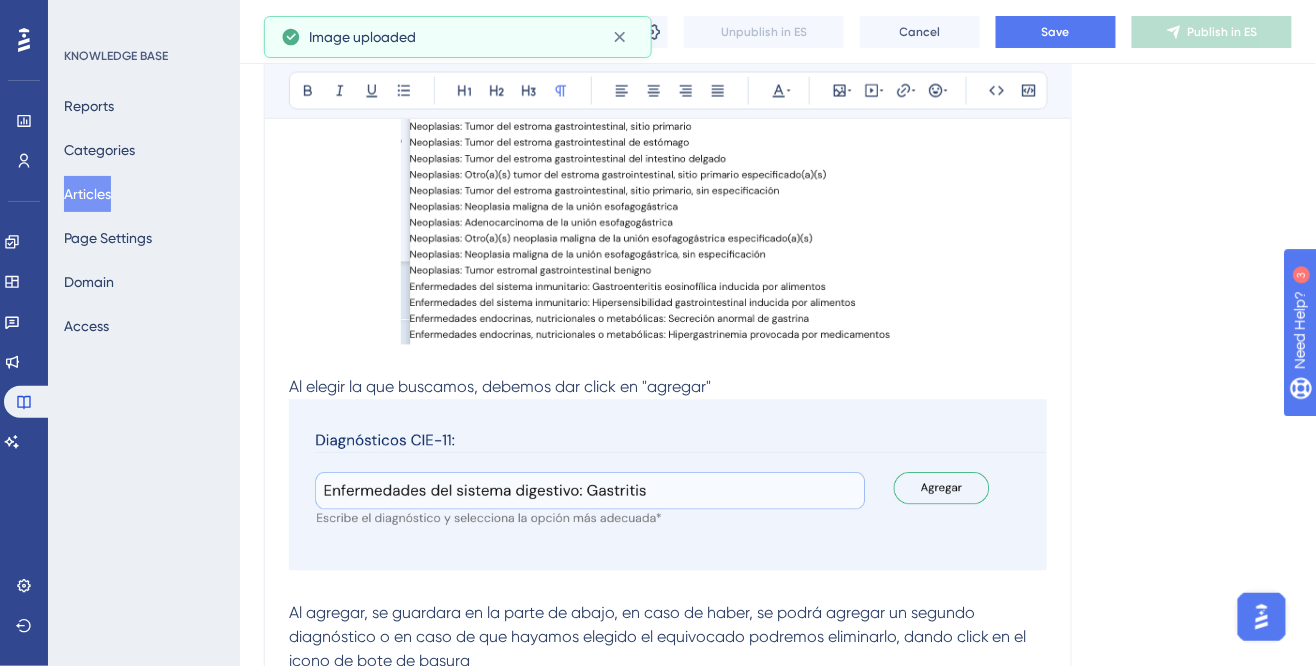 scroll, scrollTop: 966, scrollLeft: 2, axis: both 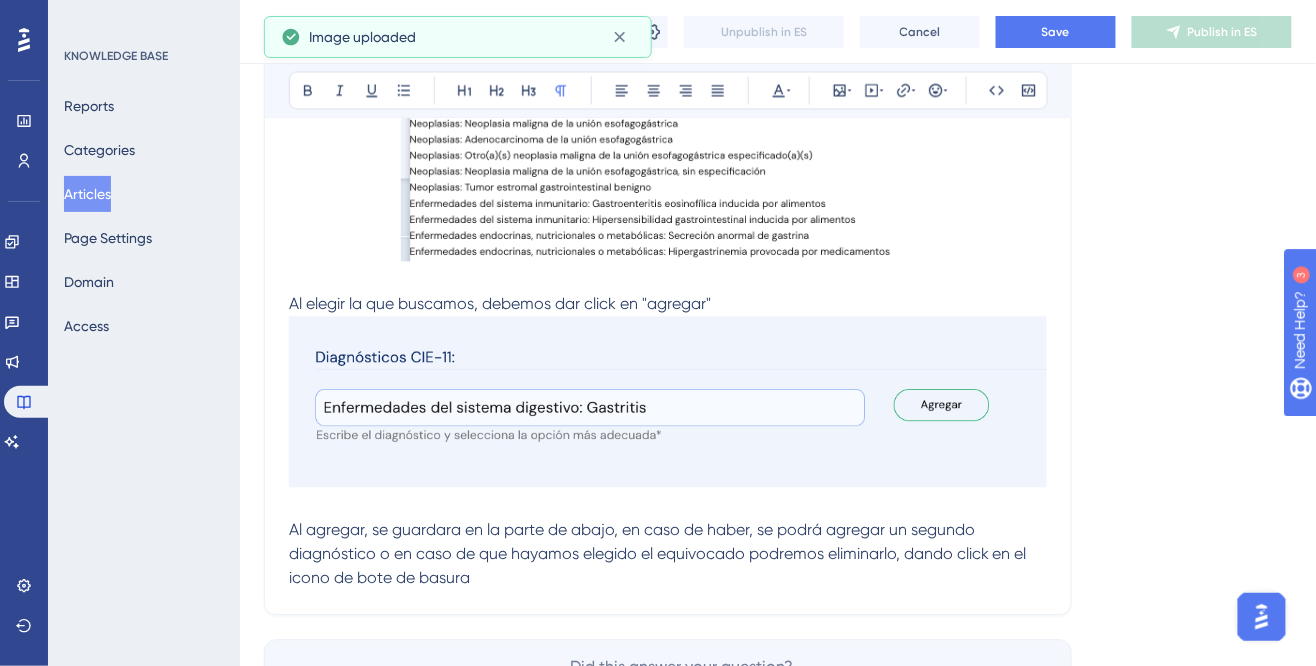 click at bounding box center (668, 402) 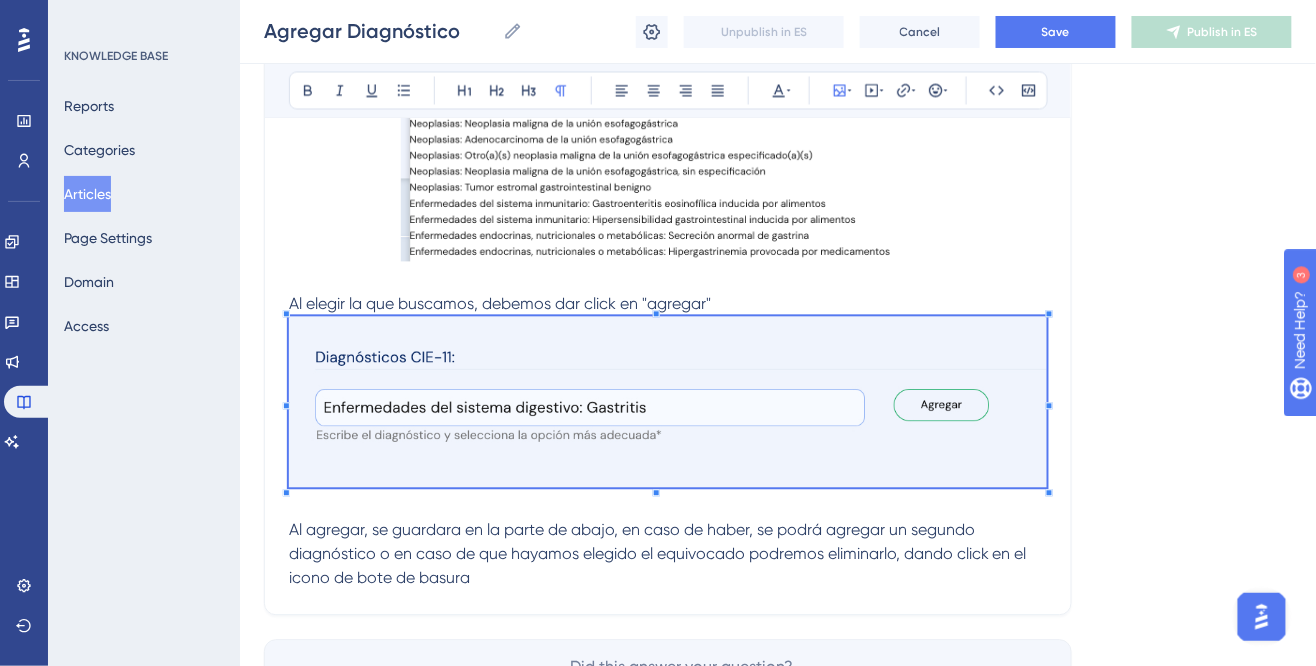 click at bounding box center (1049, 493) 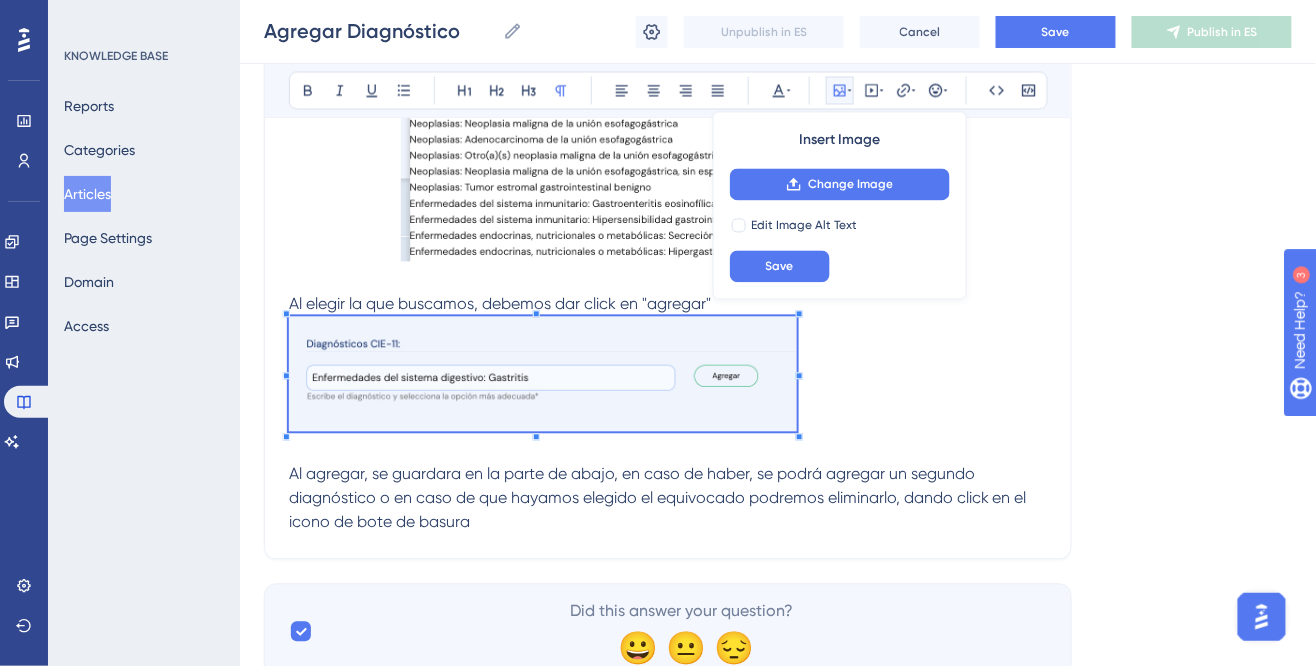 click at bounding box center [668, 377] 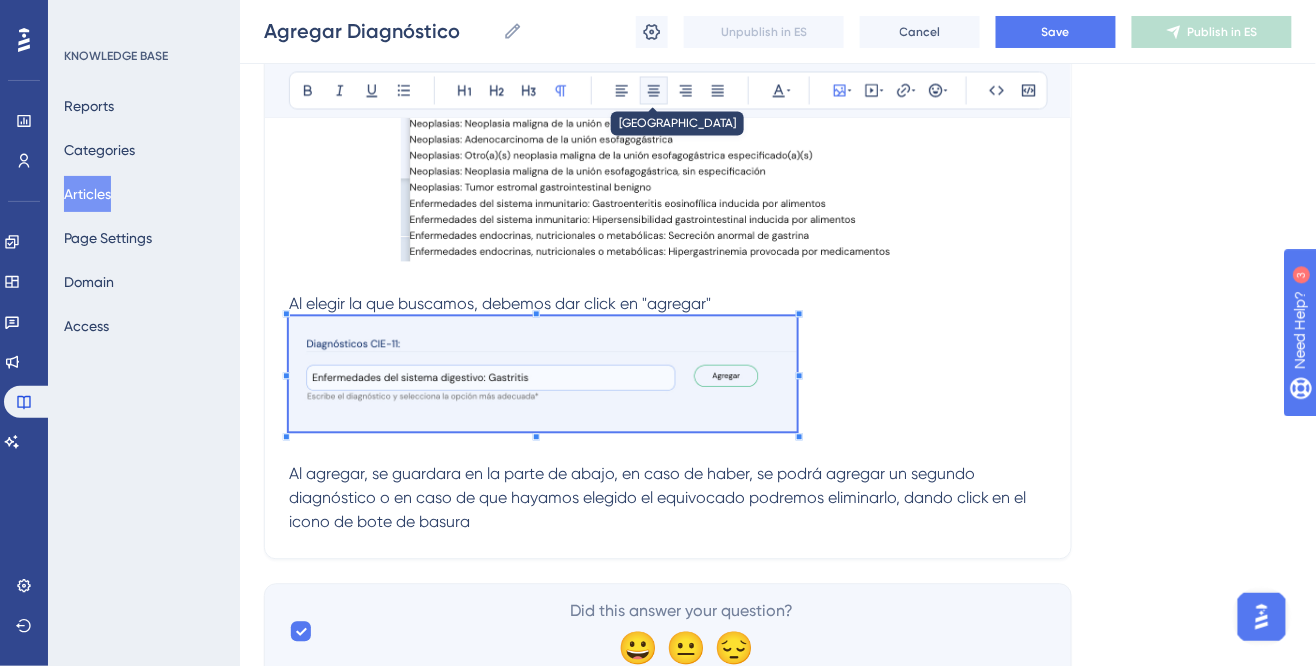 click 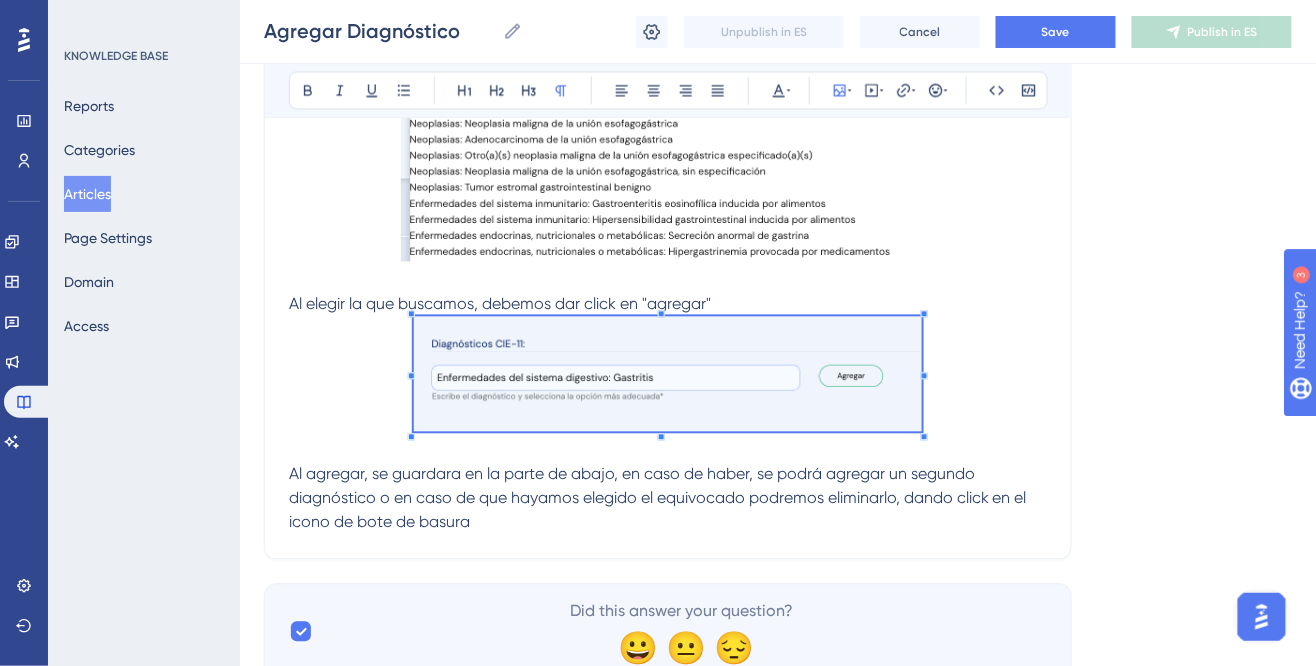 click on "Al agregar, se guardara en la parte de abajo, en caso de haber, se podrá agregar un segundo diagnóstico o en caso de que hayamos elegido el equivocado podremos eliminarlo, dando click en el icono de bote de basura" at bounding box center (668, 499) 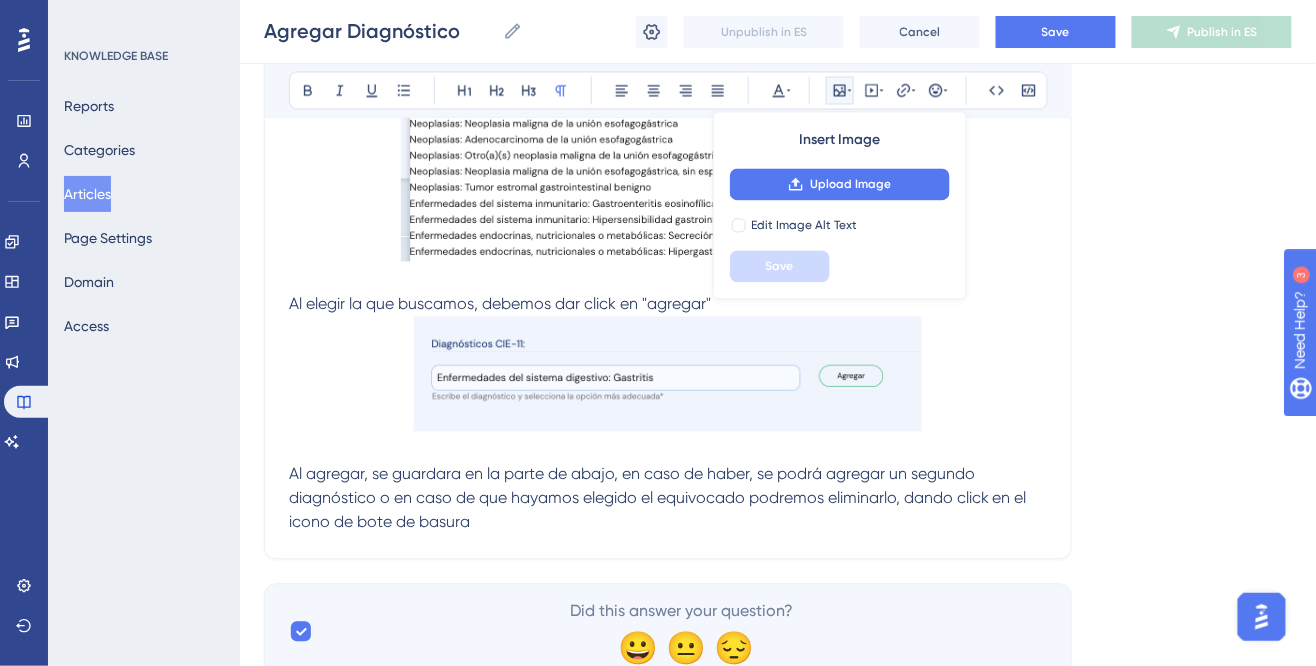 click on "Al agregar, se guardara en la parte de abajo, en caso de haber, se podrá agregar un segundo diagnóstico o en caso de que hayamos elegido el equivocado podremos eliminarlo, dando click en el icono de bote de basura" at bounding box center (668, 499) 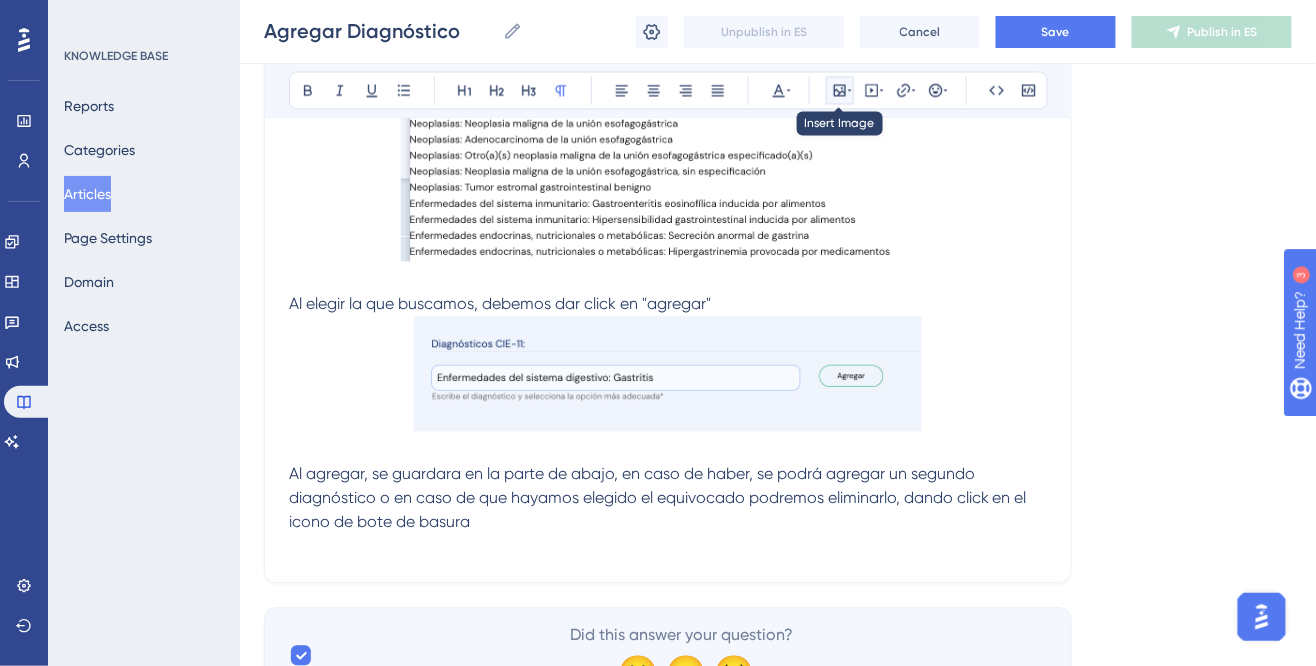 click 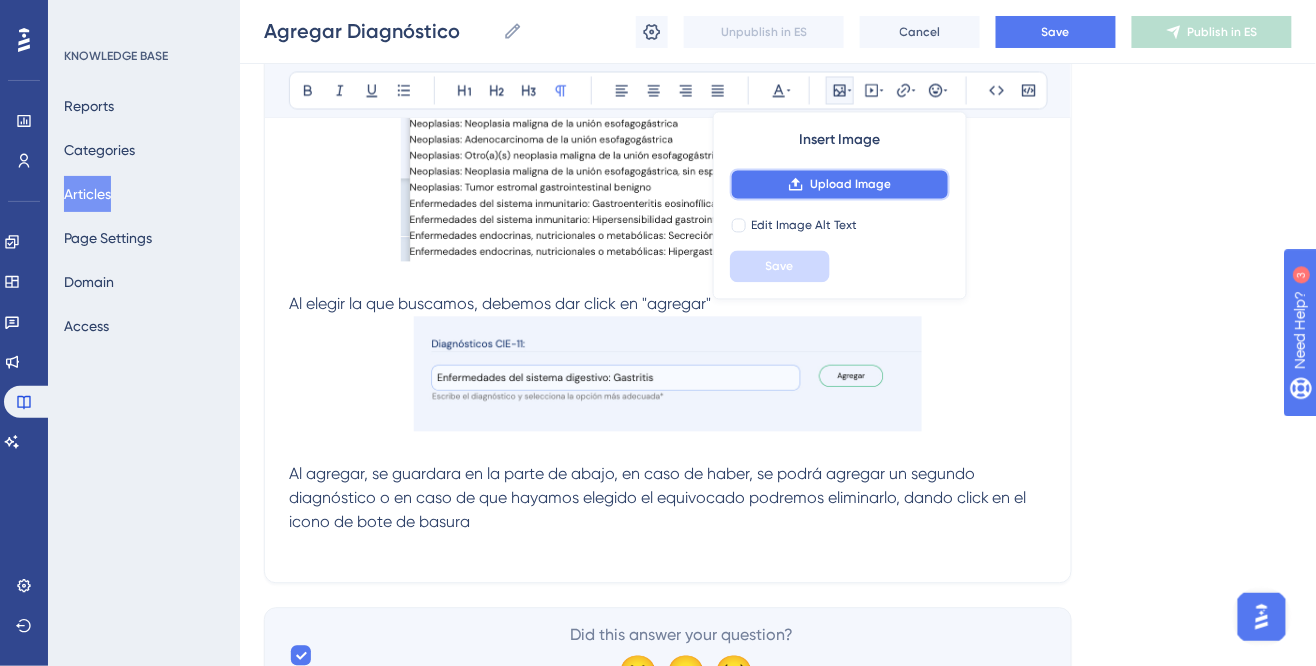 click on "Upload Image" at bounding box center [850, 185] 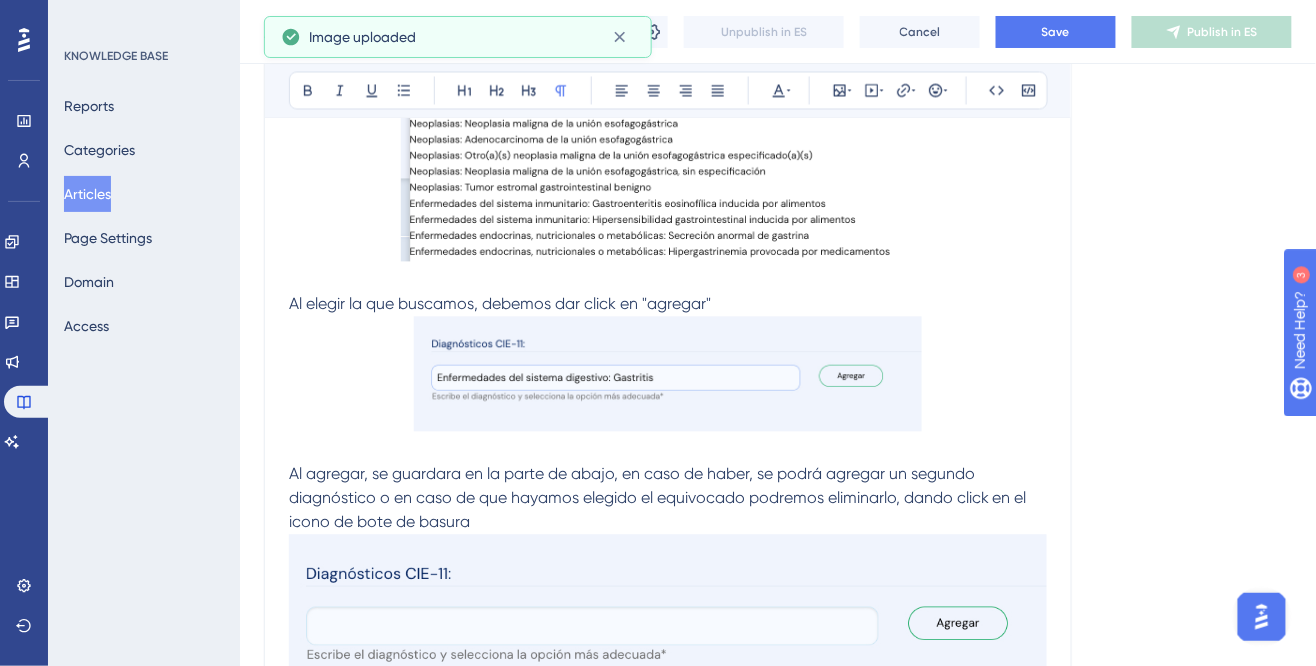 scroll, scrollTop: 1258, scrollLeft: 2, axis: both 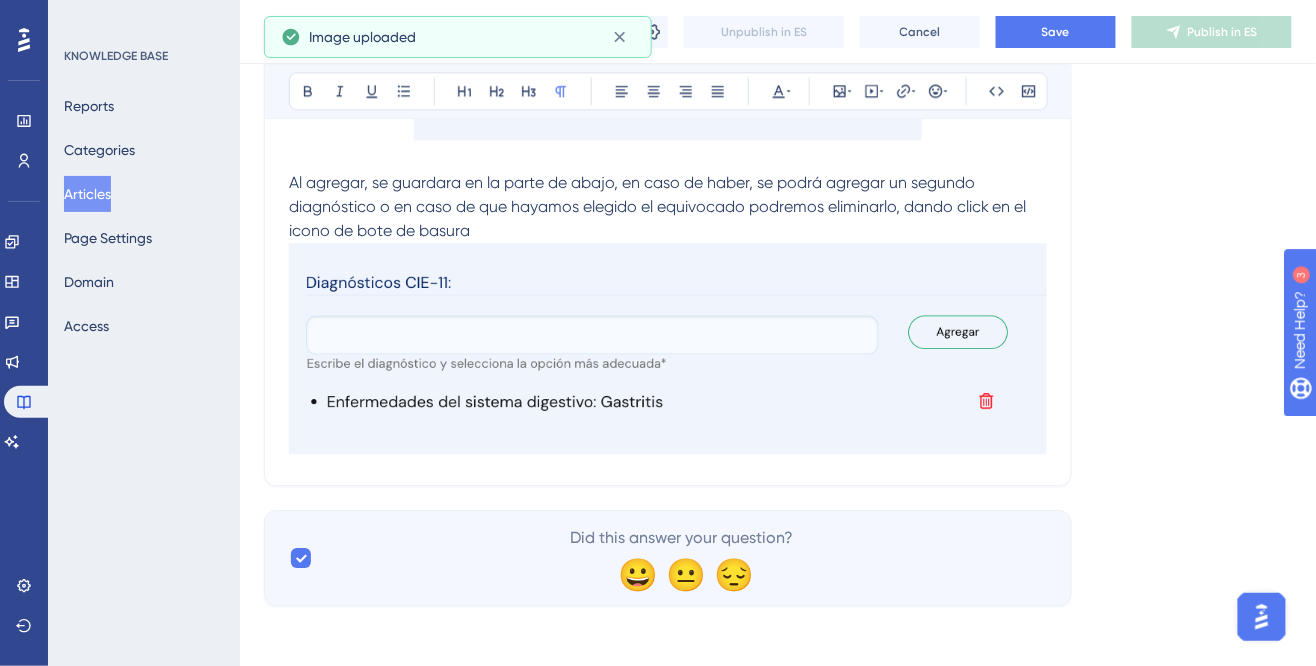 click at bounding box center [668, 349] 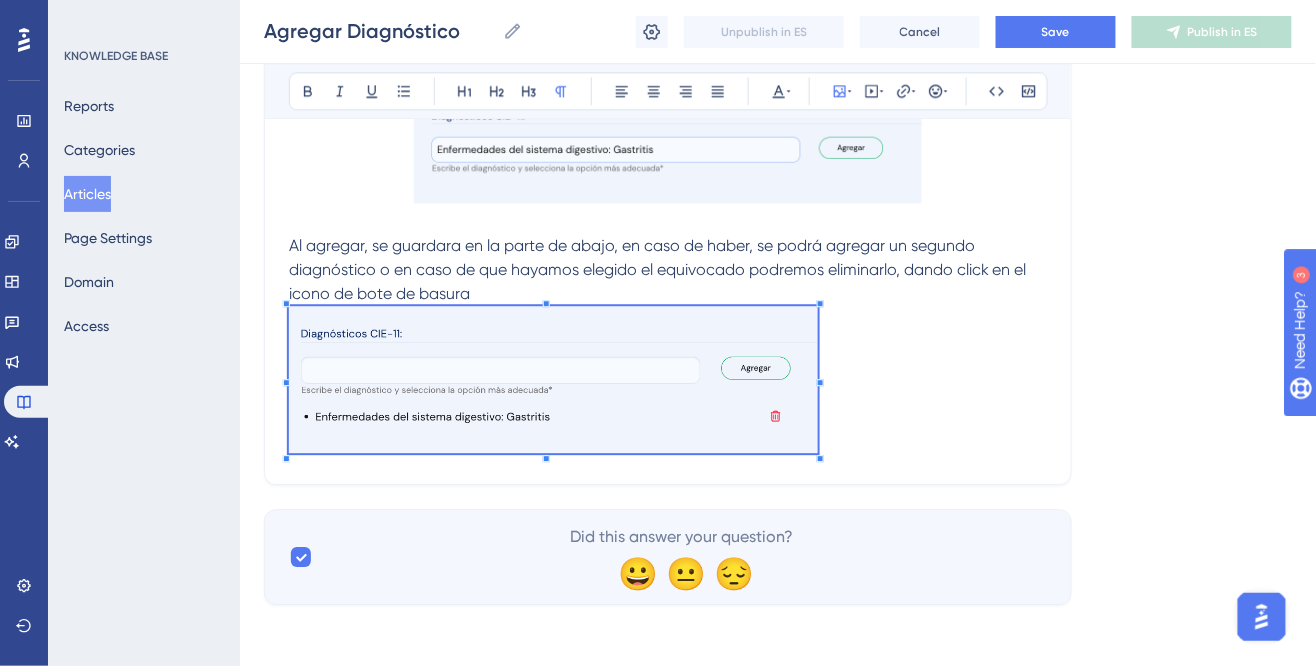 scroll, scrollTop: 1193, scrollLeft: 2, axis: both 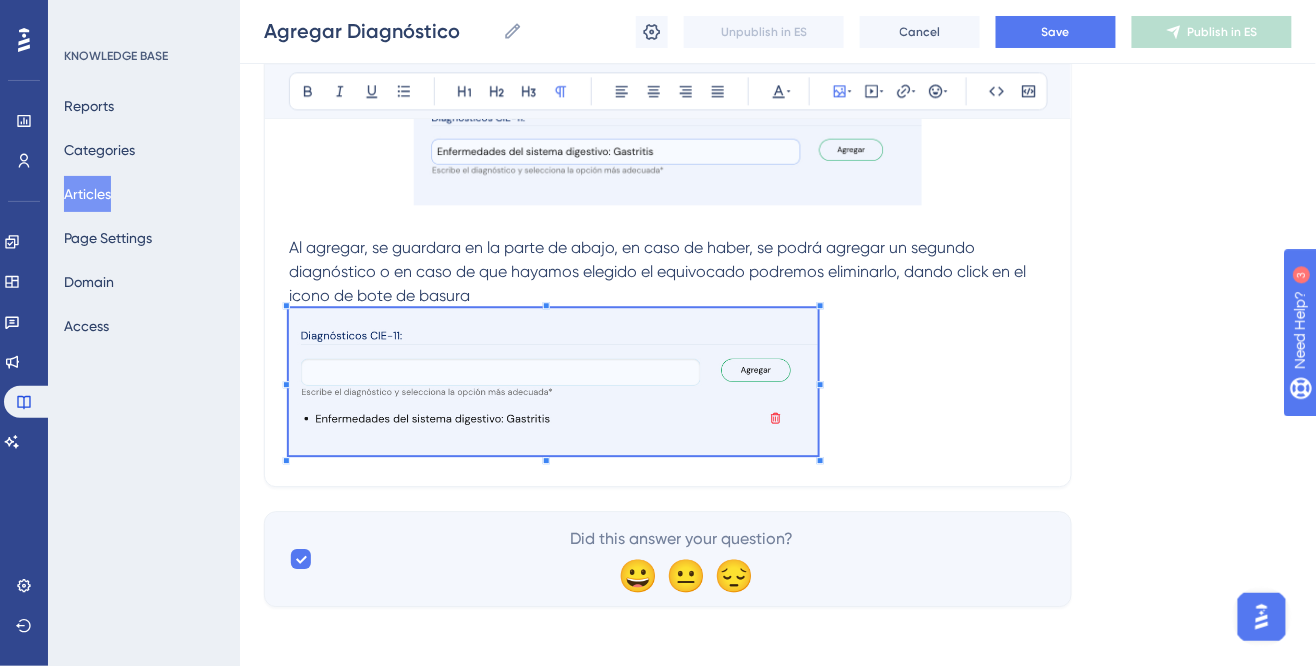 click at bounding box center [553, 462] 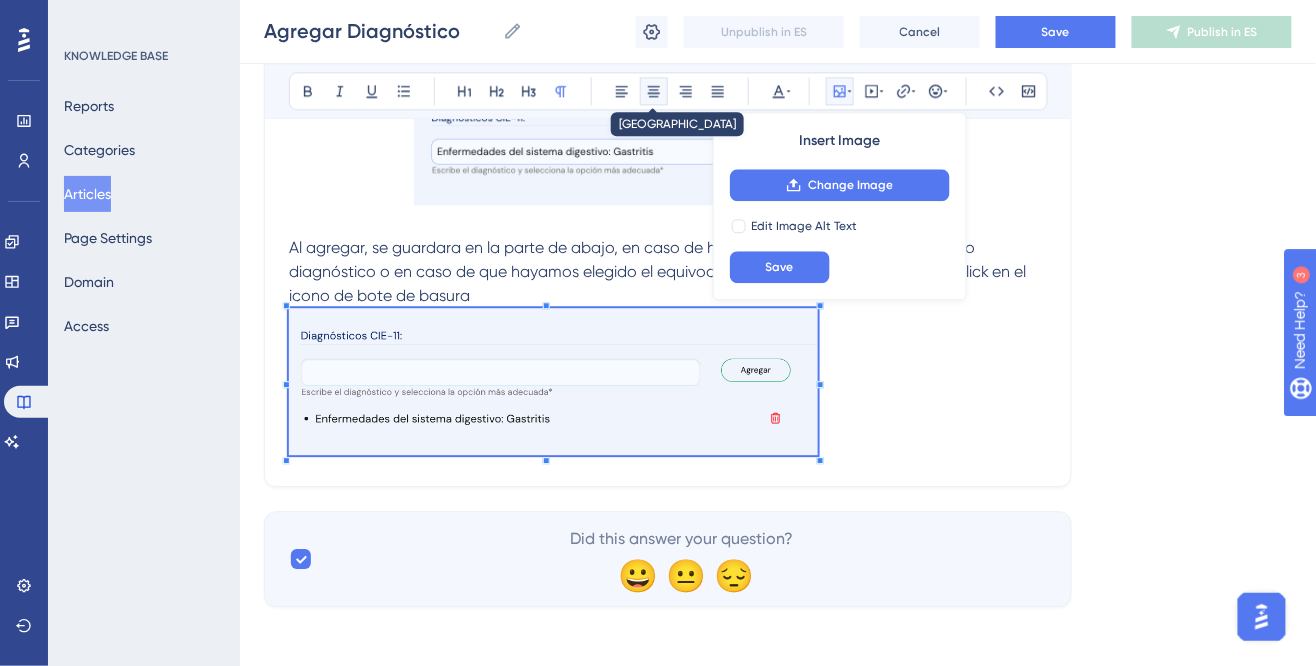 click 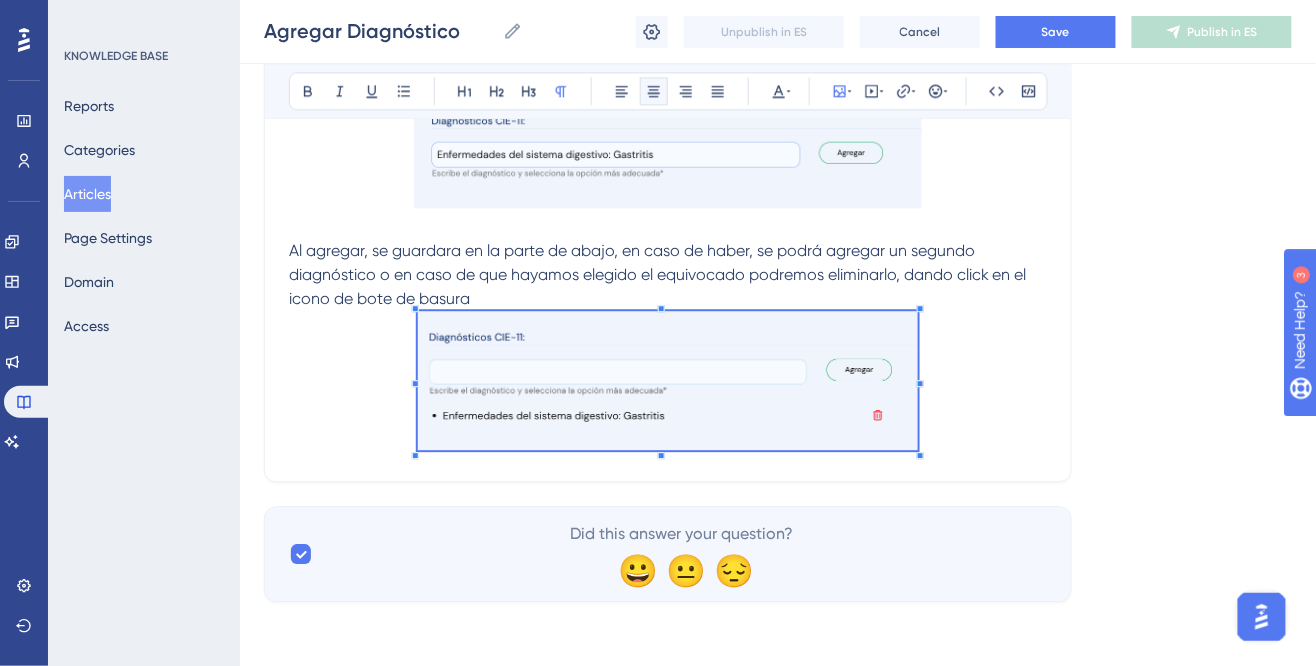 scroll, scrollTop: 1185, scrollLeft: 2, axis: both 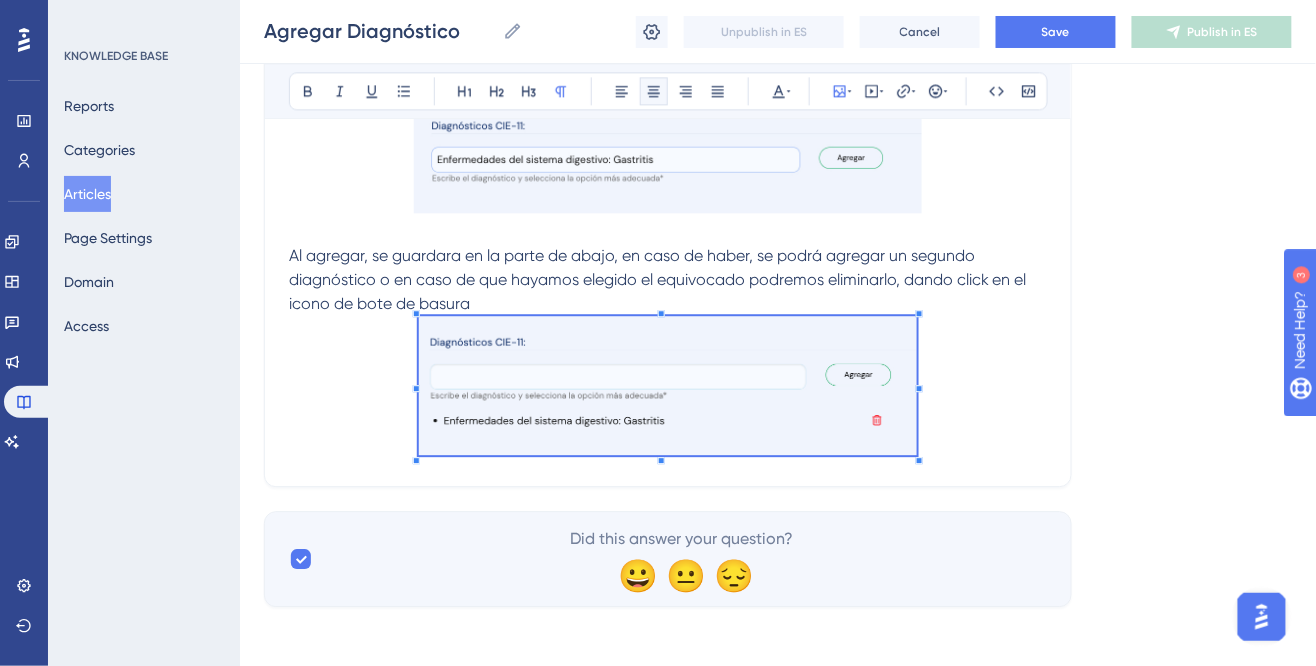 click at bounding box center (668, 389) 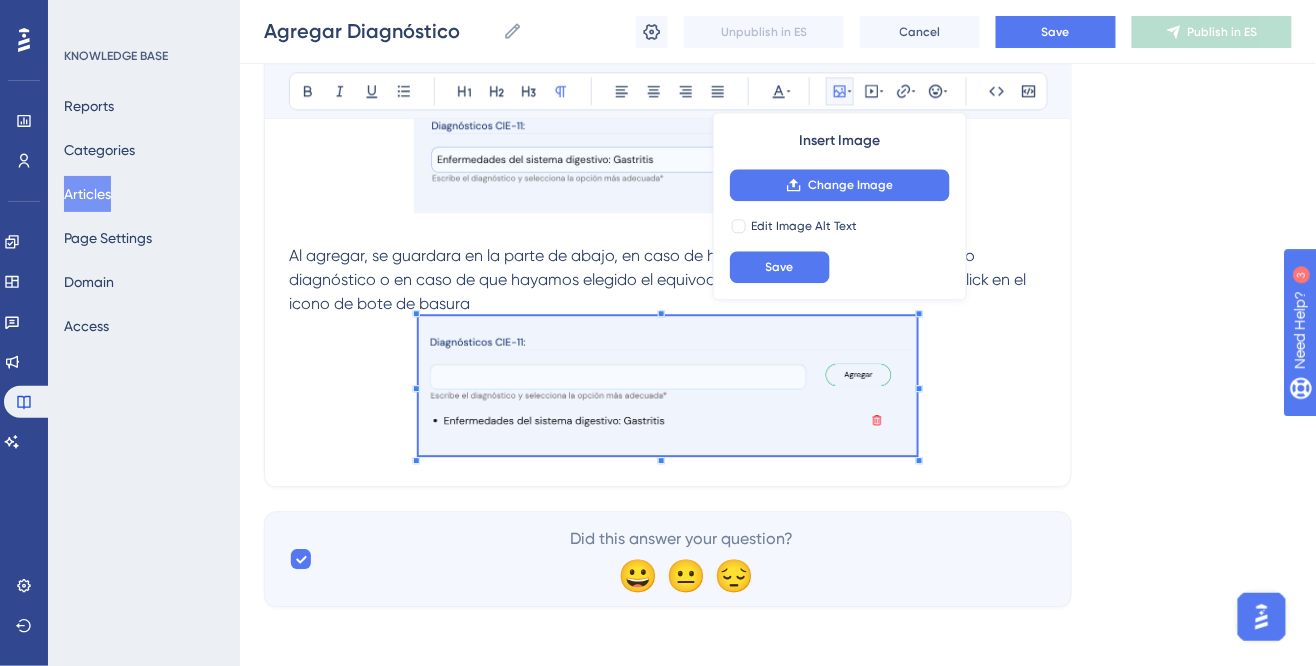 click at bounding box center (668, 389) 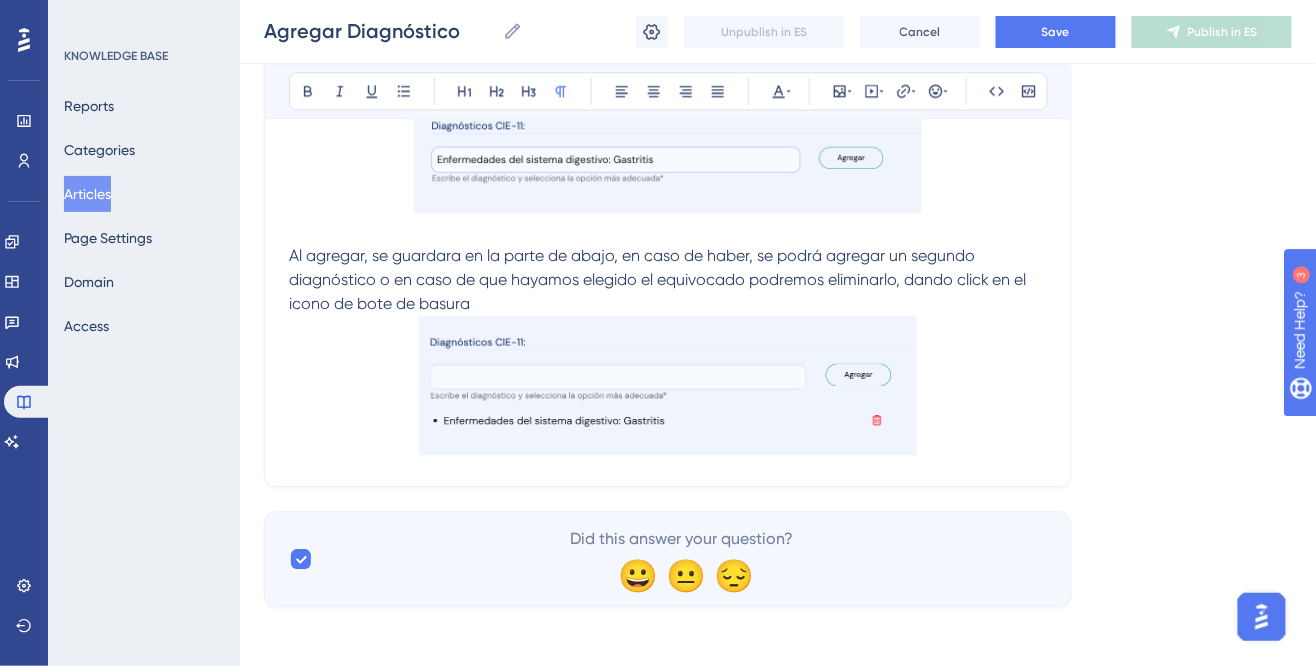 click at bounding box center [668, 389] 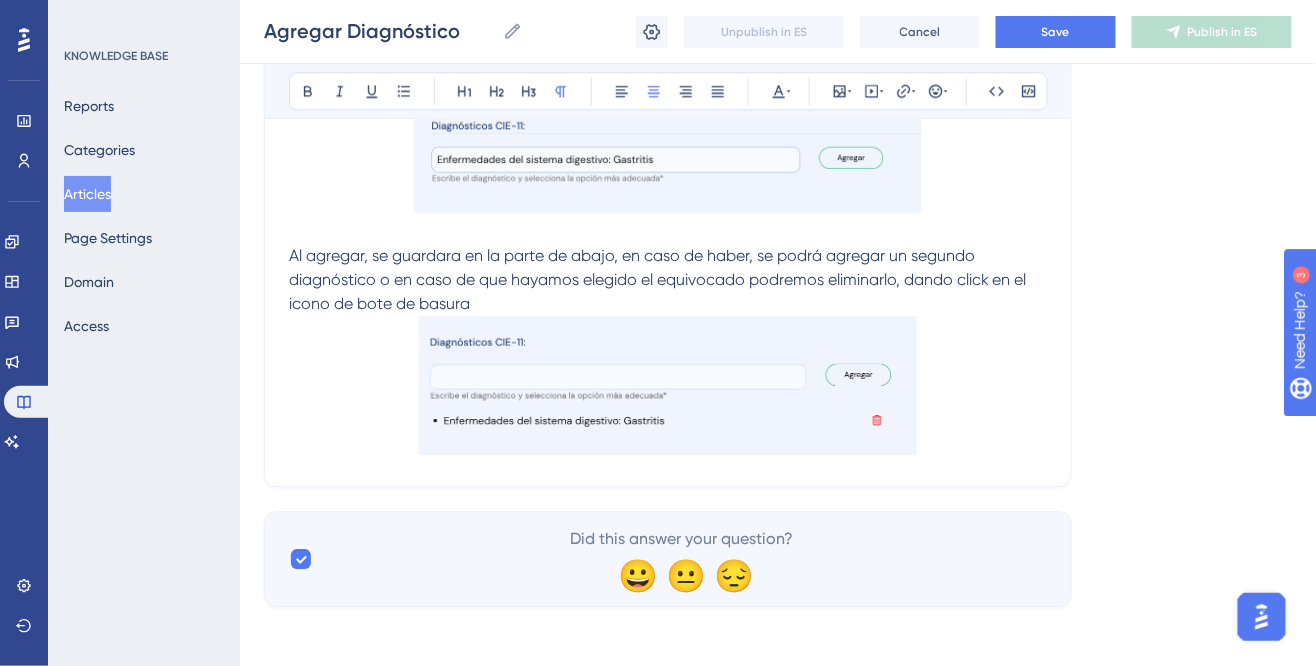 click at bounding box center (668, 385) 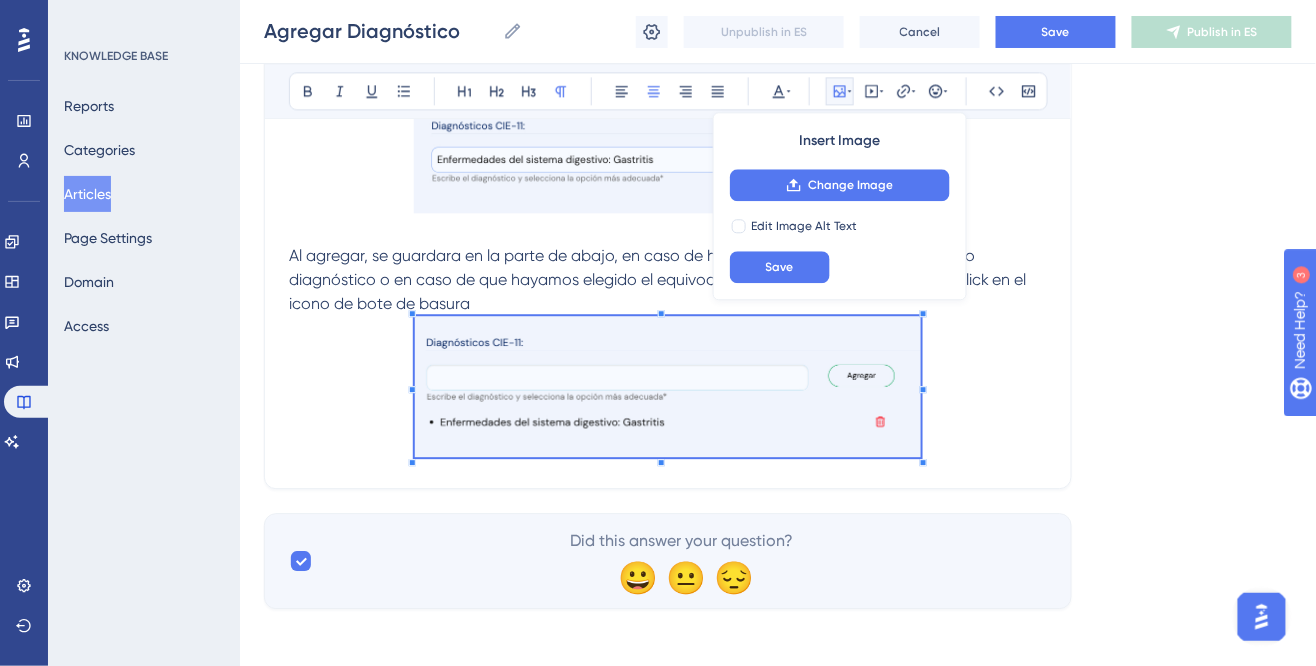 click on "Bold Italic Underline Bullet Point Heading 1 Heading 2 Heading 3 Normal Align Left Align Center Align Right Align Justify Text Color Insert Image Change Image Edit Image Alt Text Save Embed Video Hyperlink Emojis Code Code Block Dentro de la consulta del paciente que estemos realizando podemos agregar el diagnóstico de acuerdo al CIE 11 en el recuadro blanco podemos ingresar el nombre del diagnóstico y nos desplegara una lista de las posibles opciones, Al elegir la que buscamos, debemos dar click en "agregar" Al agregar, se guardara en la parte de abajo, en caso de haber, se podrá agregar un segundo diagnóstico o en caso de que hayamos elegido el equivocado podremos eliminarlo, dando click en el icono de bote de basura" at bounding box center (668, -236) 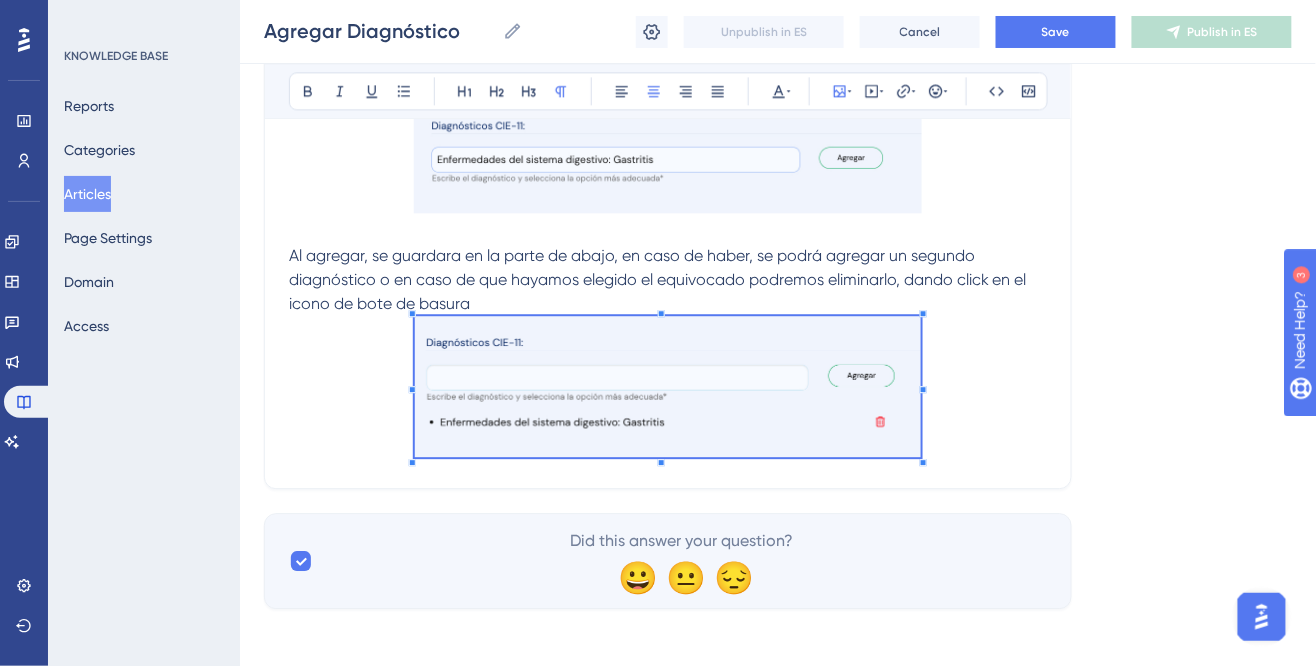click on "Bold Italic Underline Bullet Point Heading 1 Heading 2 Heading 3 Normal Align Left Align Center Align Right Align Justify Text Color Insert Image Embed Video Hyperlink Emojis Code Code Block Dentro de la consulta del paciente que estemos realizando podemos agregar el diagnóstico de acuerdo al CIE 11 en el recuadro blanco podemos ingresar el nombre del diagnóstico y nos desplegara una lista de las posibles opciones, Al elegir la que buscamos, debemos dar click en "agregar" Al agregar, se guardara en la parte de abajo, en caso de haber, se podrá agregar un segundo diagnóstico o en caso de que hayamos elegido el equivocado podremos eliminarlo, dando click en el icono de bote de basura" at bounding box center [668, -236] 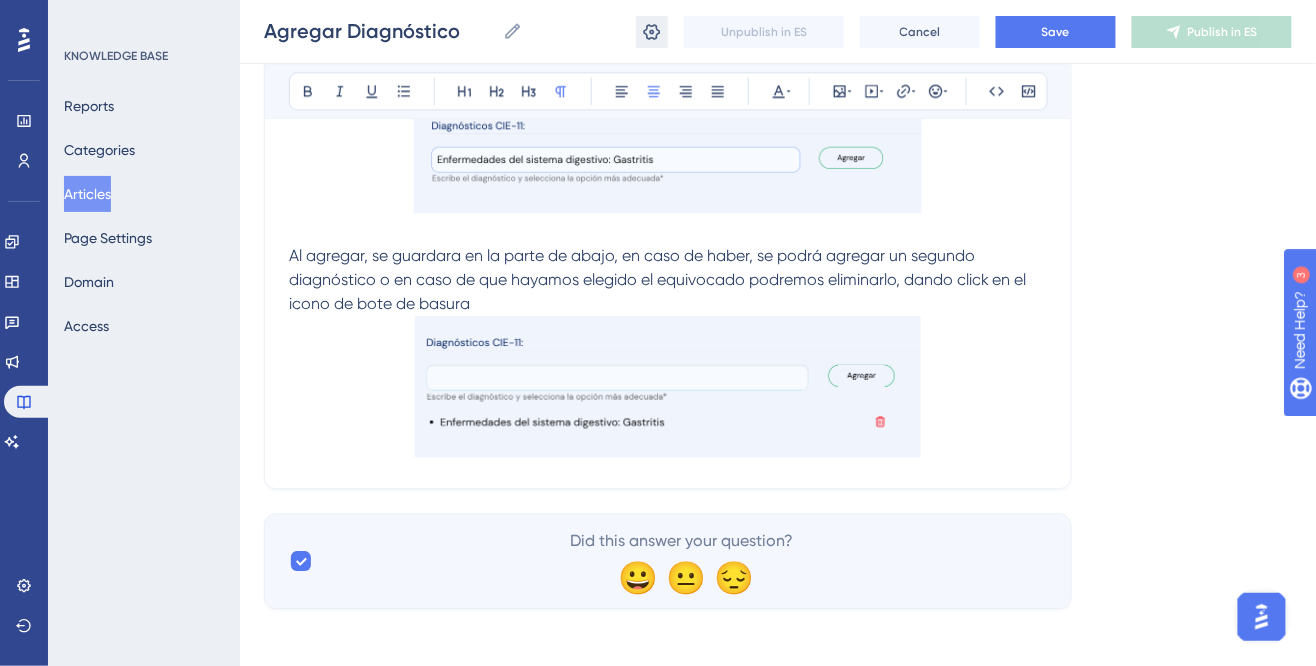 click 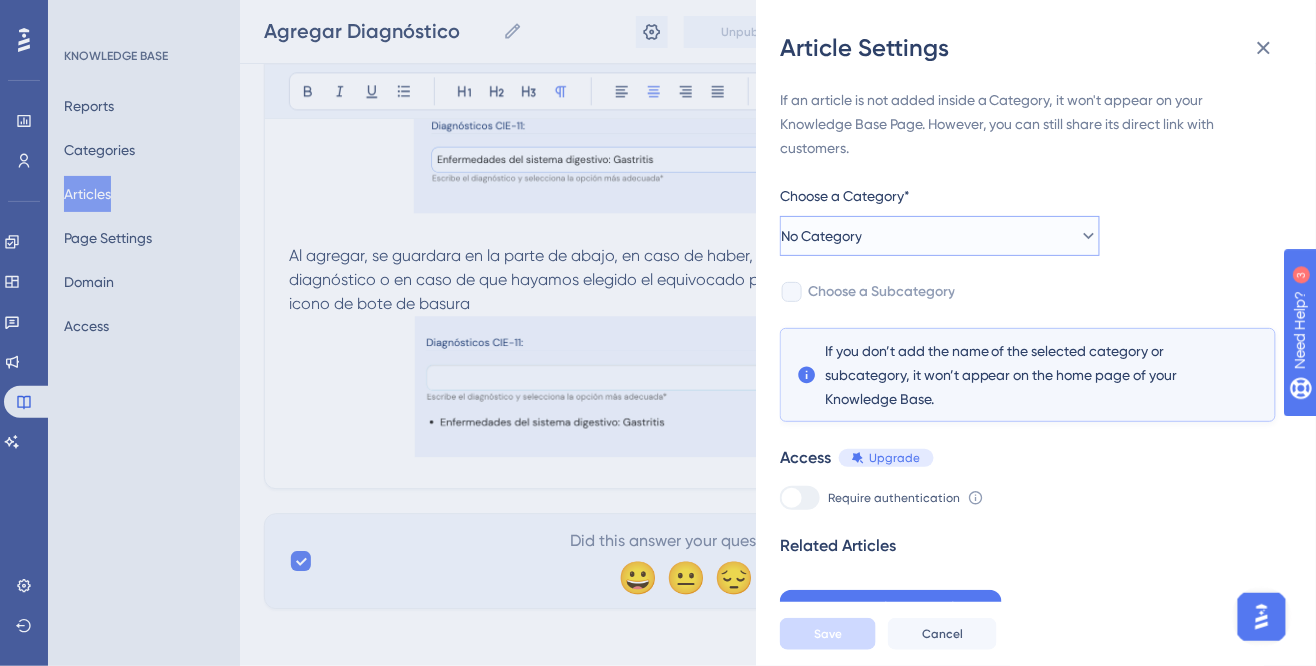 click on "No Category" at bounding box center (940, 236) 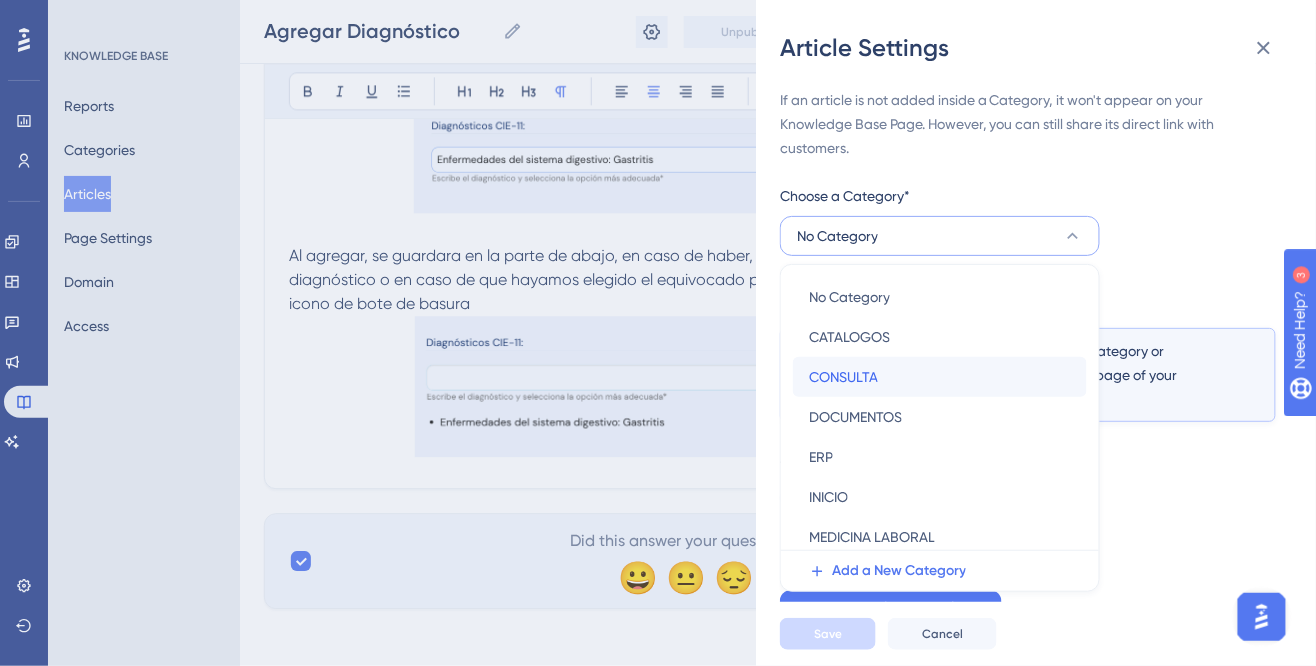 click on "CONSULTA CONSULTA" at bounding box center [940, 377] 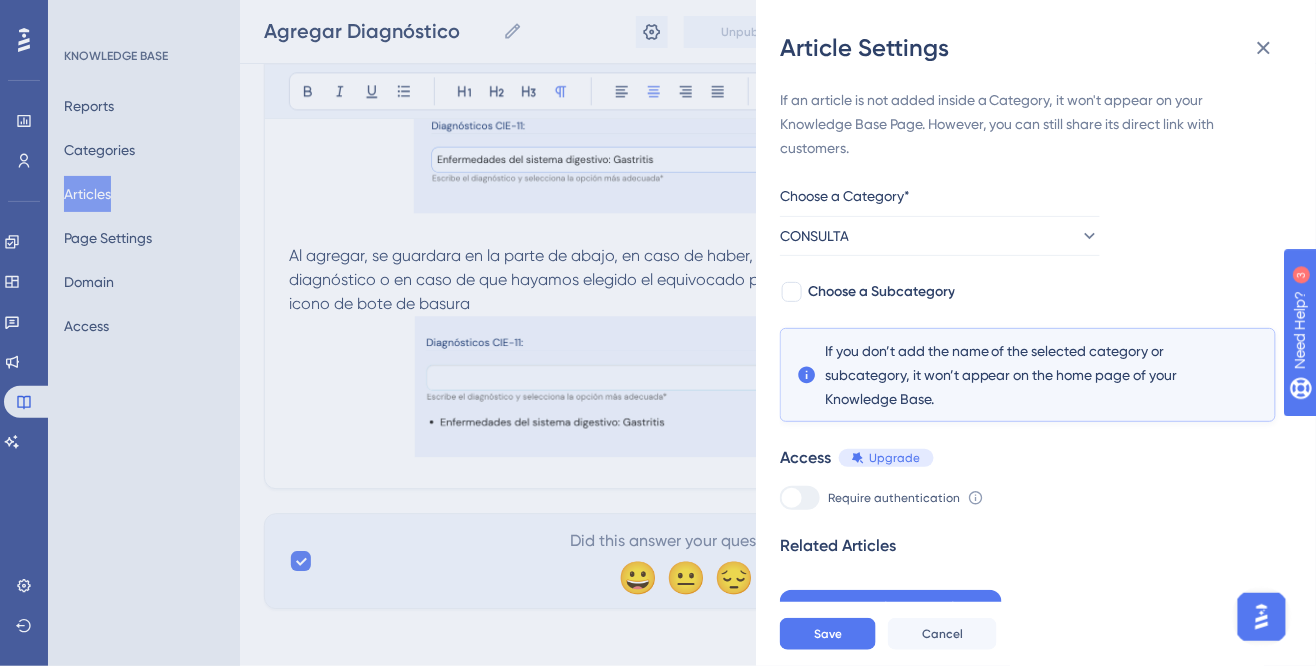 scroll, scrollTop: 5, scrollLeft: 0, axis: vertical 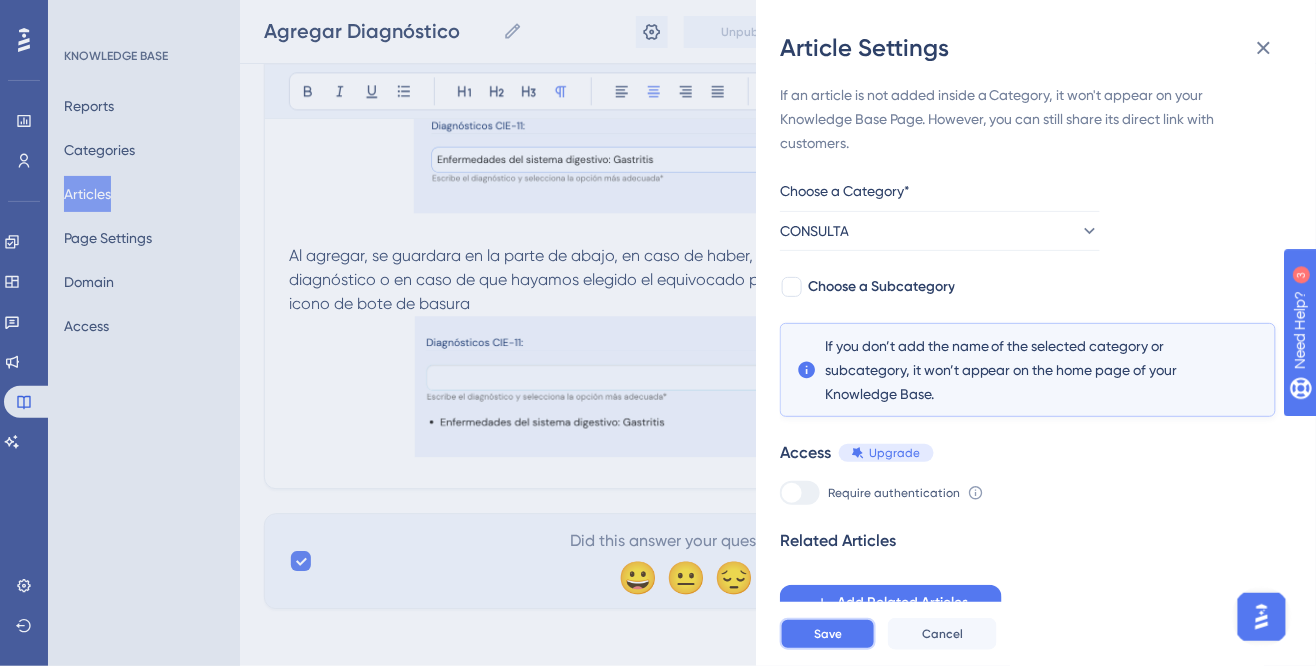 click on "Save" at bounding box center (828, 634) 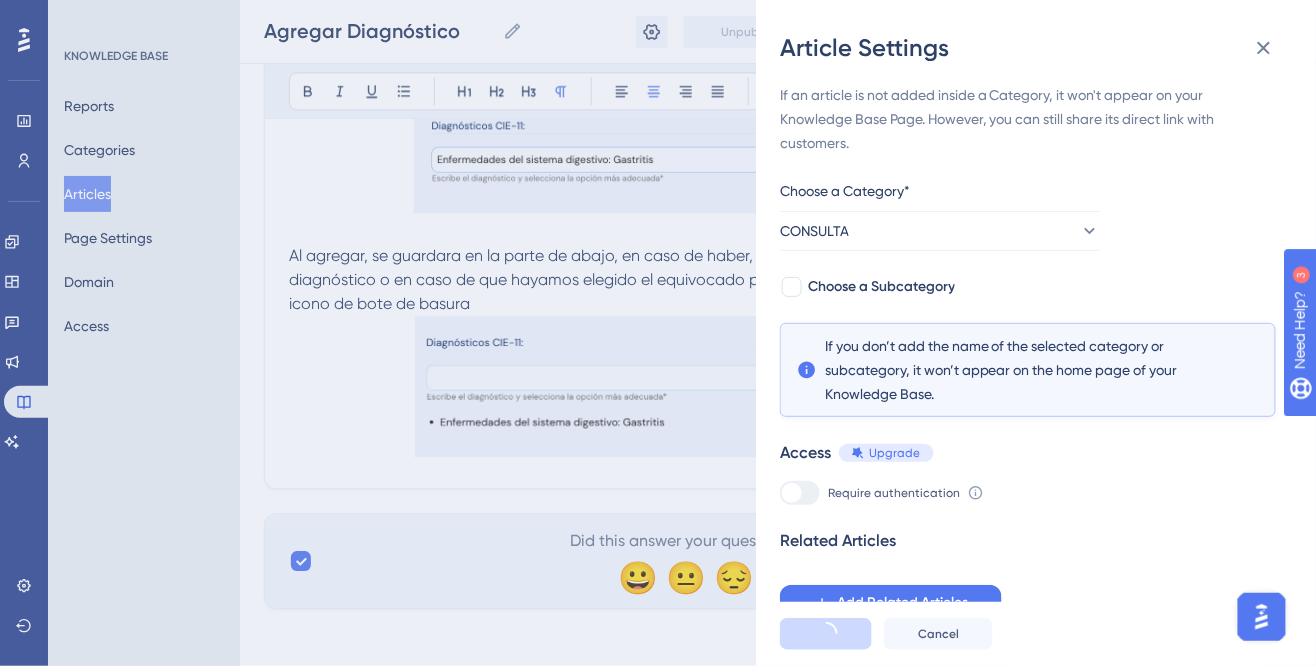 scroll, scrollTop: 0, scrollLeft: 0, axis: both 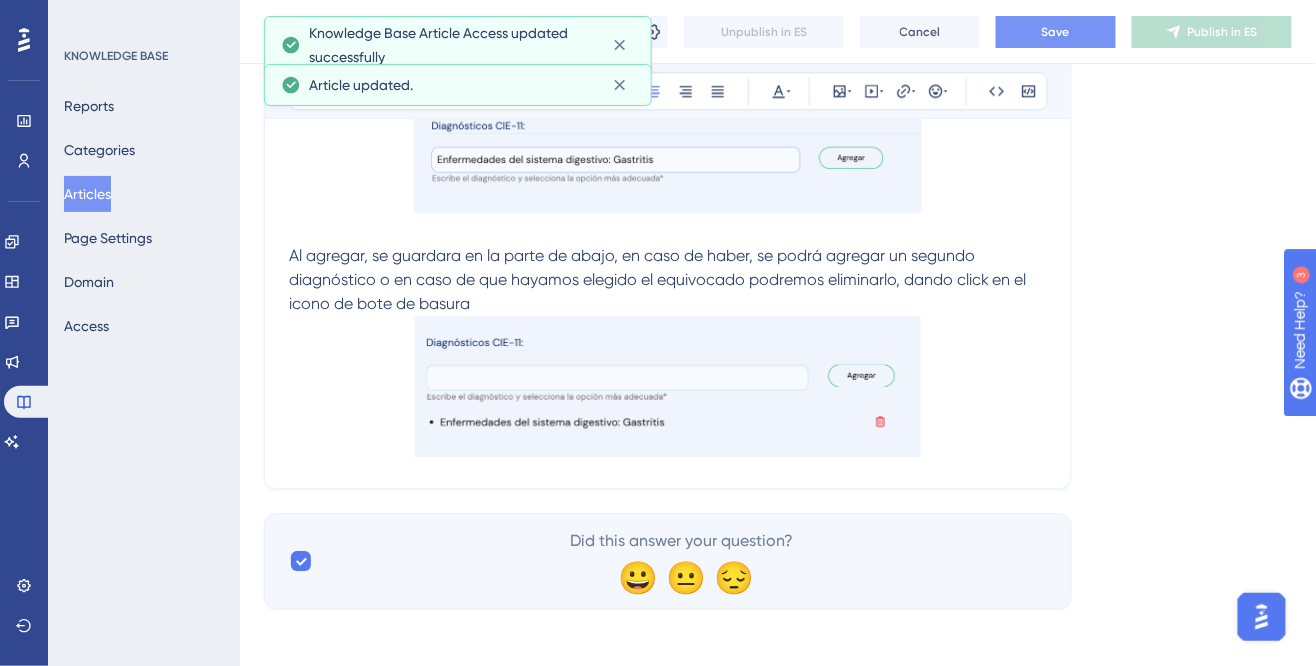 click on "Save" at bounding box center (1056, 32) 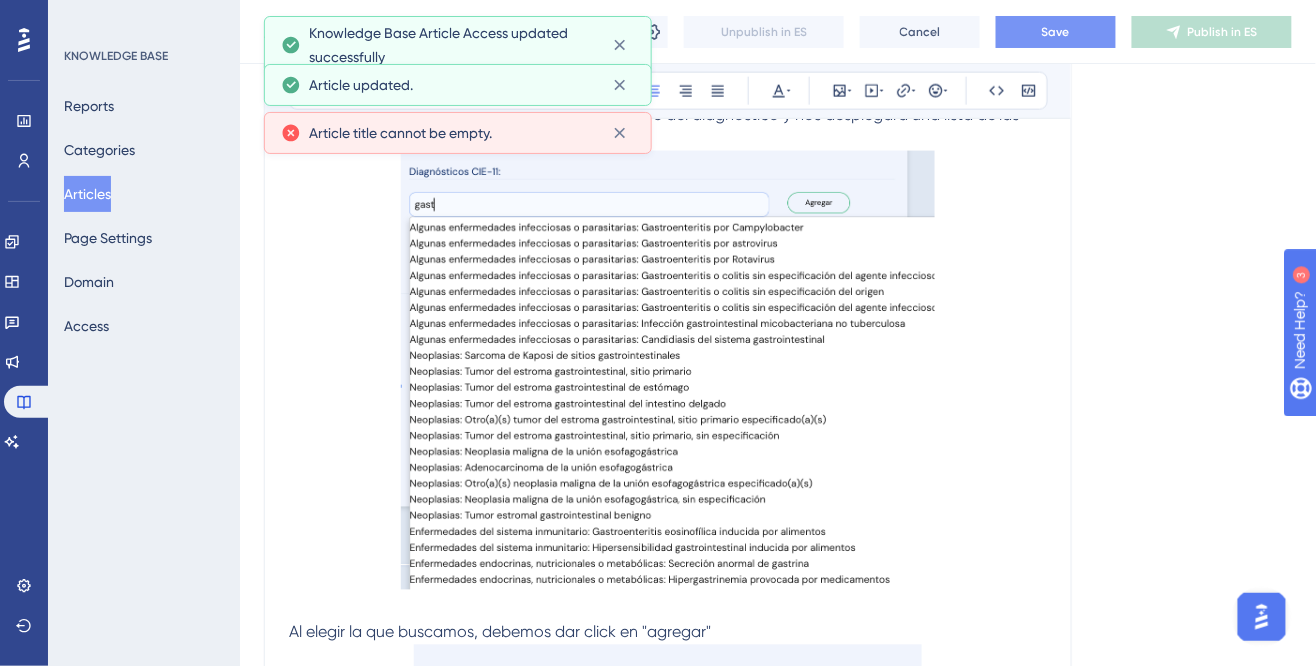 scroll, scrollTop: 0, scrollLeft: 2, axis: horizontal 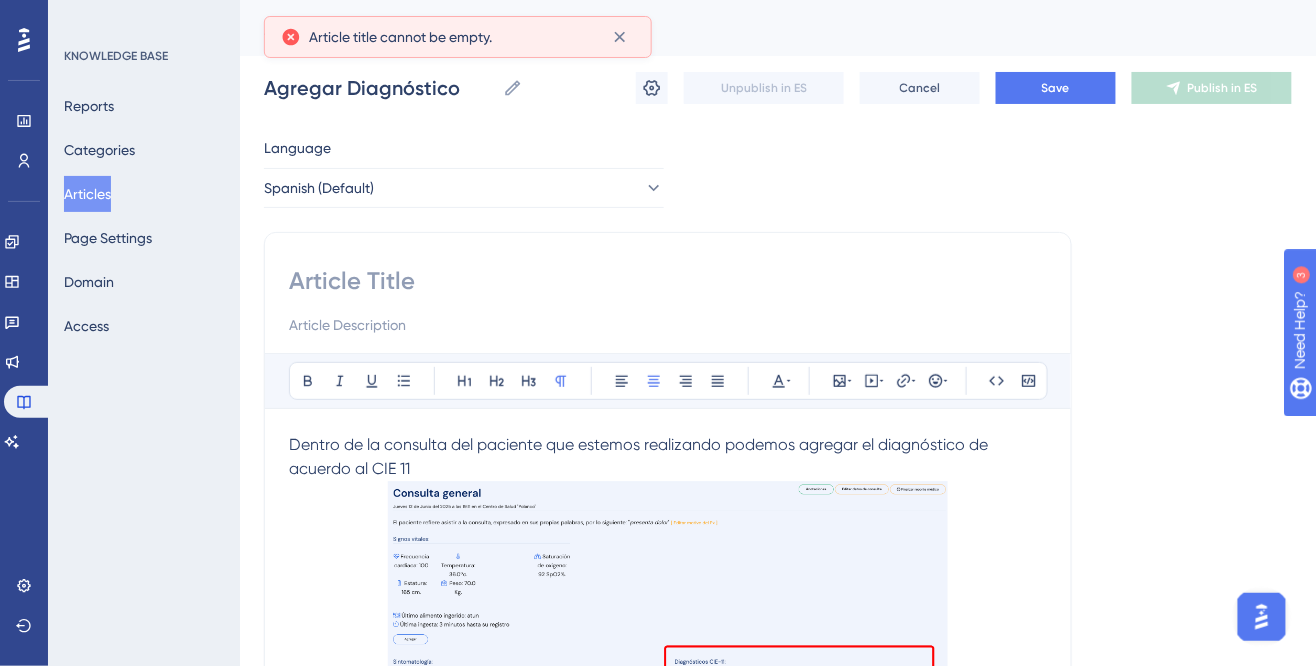 click at bounding box center [668, 281] 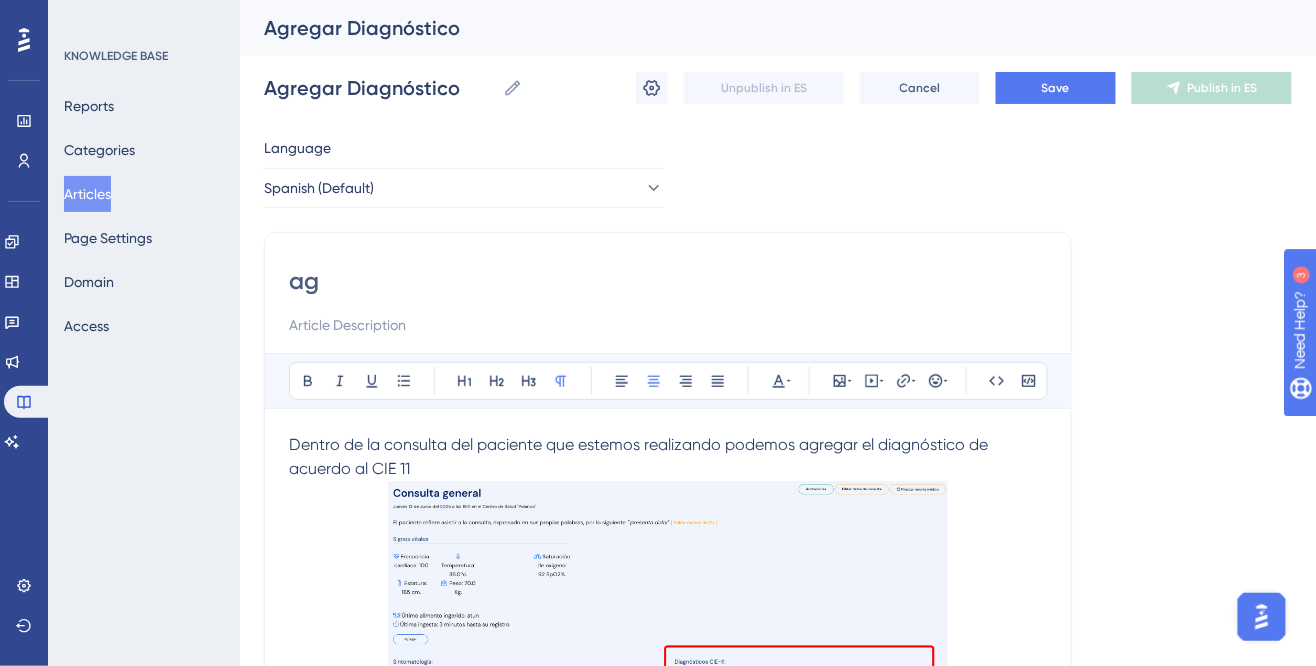 type on "a" 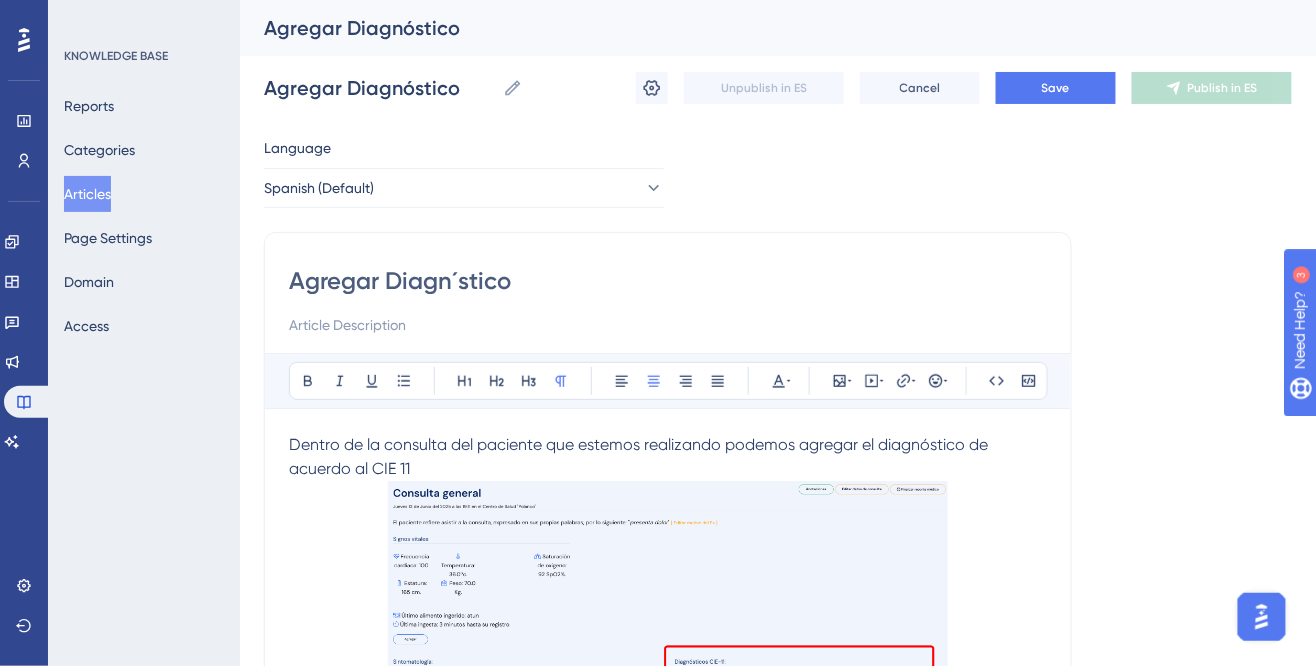 type on "Agregar Diagnóstico" 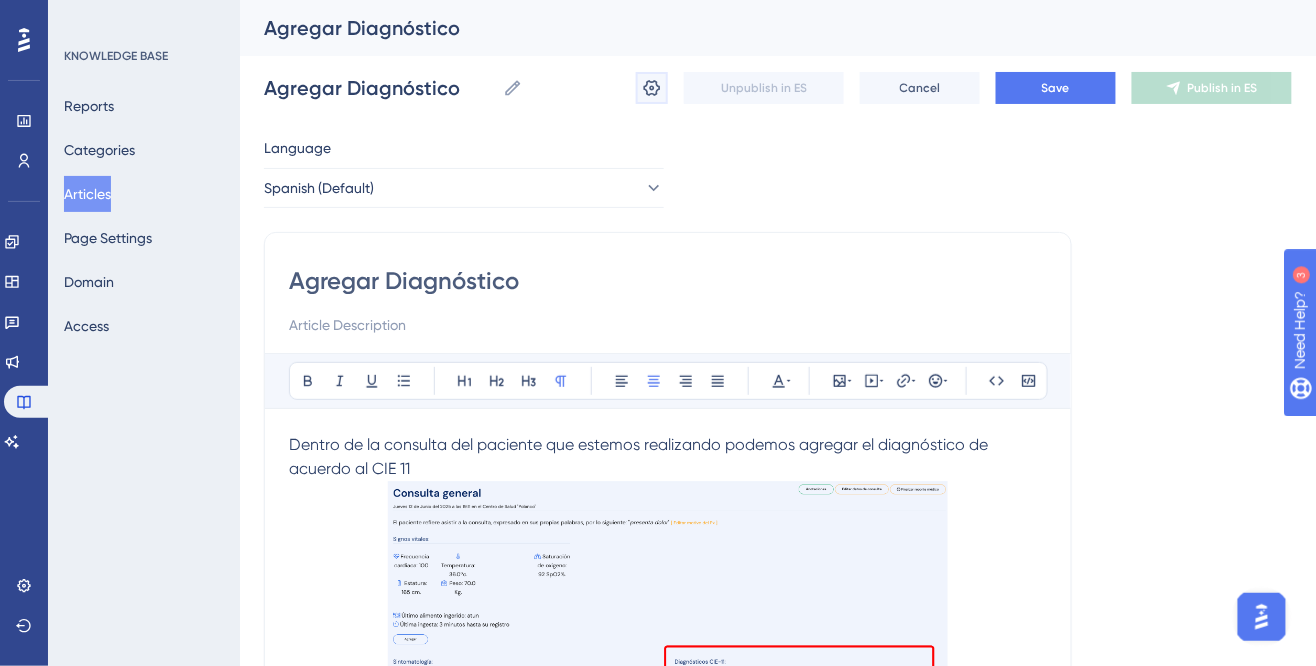 click 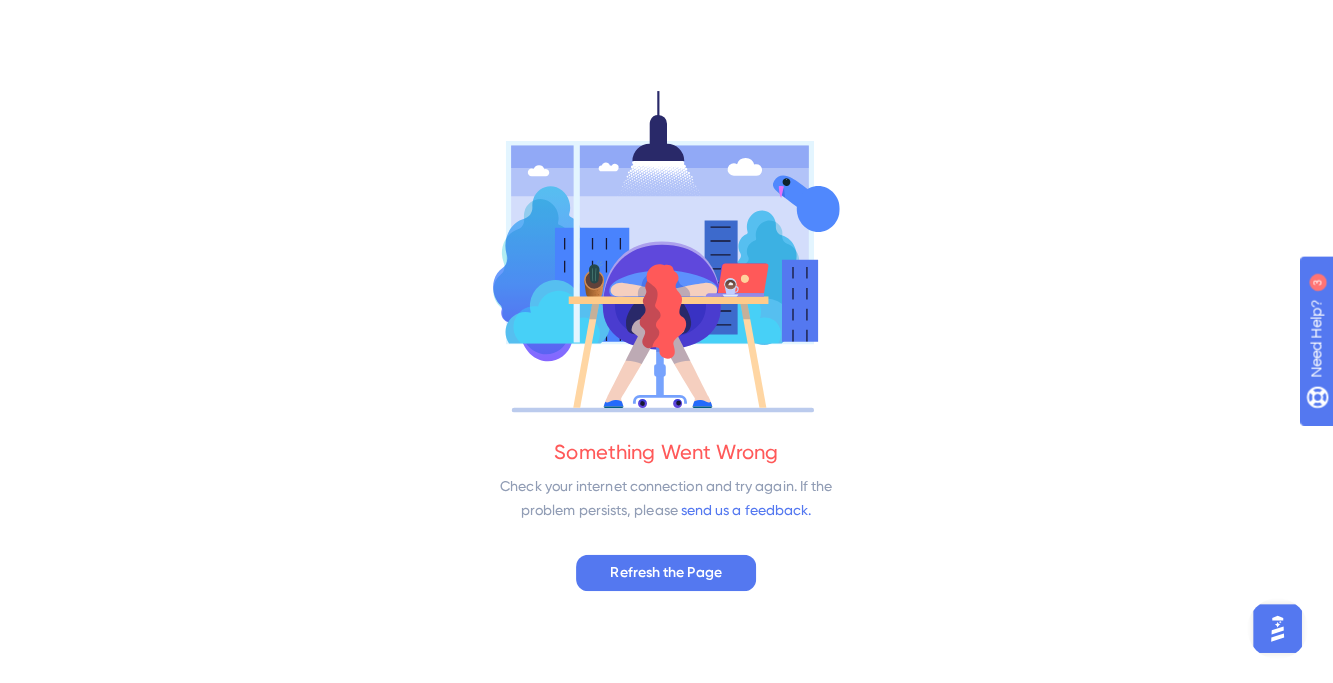scroll, scrollTop: 0, scrollLeft: 0, axis: both 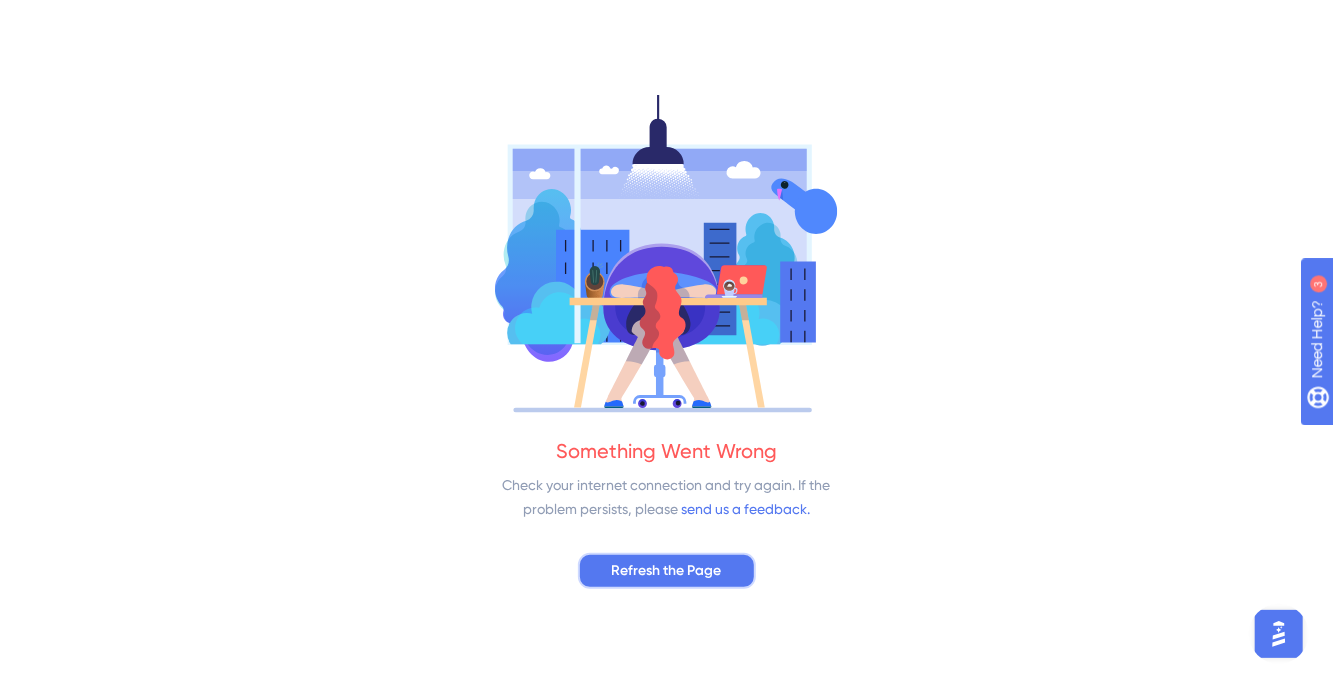 click on "Refresh the Page" at bounding box center (667, 571) 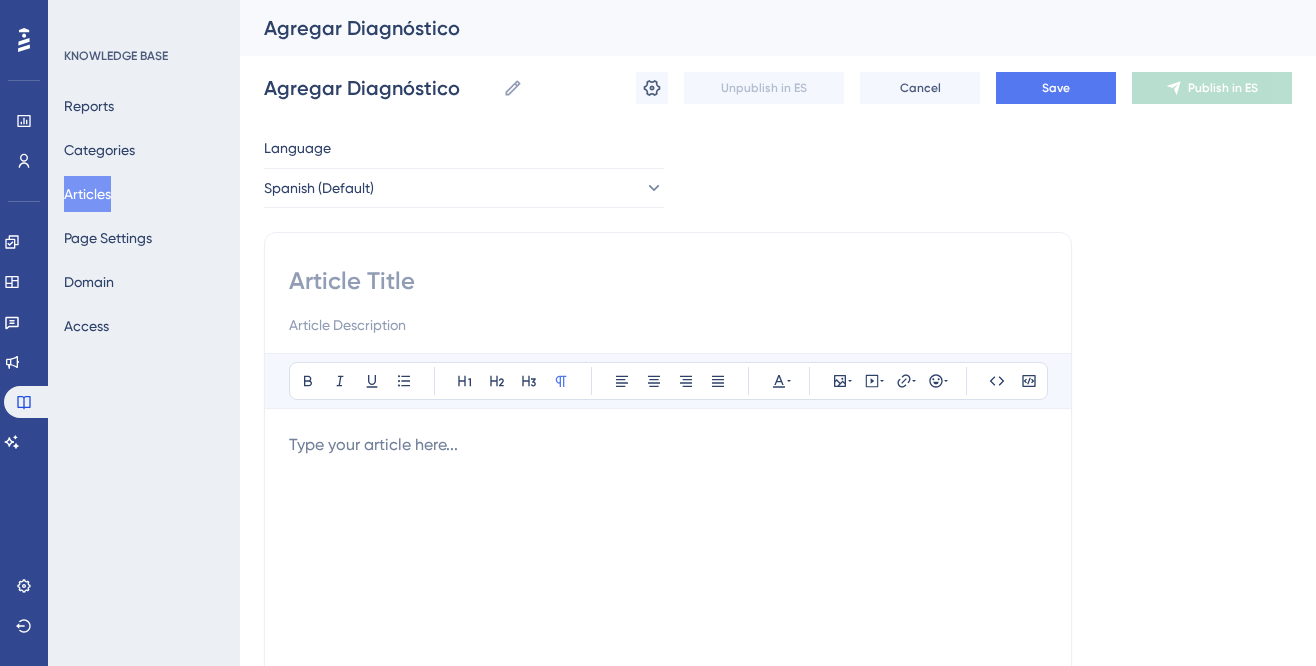 scroll, scrollTop: 0, scrollLeft: 0, axis: both 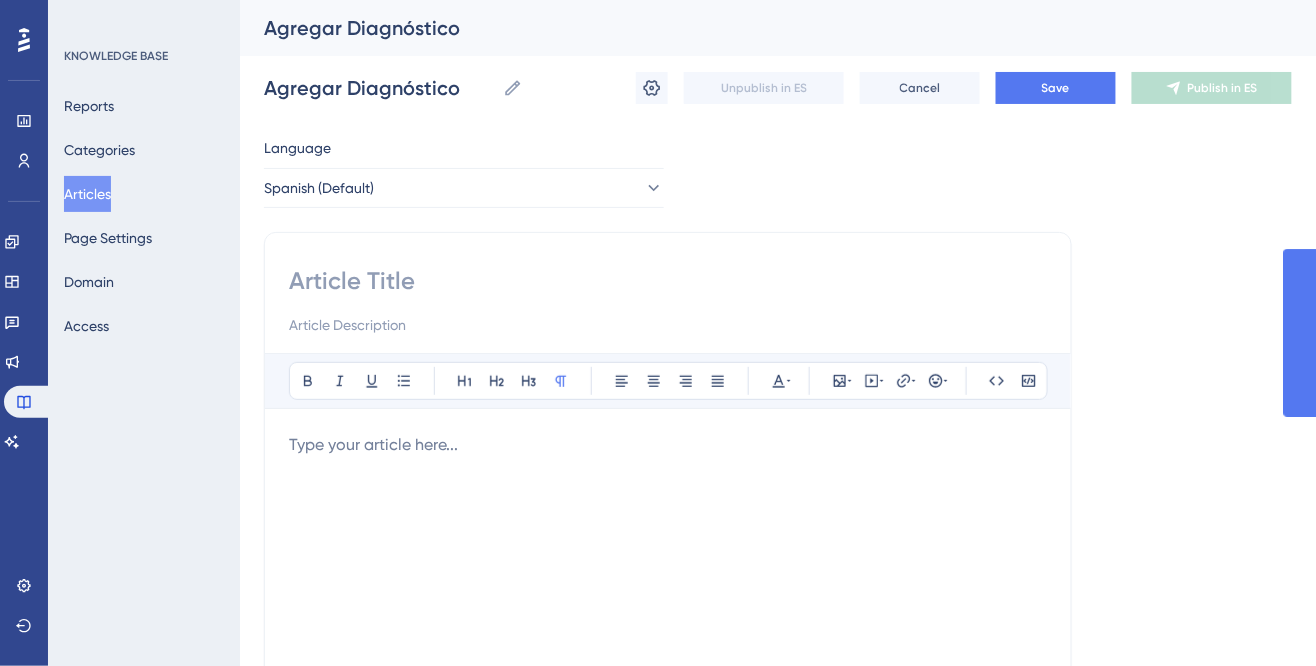 click at bounding box center (668, 281) 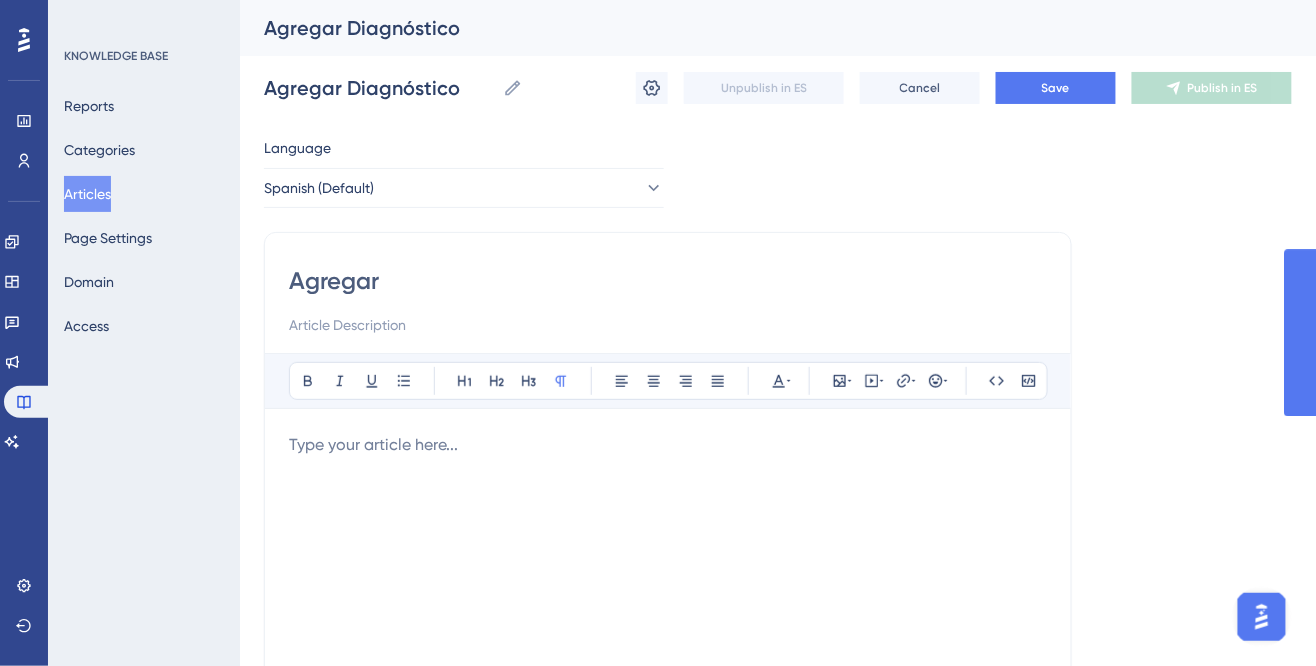scroll, scrollTop: 0, scrollLeft: 0, axis: both 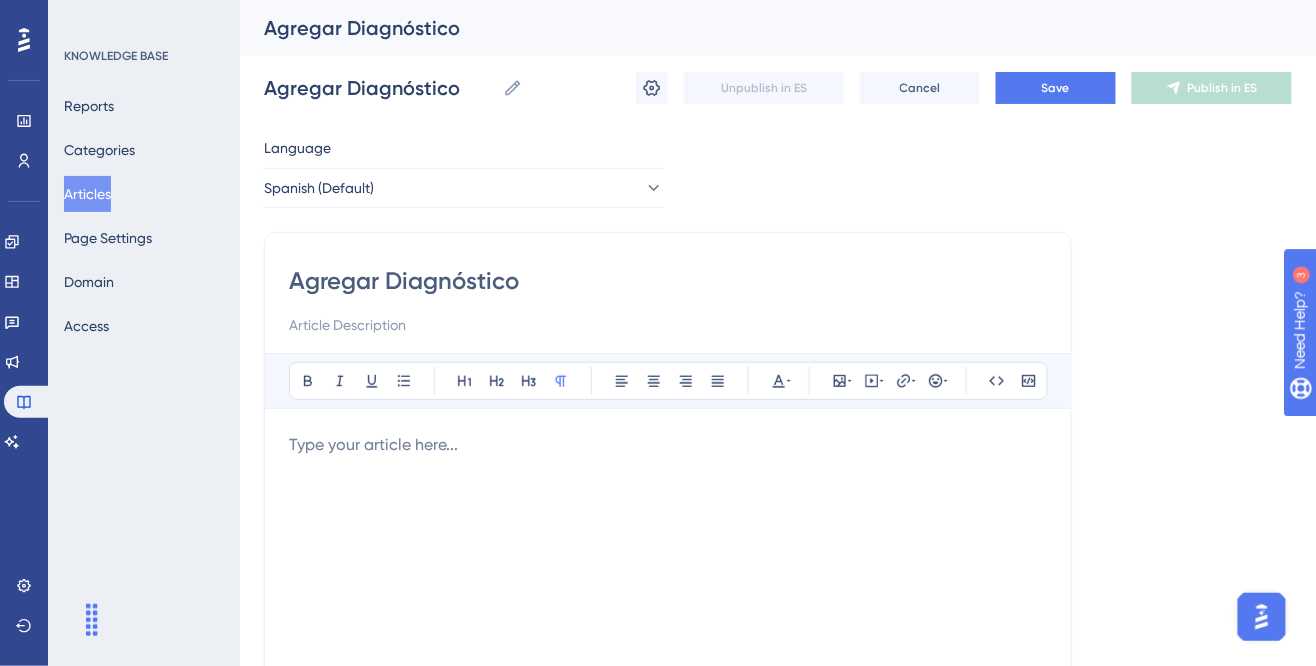 type on "Agregar Diagnóstico" 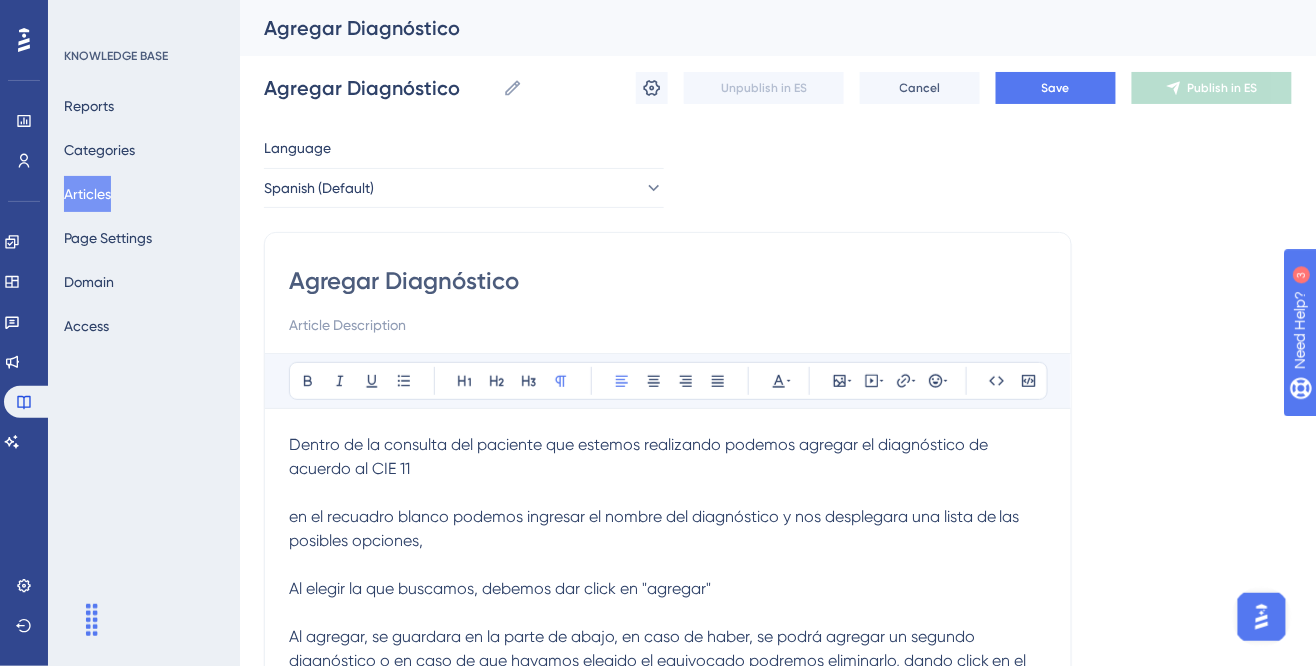 scroll, scrollTop: 8, scrollLeft: 0, axis: vertical 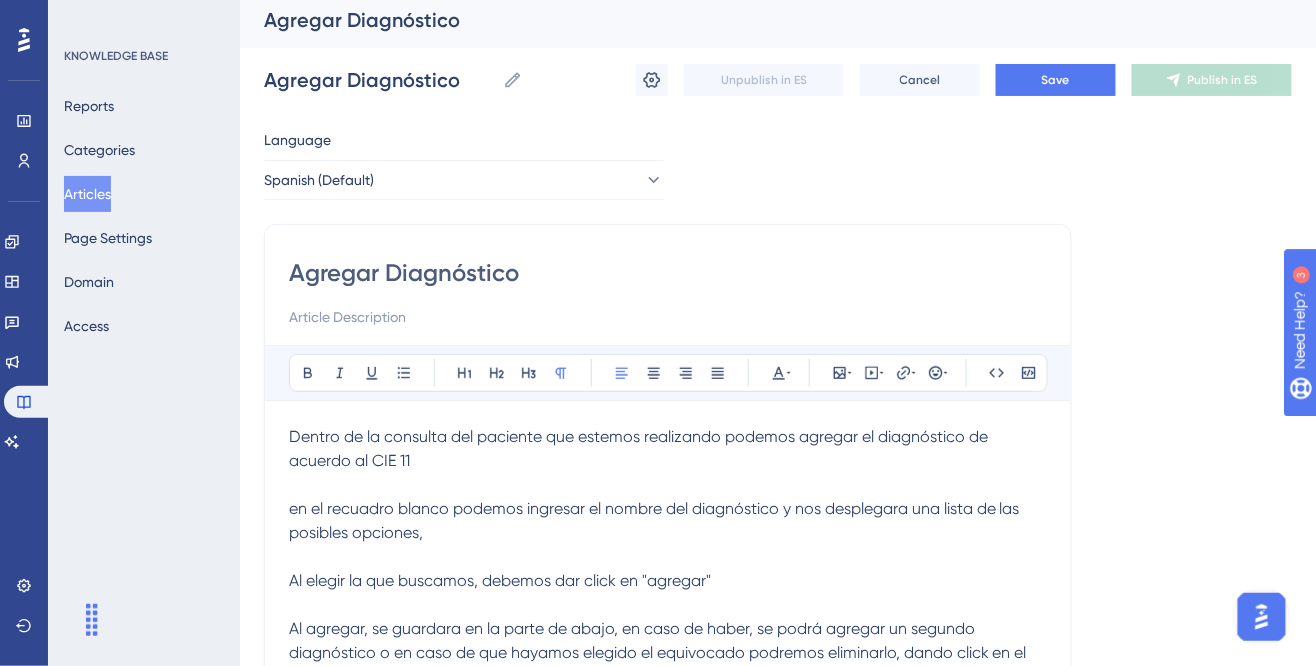 click on "Dentro de la consulta del paciente que estemos realizando podemos agregar el diagnóstico de acuerdo al CIE 11" at bounding box center [668, 449] 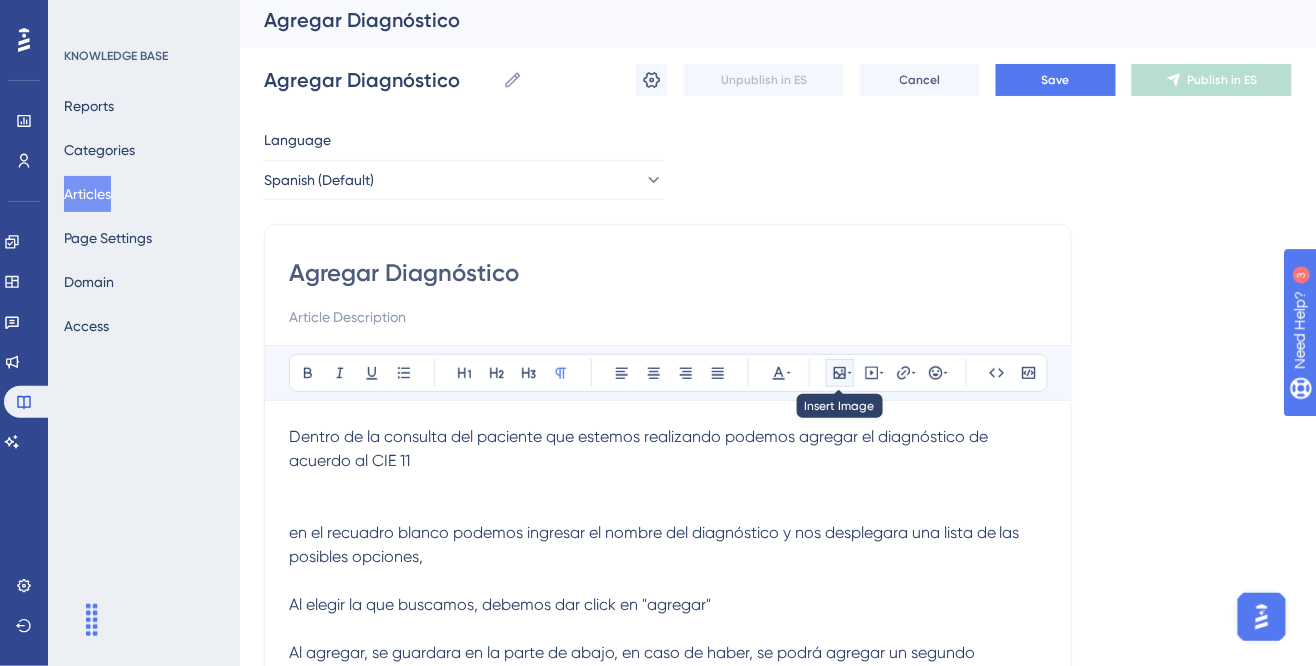 click 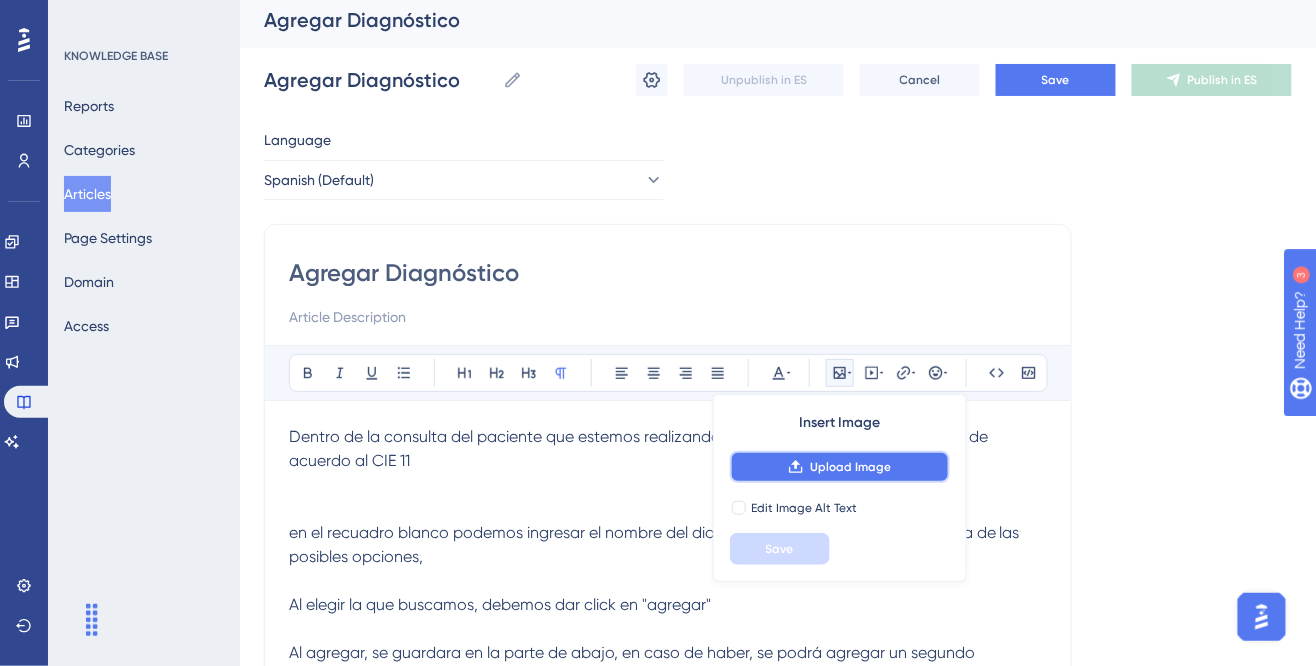 click on "Upload Image" at bounding box center [850, 467] 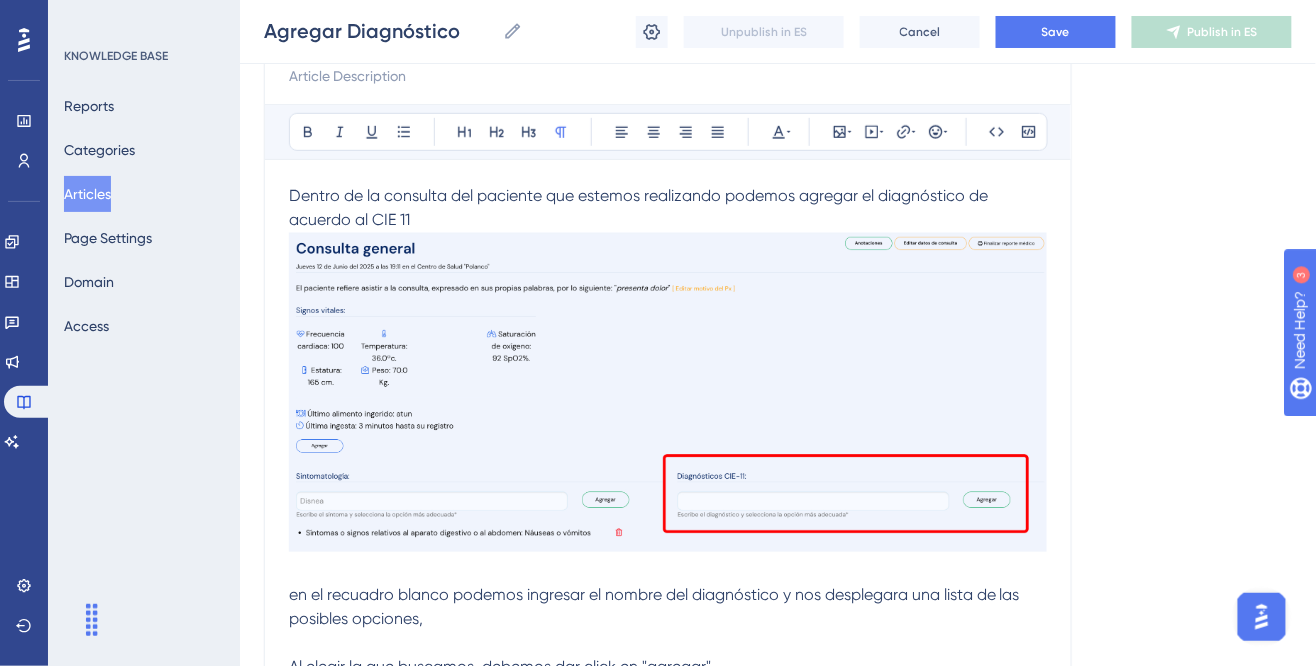 scroll, scrollTop: 244, scrollLeft: 0, axis: vertical 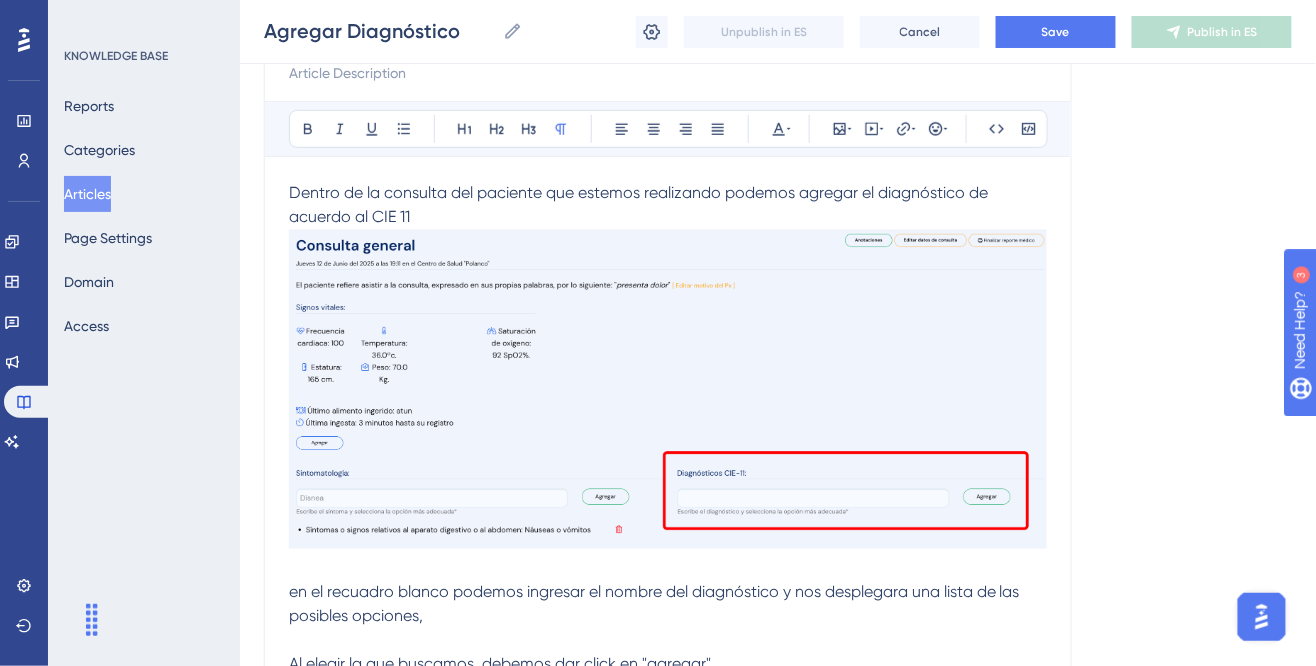 click at bounding box center [668, 389] 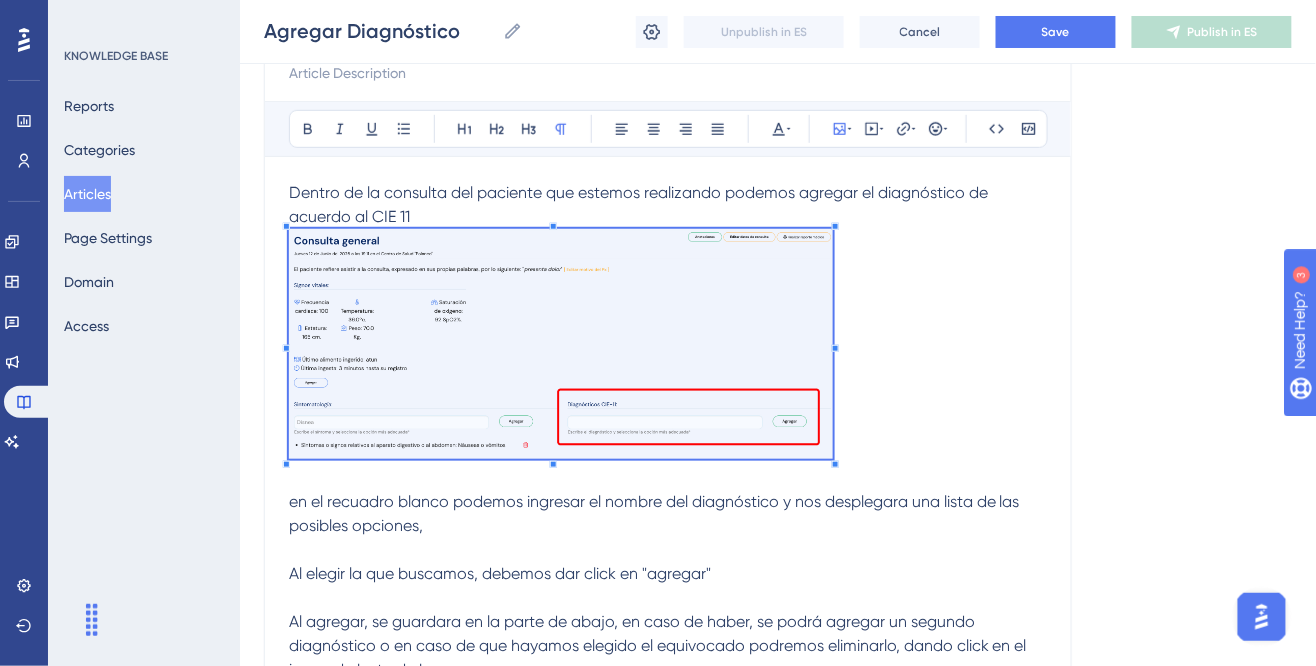 click at bounding box center (668, 347) 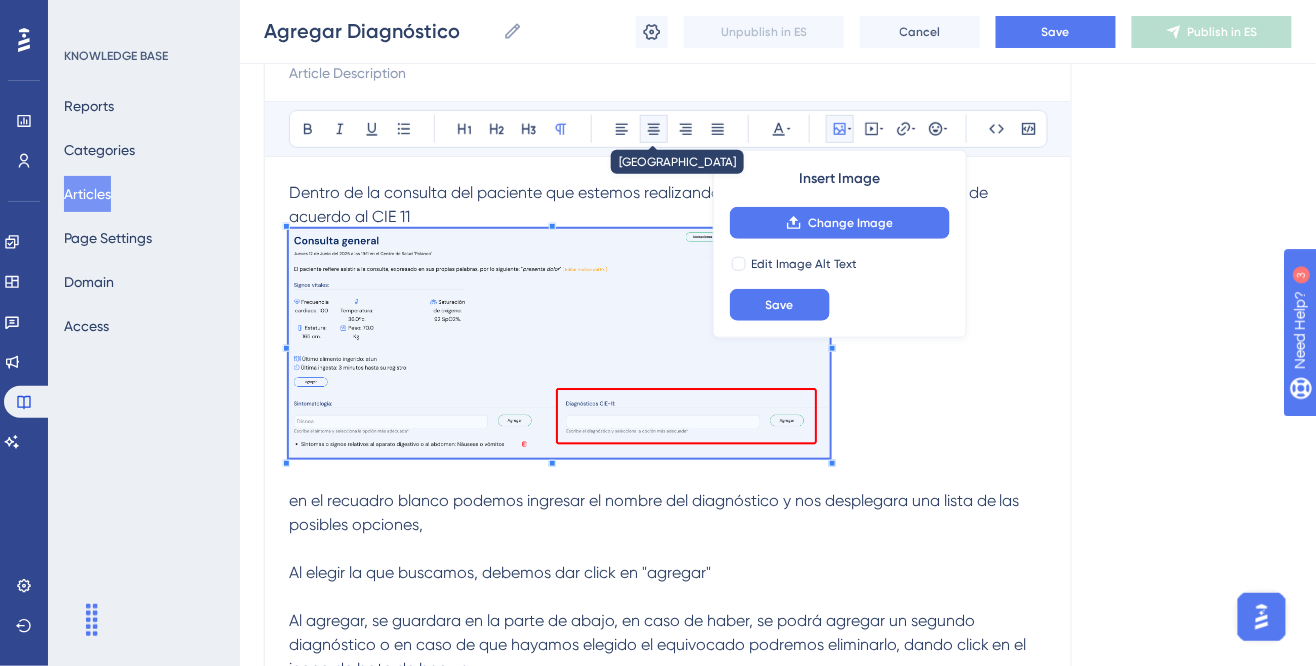 click 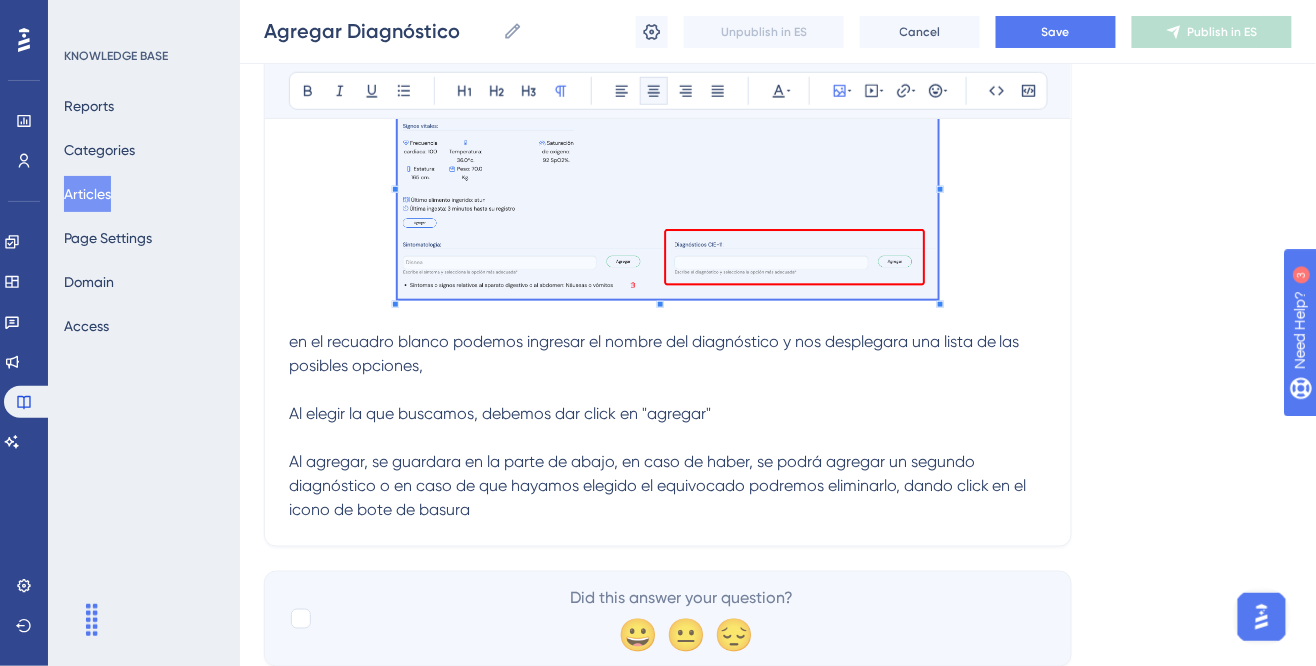 scroll, scrollTop: 407, scrollLeft: 0, axis: vertical 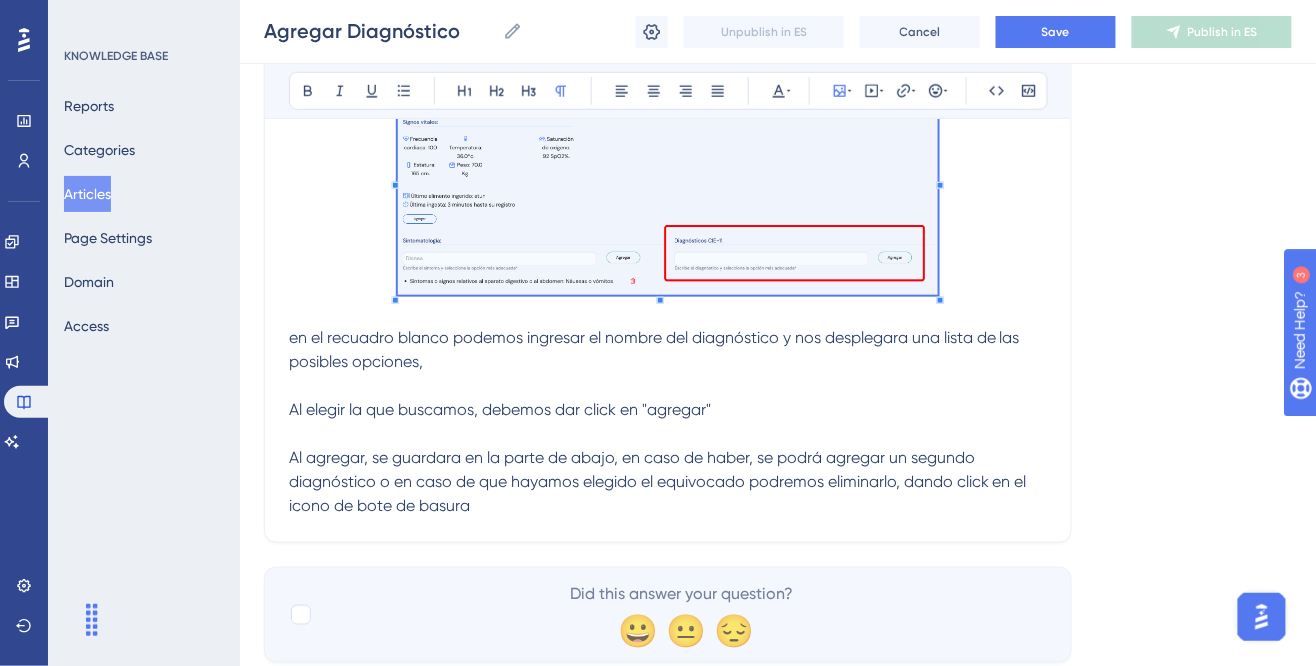 click on "en el recuadro blanco podemos ingresar el nombre del diagnóstico y nos desplegara una lista de las posibles opciones," at bounding box center [668, 350] 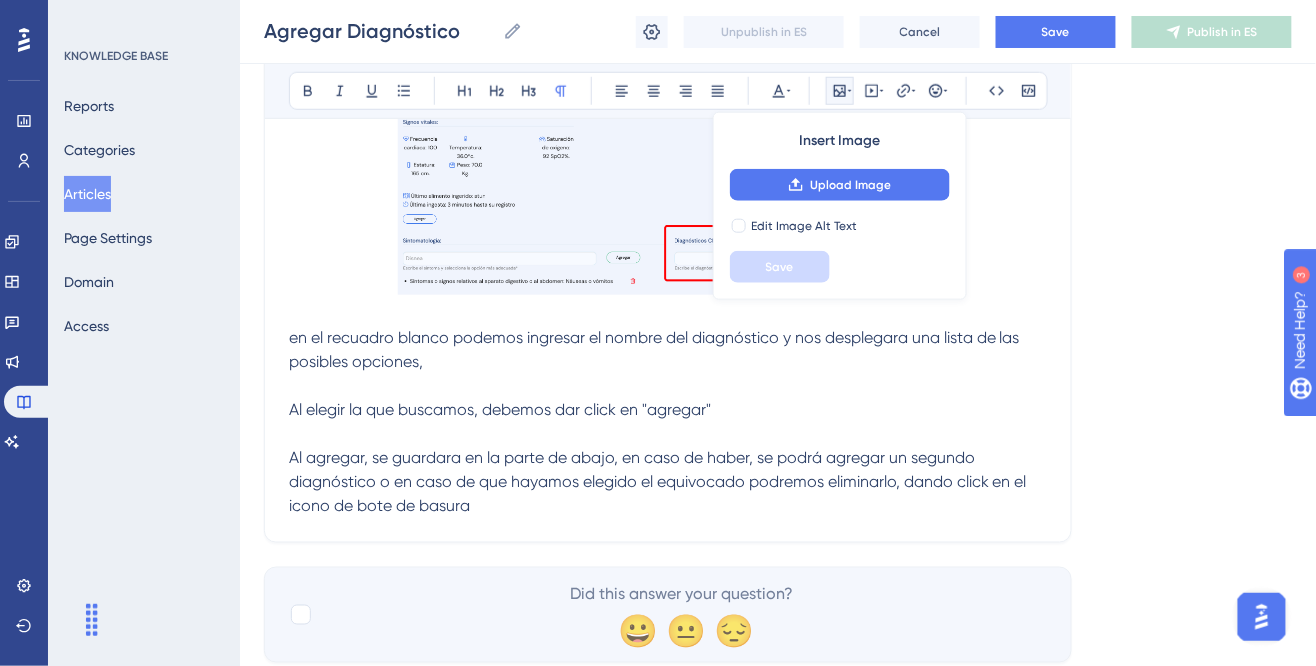 click on "en el recuadro blanco podemos ingresar el nombre del diagnóstico y nos desplegara una lista de las posibles opciones," at bounding box center (668, 350) 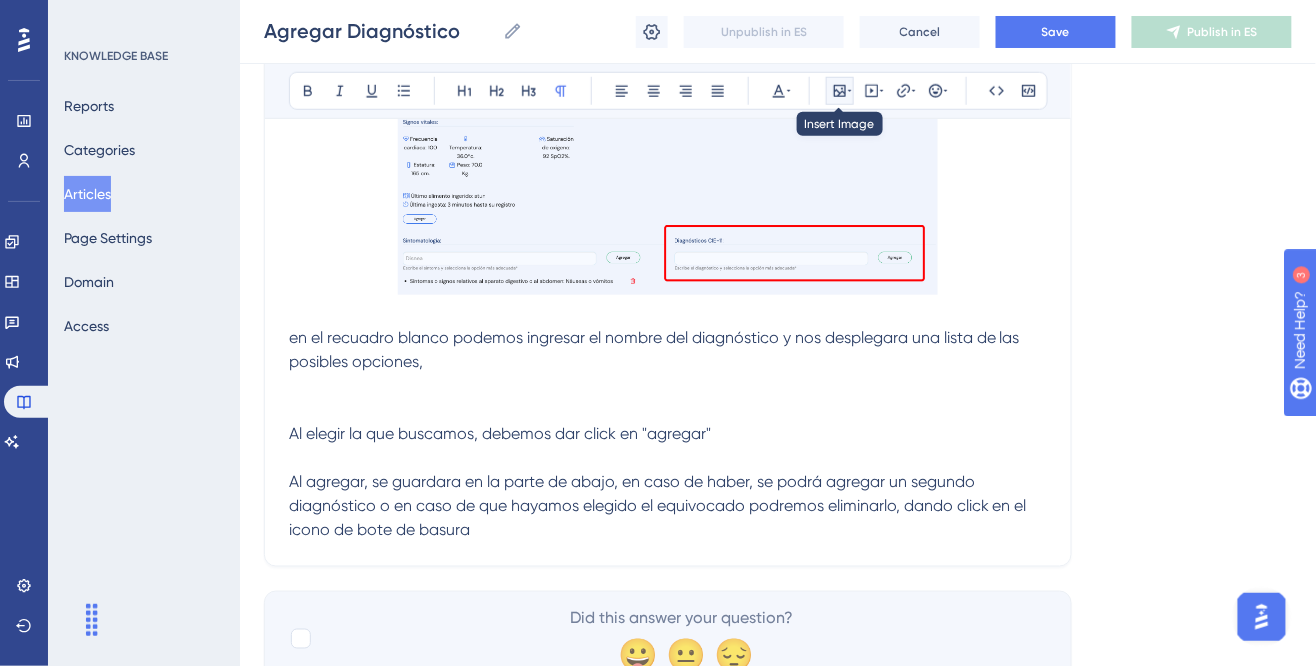 click 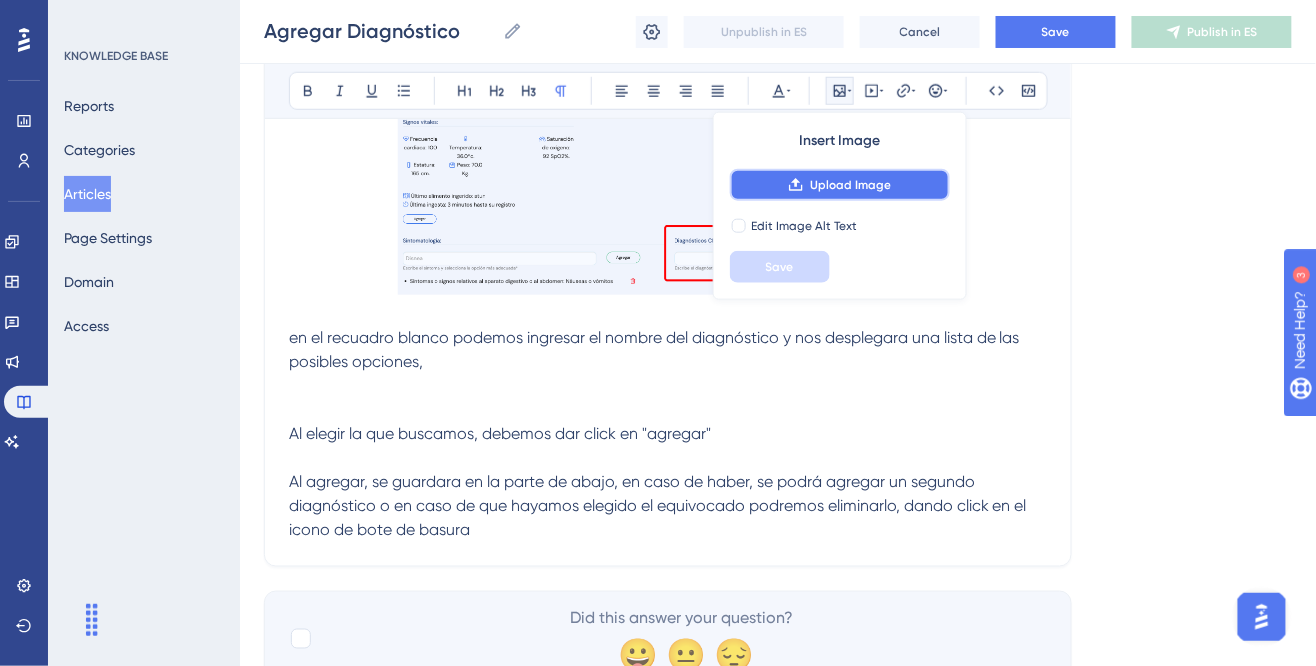 click on "Upload Image" at bounding box center (850, 185) 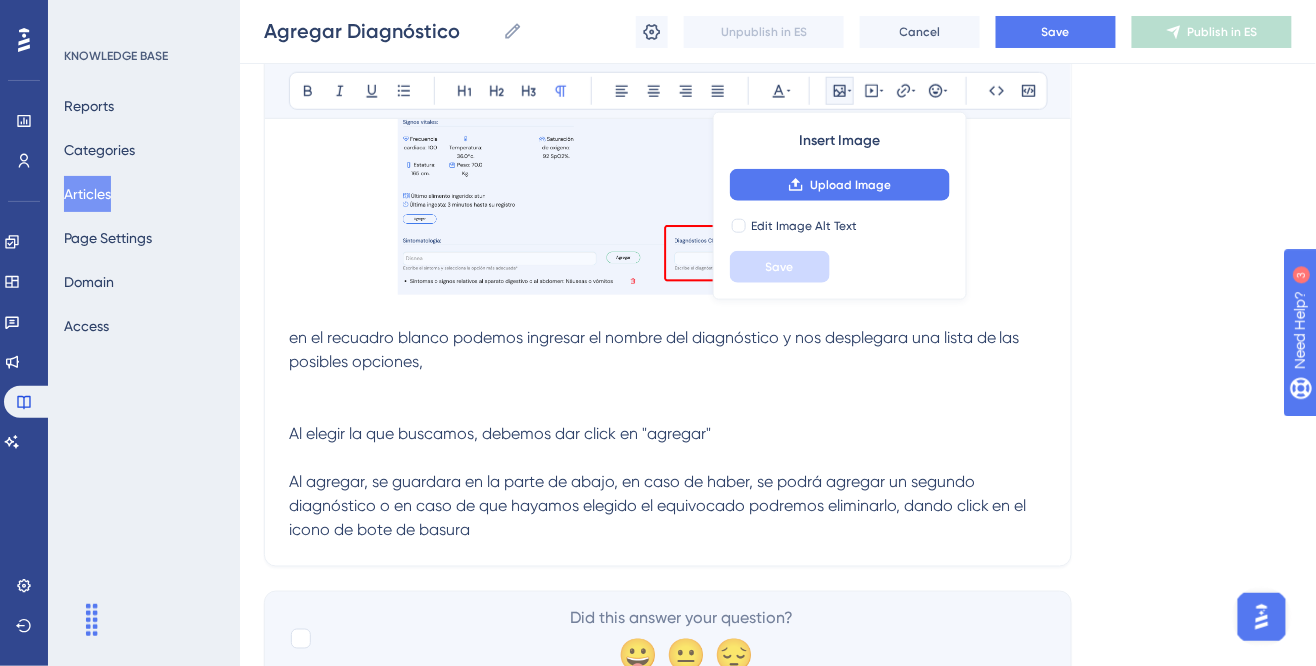 click at bounding box center [668, 410] 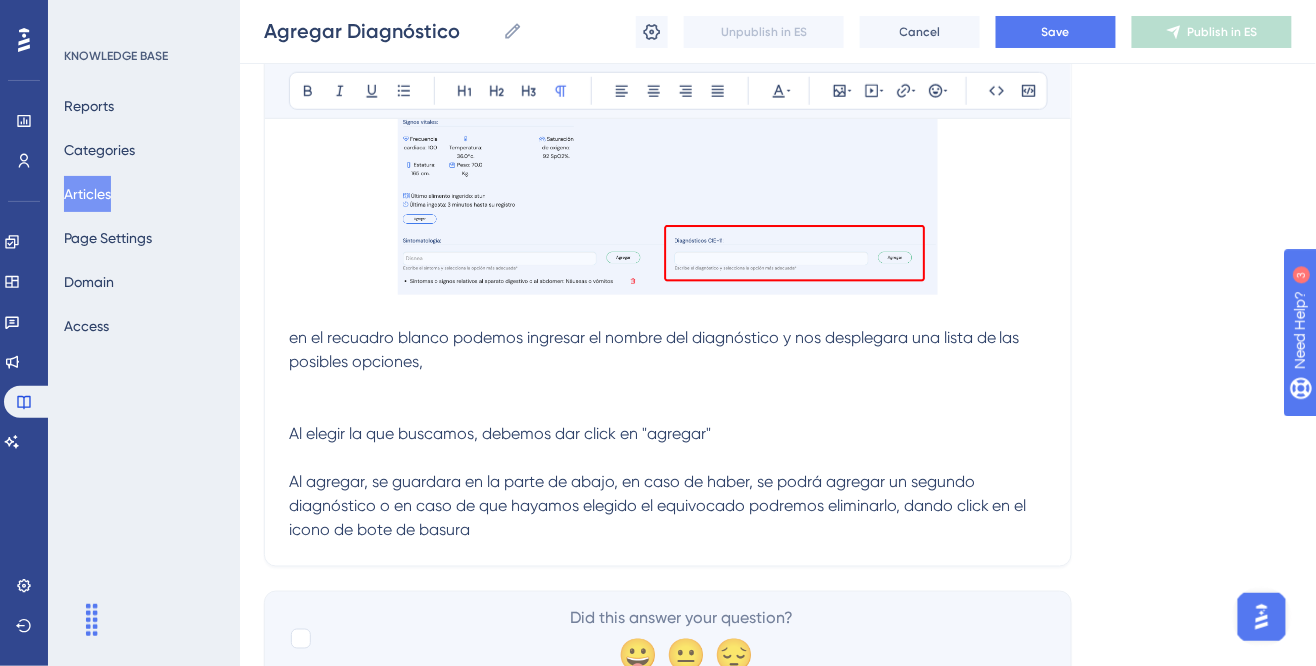 click at bounding box center [668, 386] 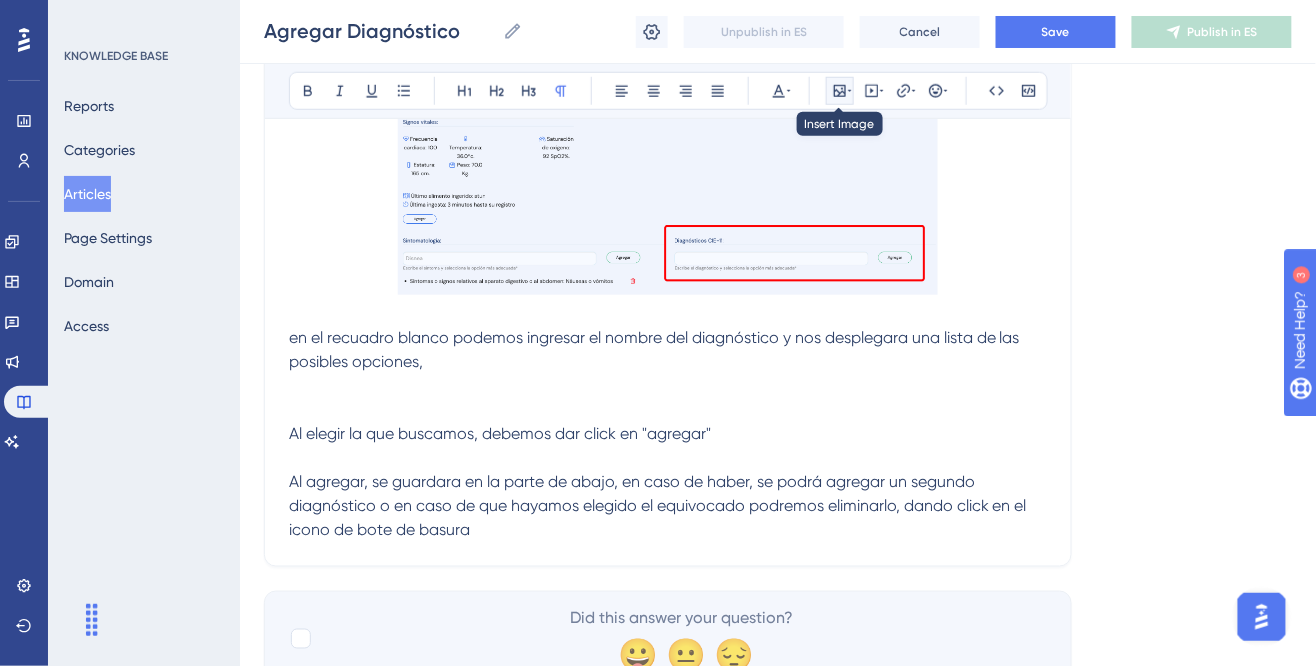 click 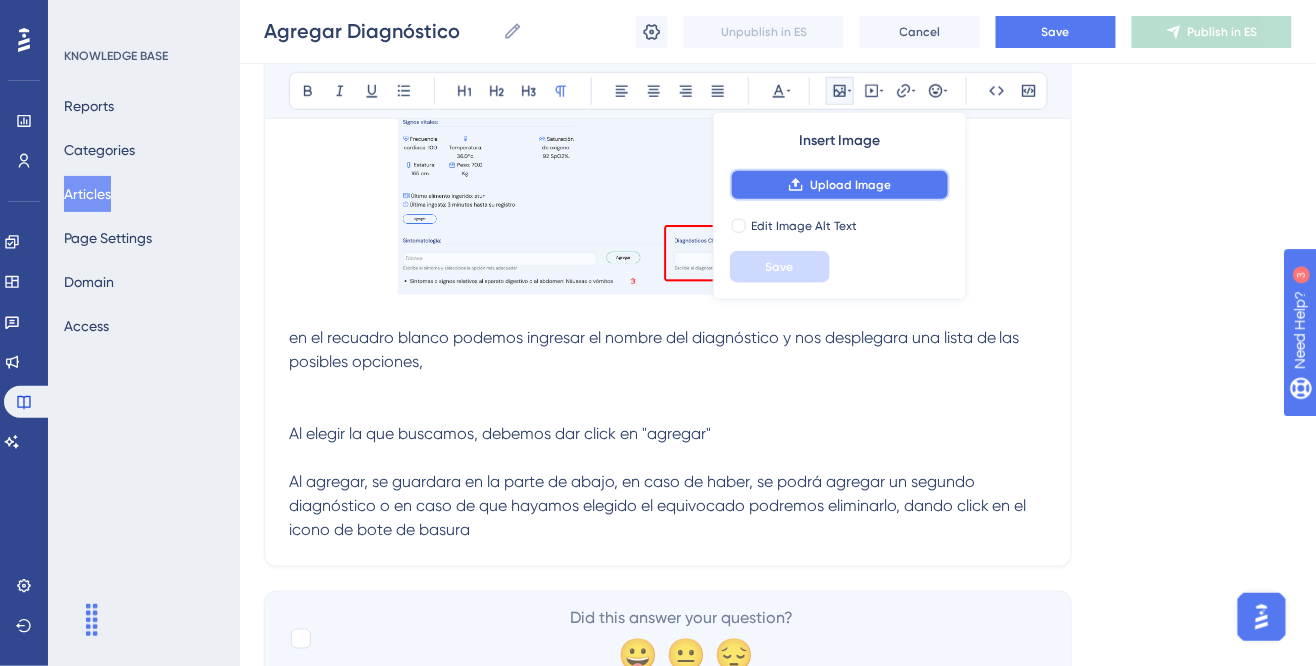 click on "Upload Image" at bounding box center [840, 185] 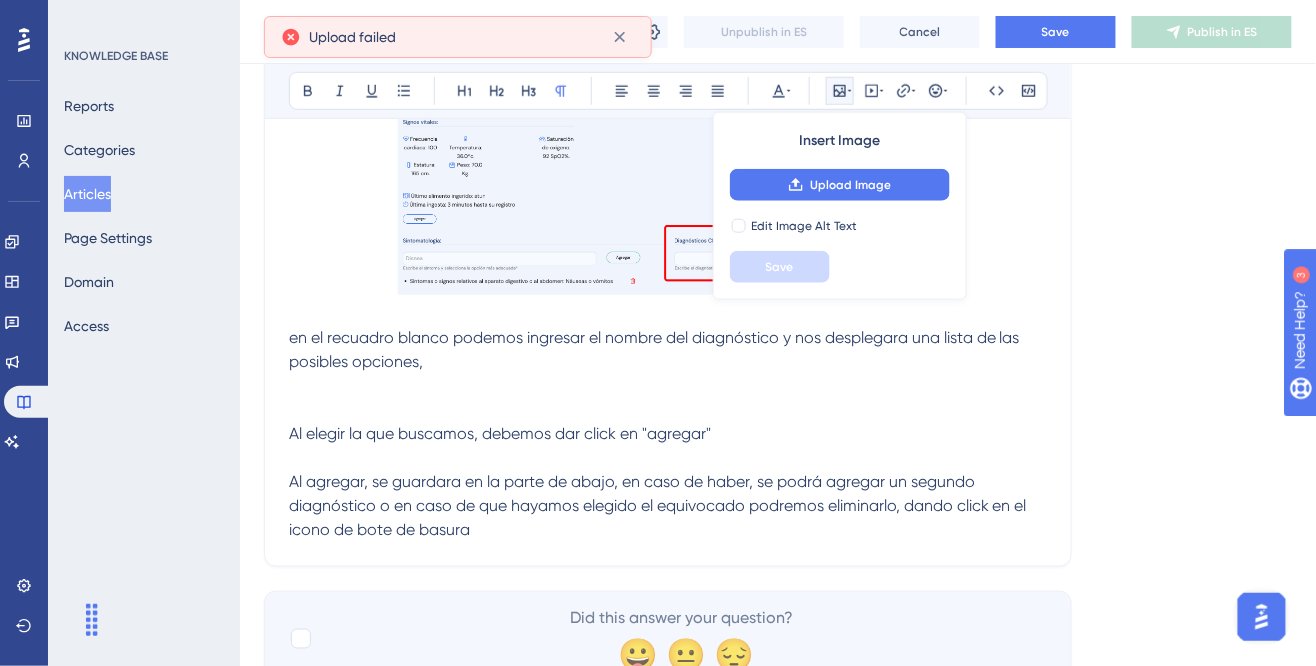click at bounding box center (668, 458) 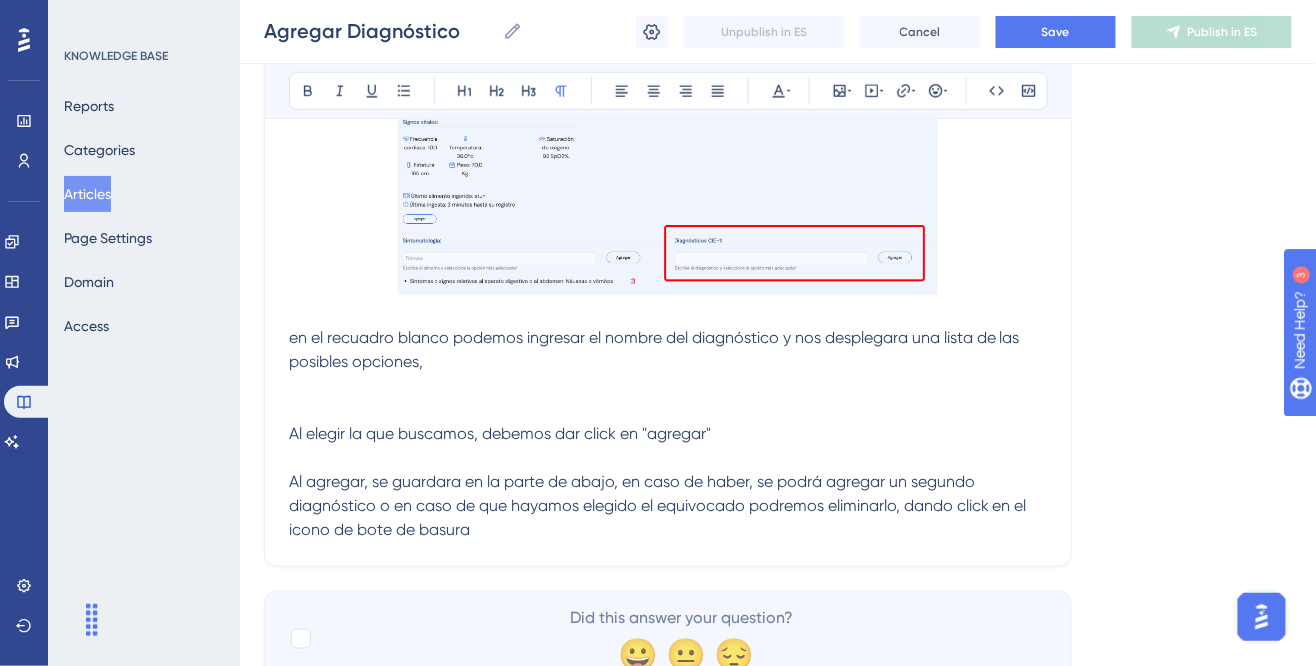 click at bounding box center [668, 458] 